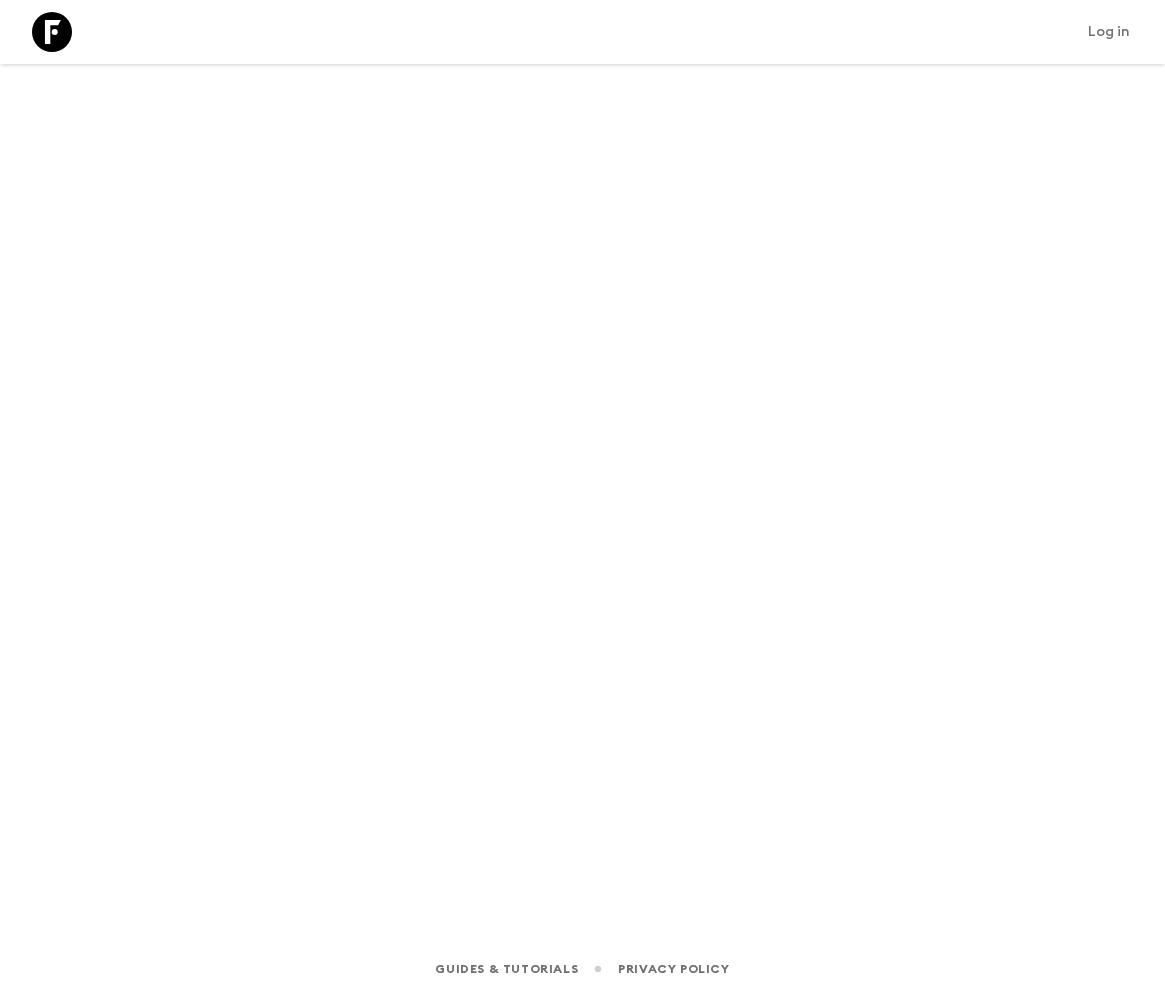 scroll, scrollTop: 0, scrollLeft: 0, axis: both 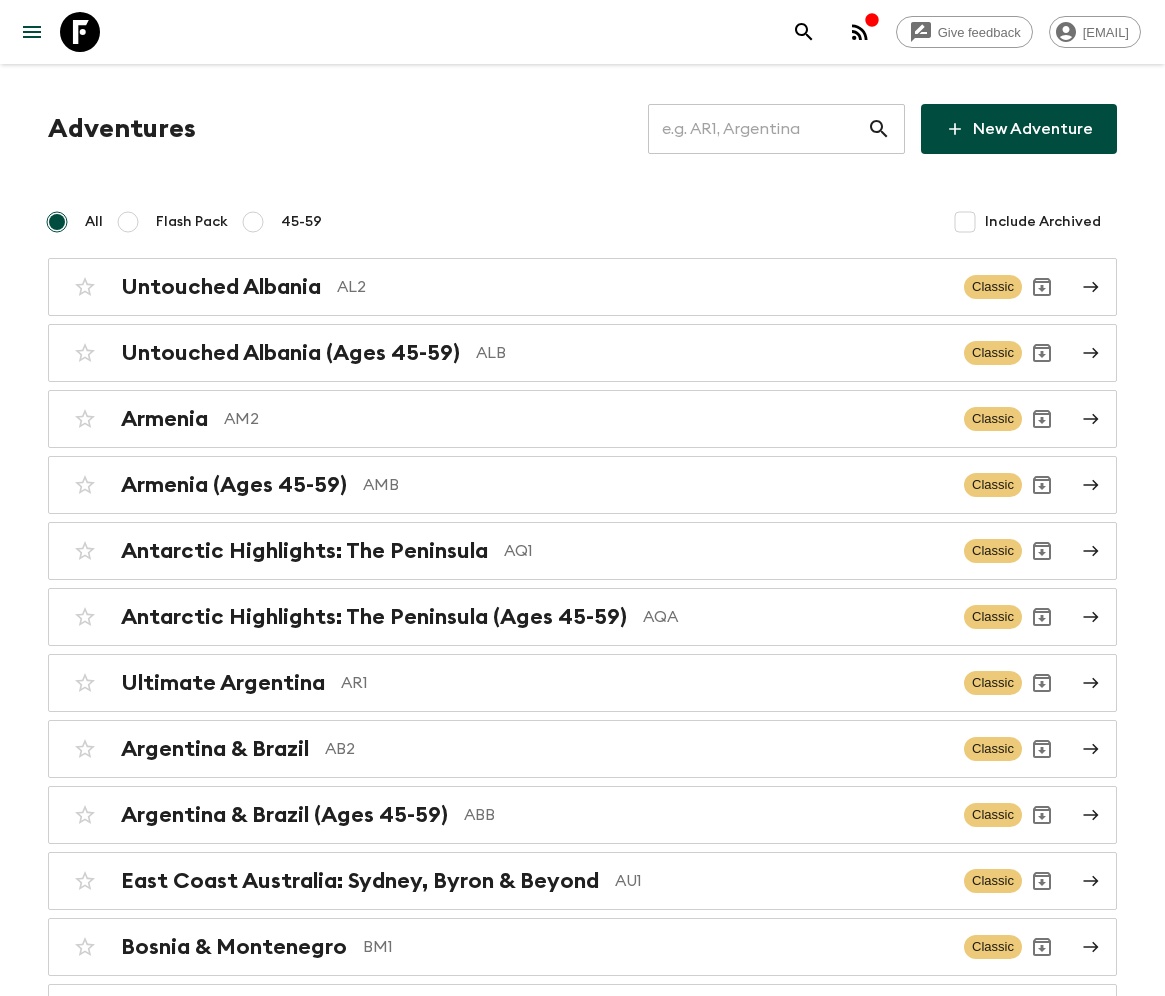 click at bounding box center [757, 129] 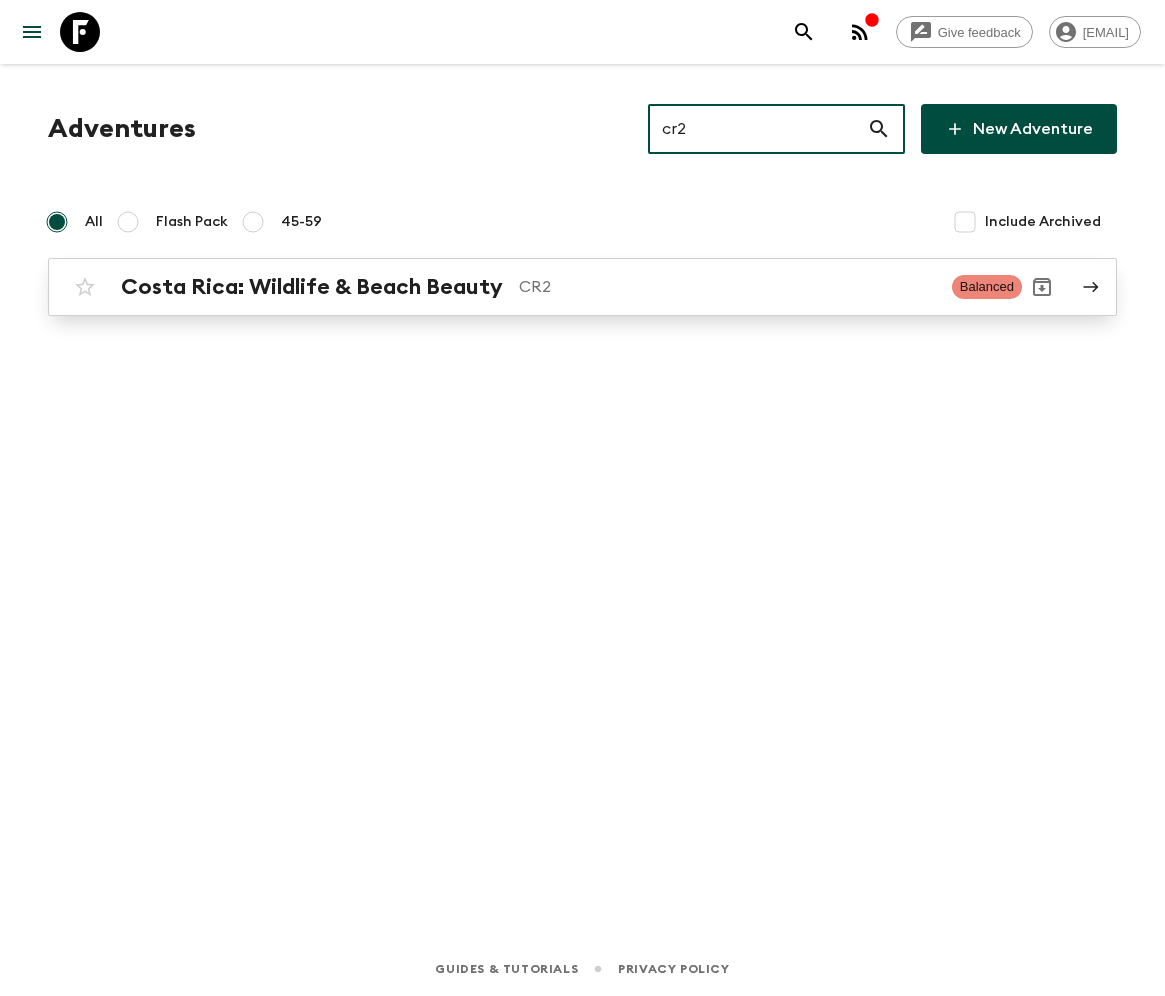 type on "cr2" 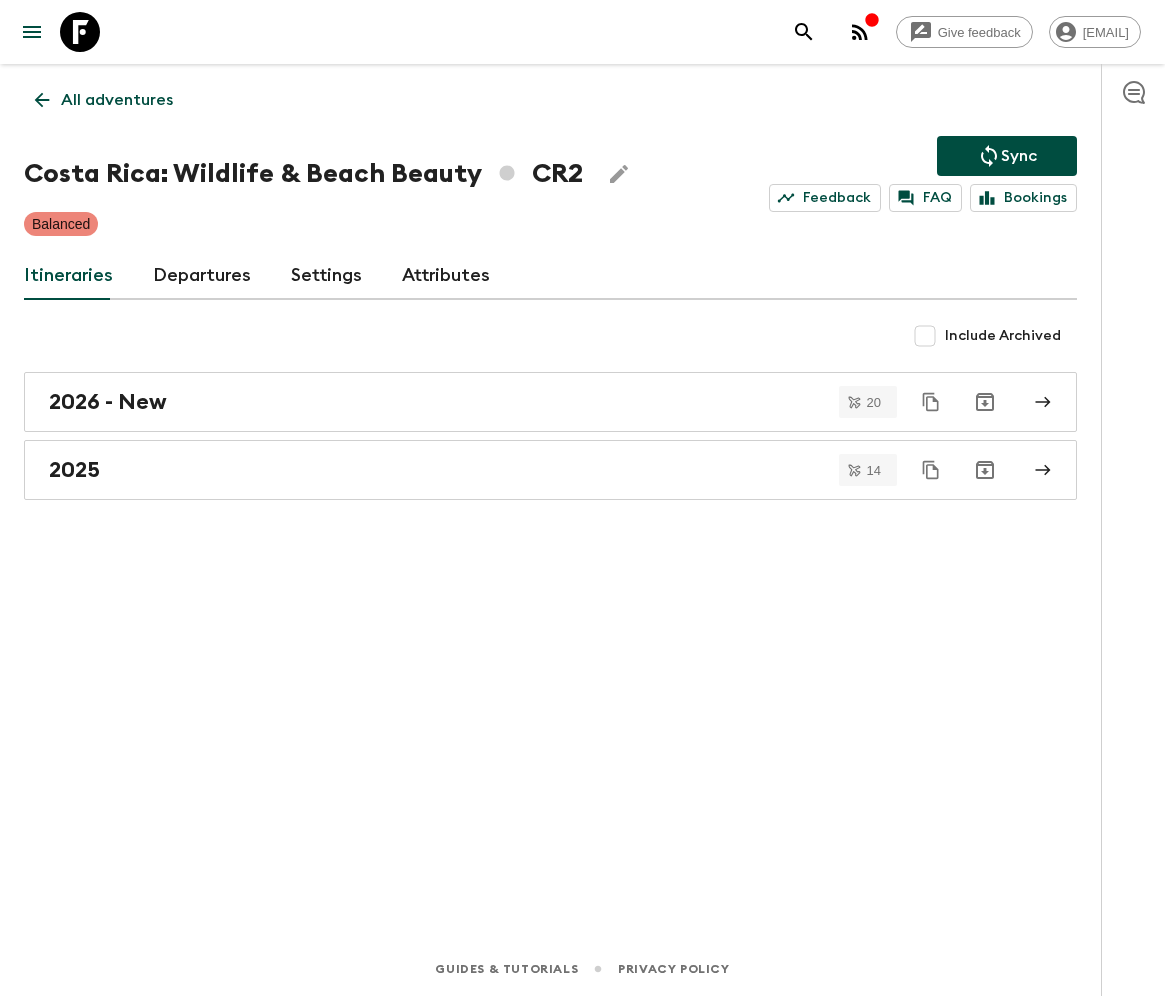 click on "Departures" at bounding box center [202, 276] 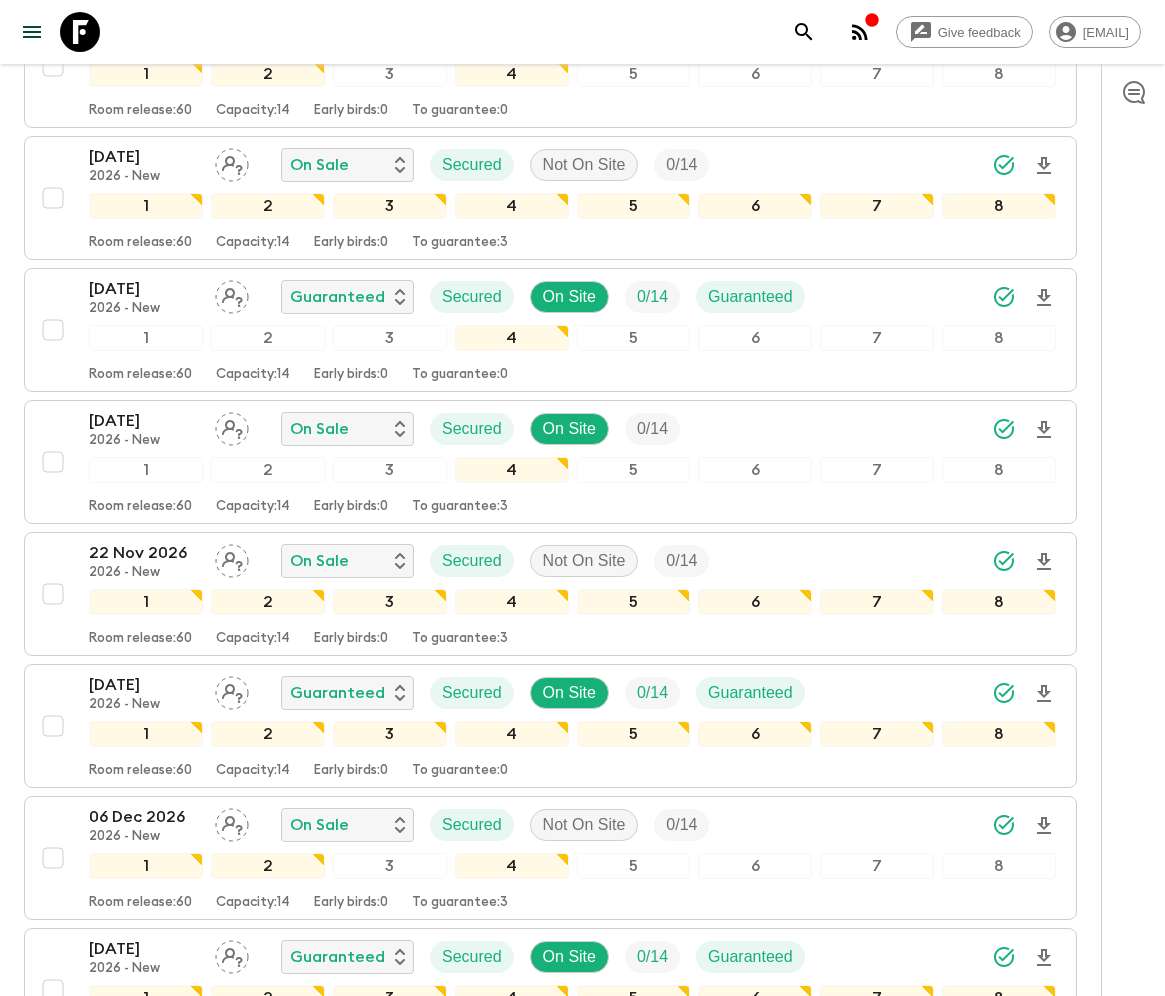 scroll, scrollTop: 1014, scrollLeft: 0, axis: vertical 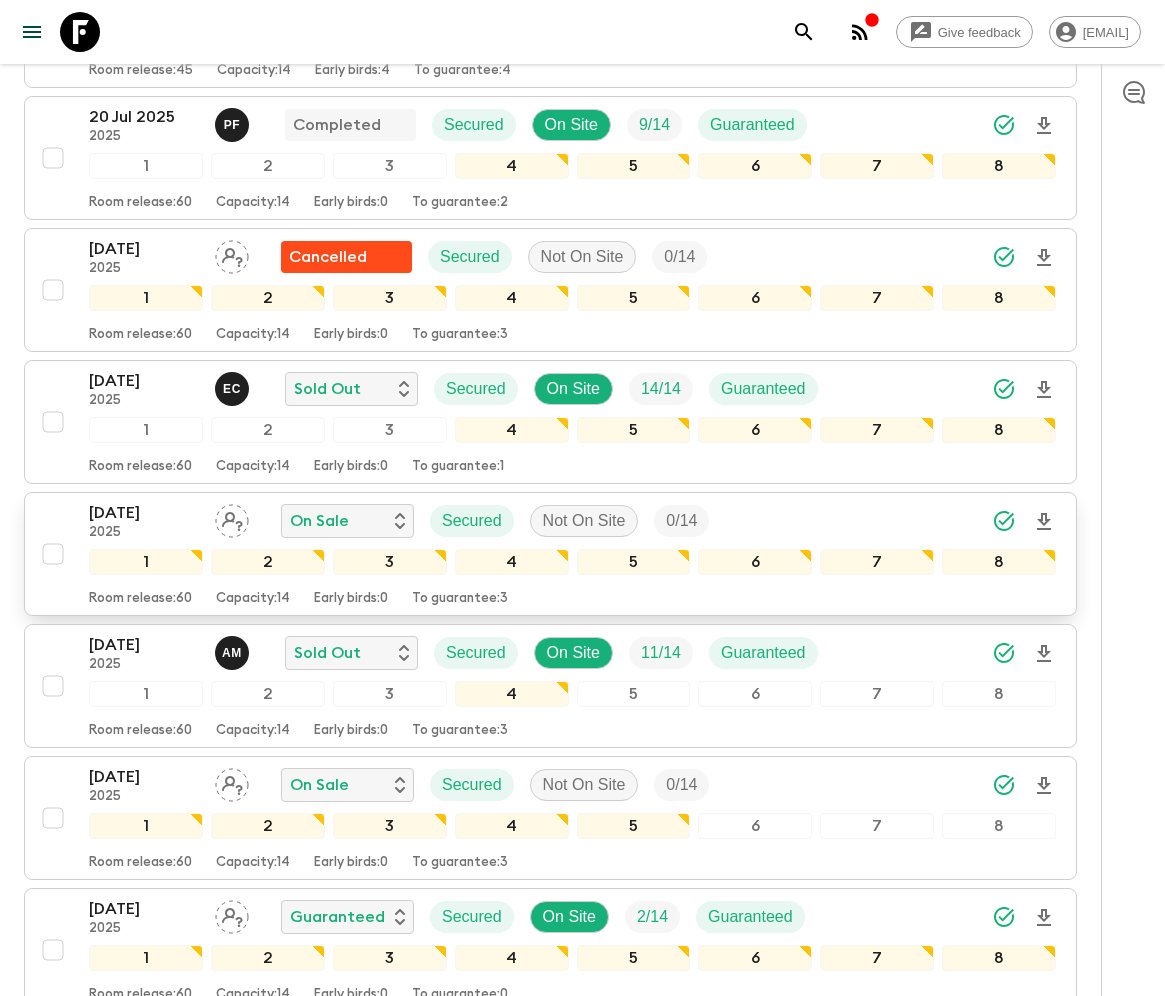 click at bounding box center (53, 554) 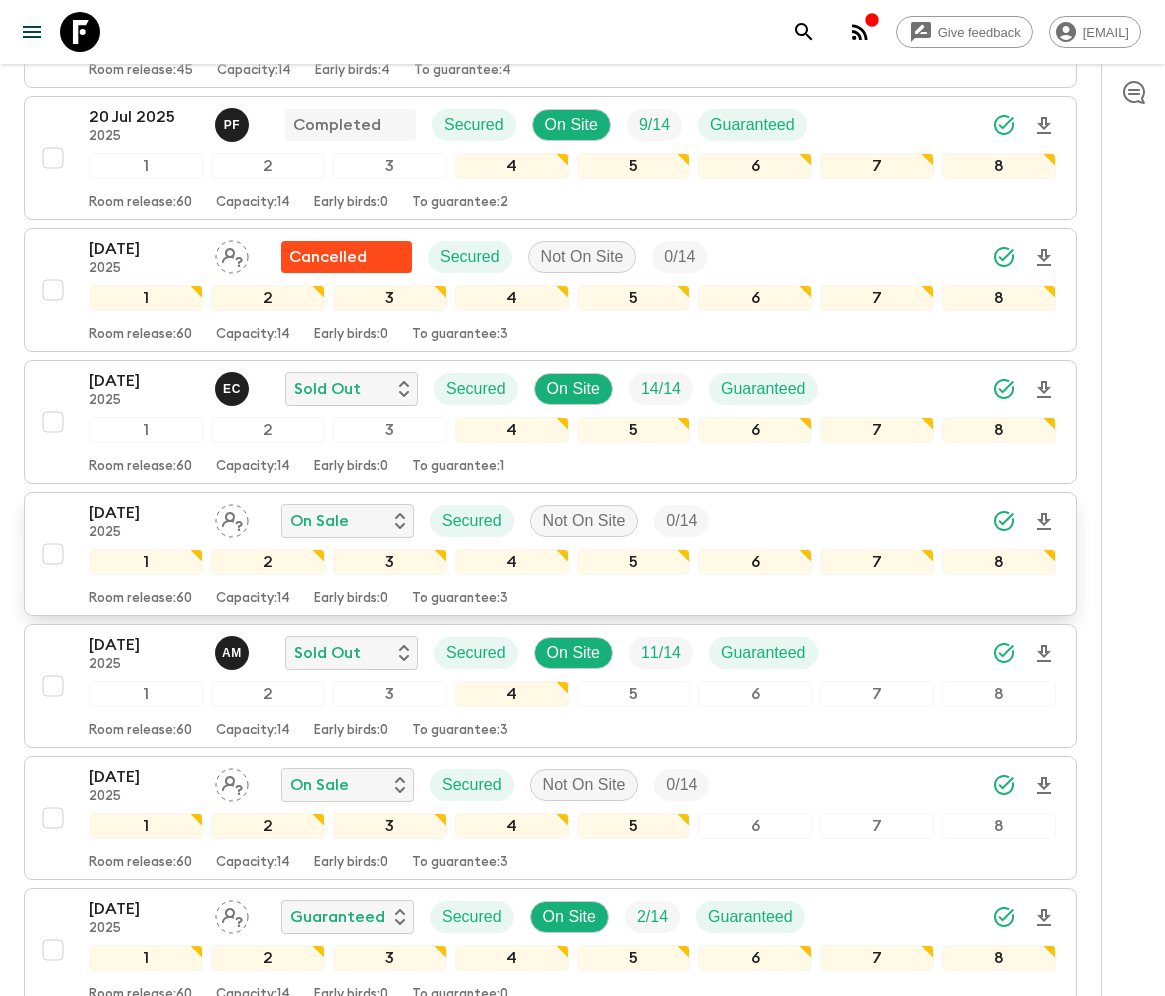 checkbox on "true" 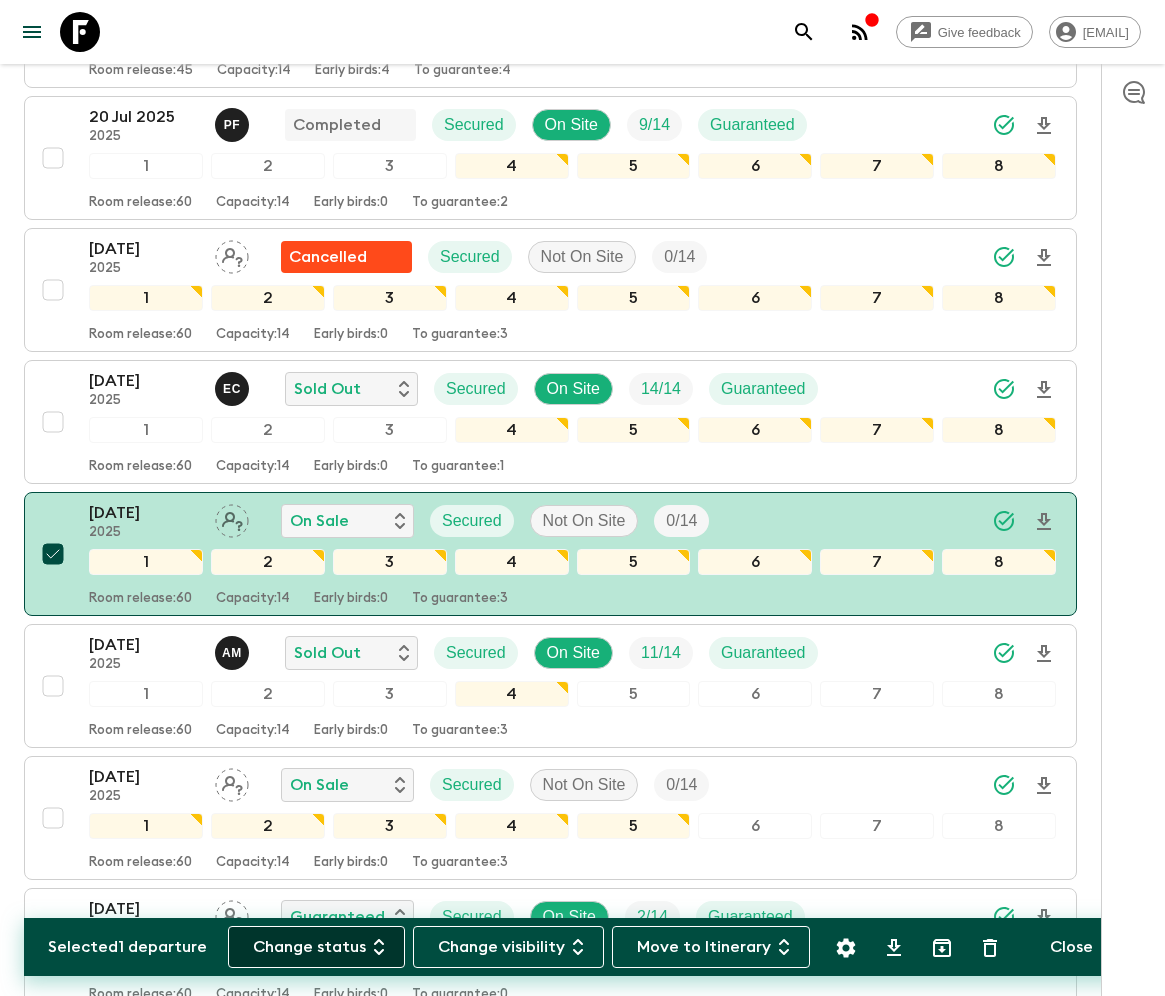 click on "Change status" at bounding box center (316, 947) 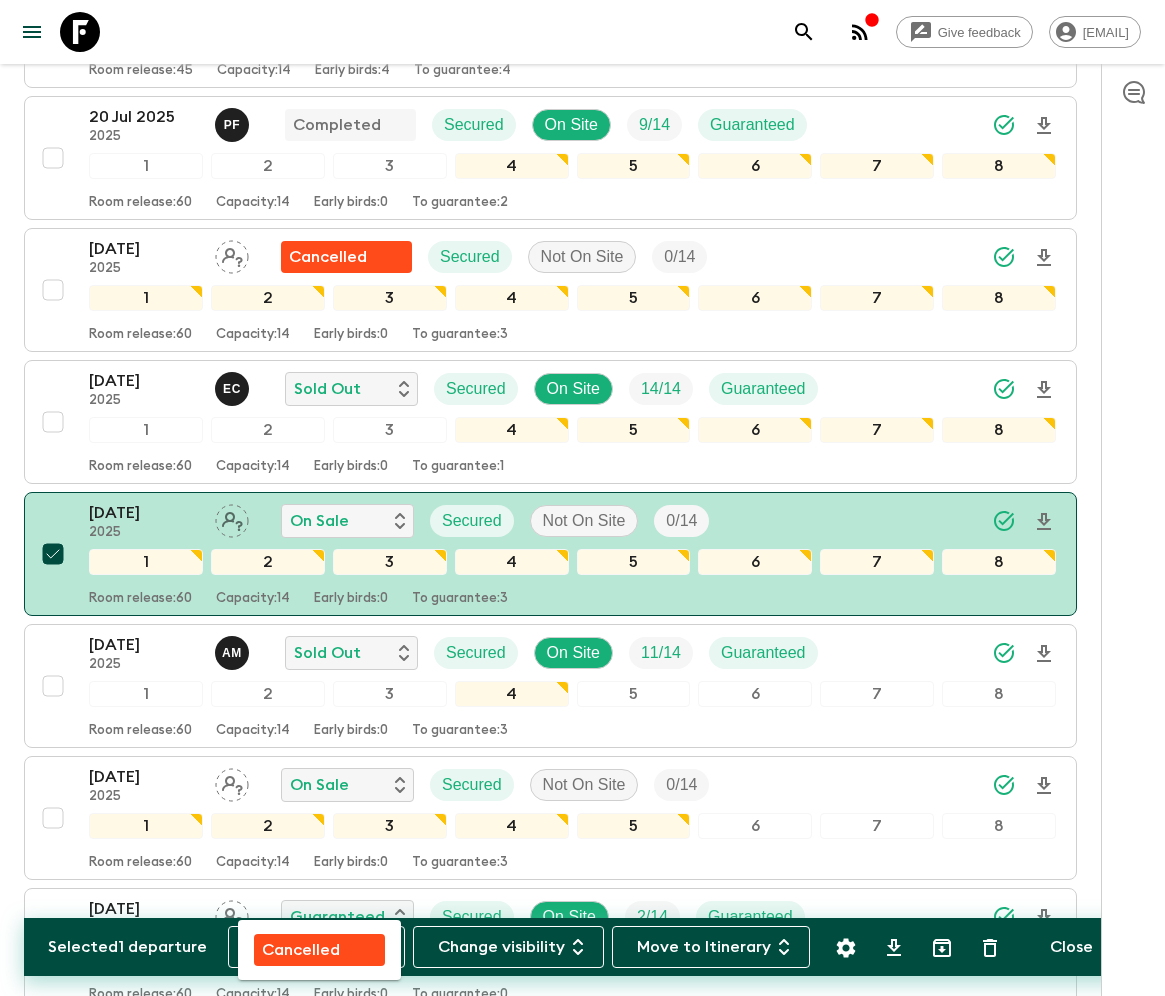 click on "Cancelled" at bounding box center (301, 950) 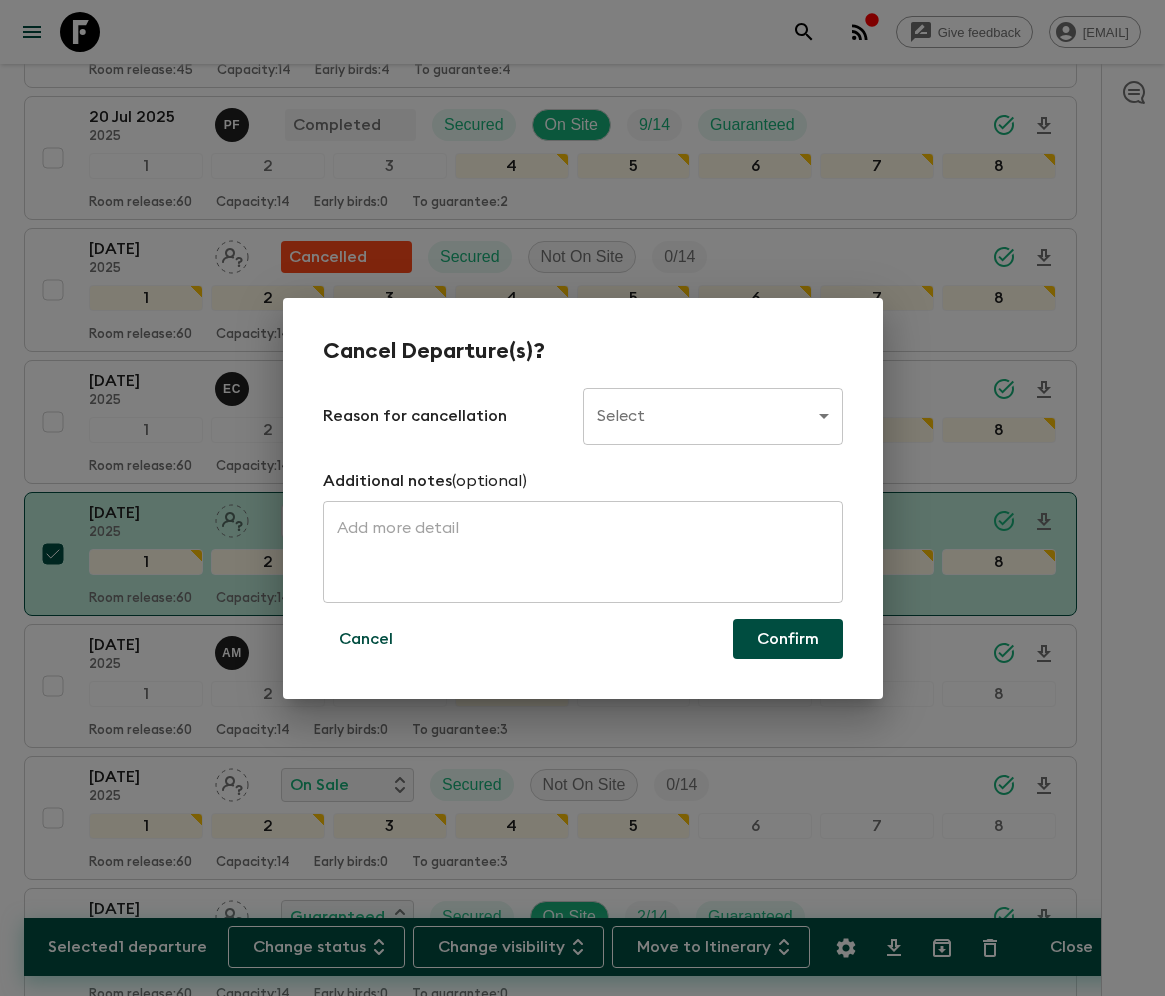 click on "Give feedback ellie.b@flashpack.com All adventures Costa Rica: Wildlife & Beach Beauty CR2 Sync Feedback FAQ Bookings Balanced Itineraries Departures Settings Attributes Selected  1 departure Change status Change visibility Move to Itinerary Close Propose Departures Select All Bulk update Show Attention Required only Include Archived CSV Export 22 Nov 2023 2023 (old) E B Completed Secured On Site 10 / 13 Guaranteed 1 2 3 4 5 6 7 8 Room release:  30 Capacity:  13 Early birds:  4 To guarantee:  4 10 Dec 2023 2023 (old) A Q Completed Secured On Site 8 / 14 Guaranteed 1 2 3 4 5 6 7 8 Room release:  5 Capacity:  14 Early birds:  4 To guarantee:  4 20 Dec 2023 2023 (old) M A Completed Secured On Site 10 / 14 Guaranteed 1 2 3 4 5 6 7 8 Room release:  5 Capacity:  14 Early birds:  4 To guarantee:  4 29 Dec 2023 2023 (old) Cancelled Not secured Not On Site 0 / 14 1 2 3 4 5 6 7 8 Room release:  30 Capacity:  14 Early birds:  4 To guarantee:  14 11 Jan 2024 2023 (old) A M Completed Secured On Site 10 / 14 1 2 3 4" at bounding box center (582, 1872) 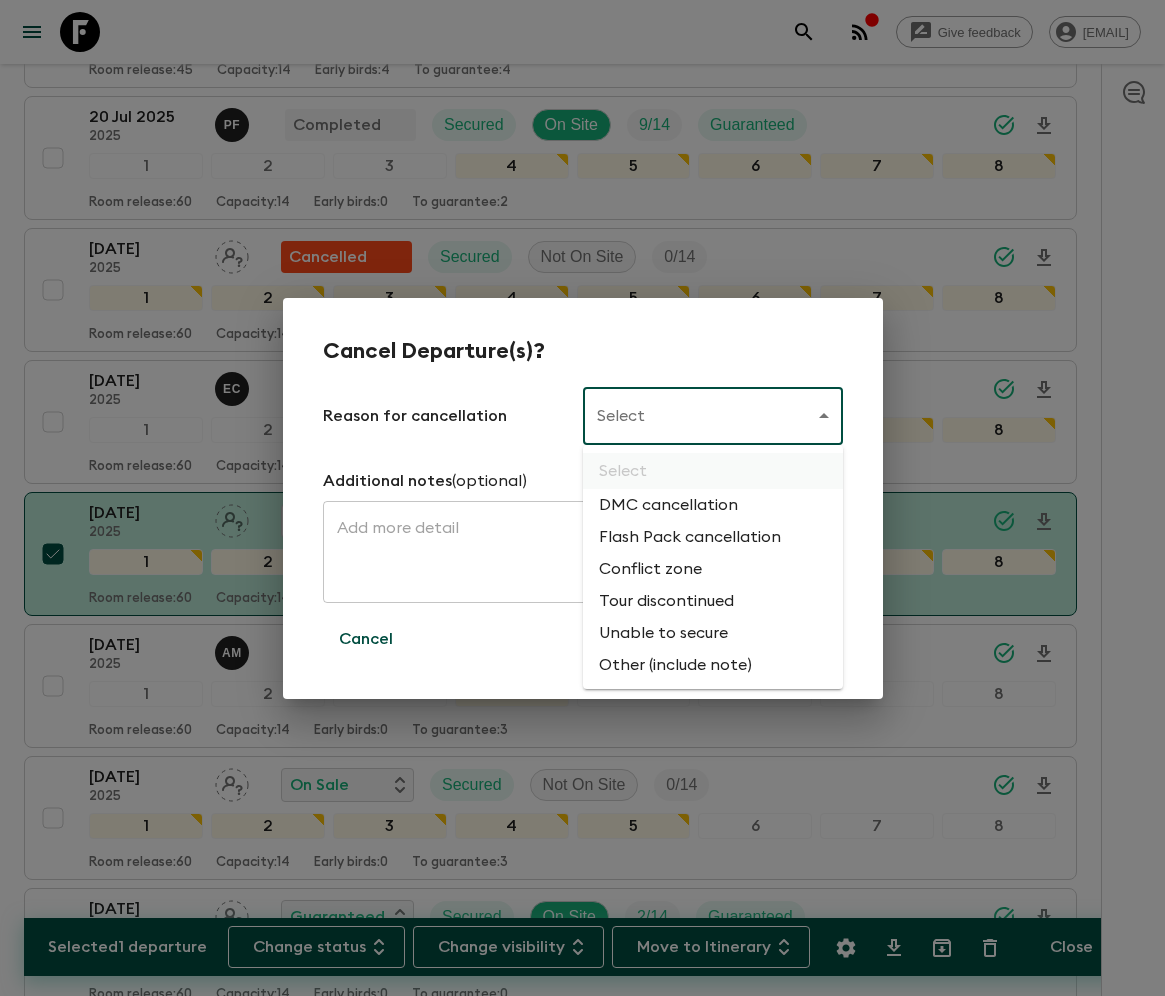 click on "Flash Pack cancellation" at bounding box center (713, 537) 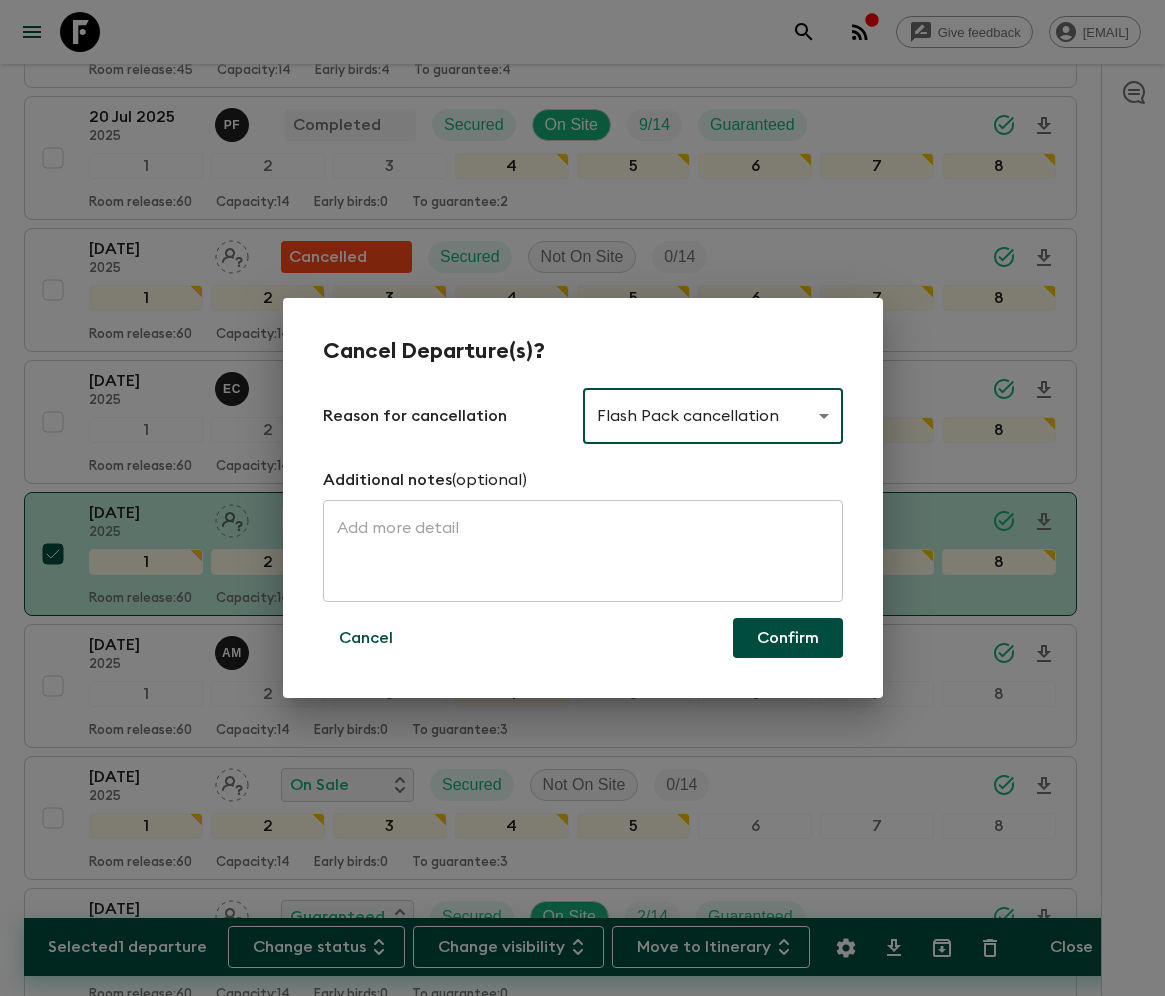 click on "Confirm" at bounding box center [788, 638] 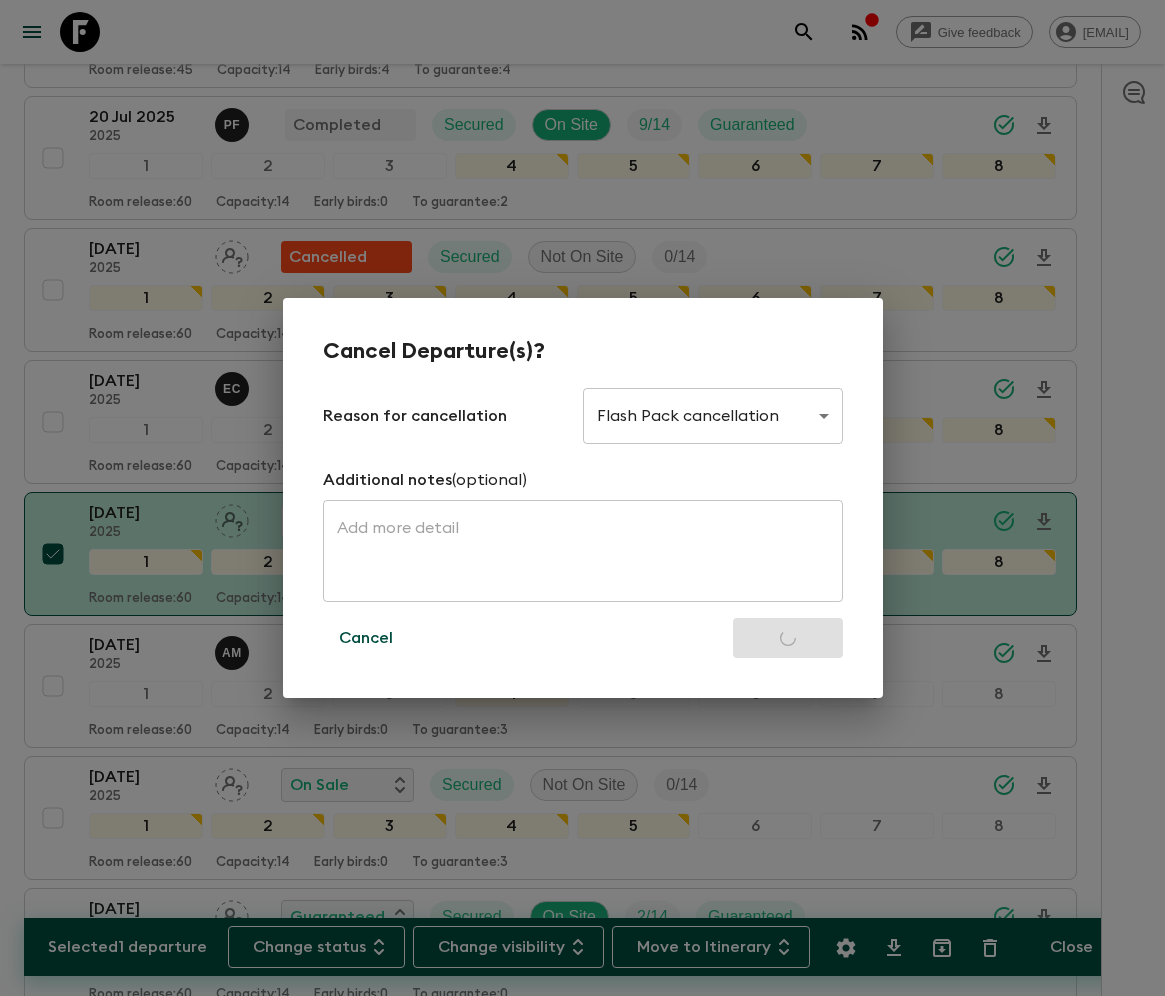 checkbox on "false" 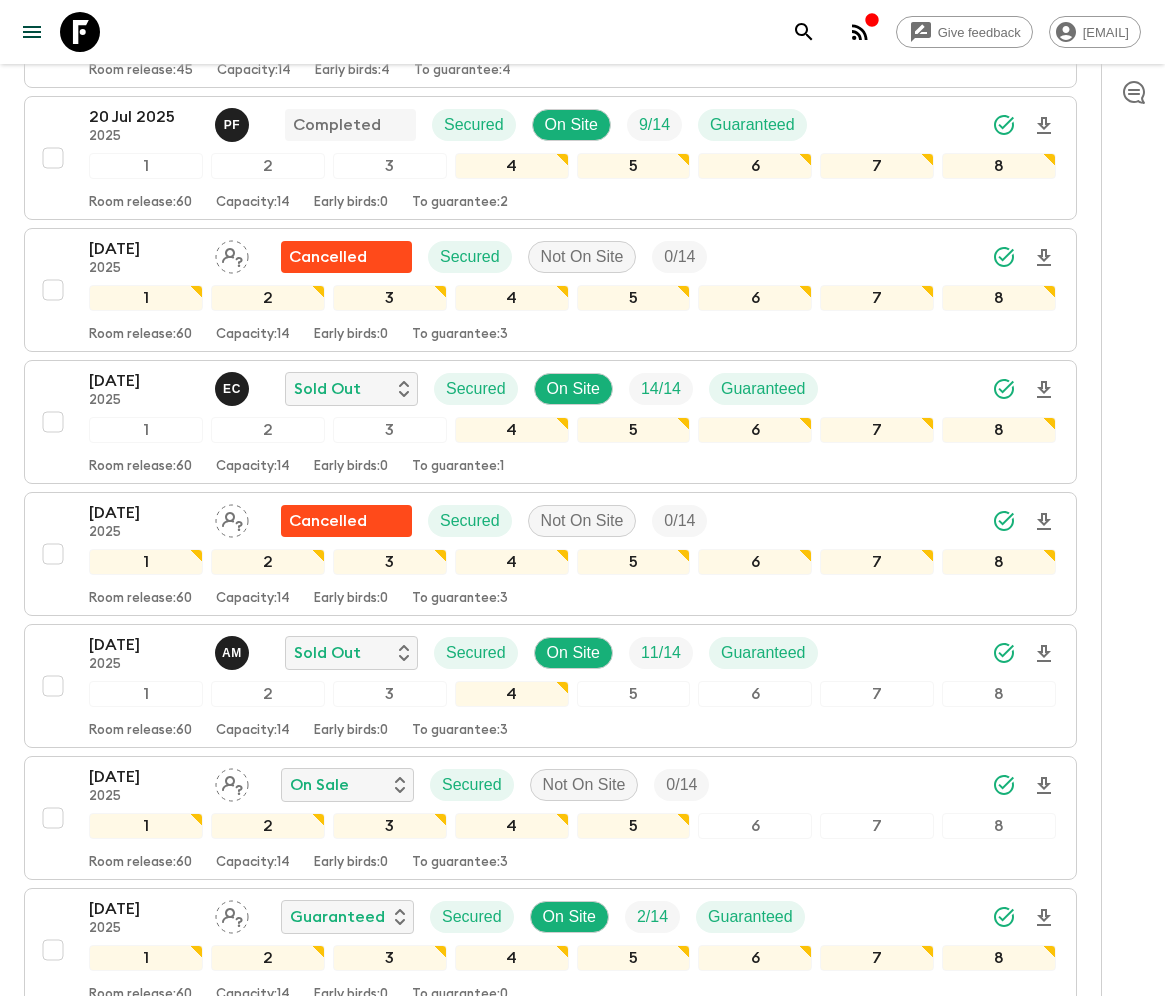click 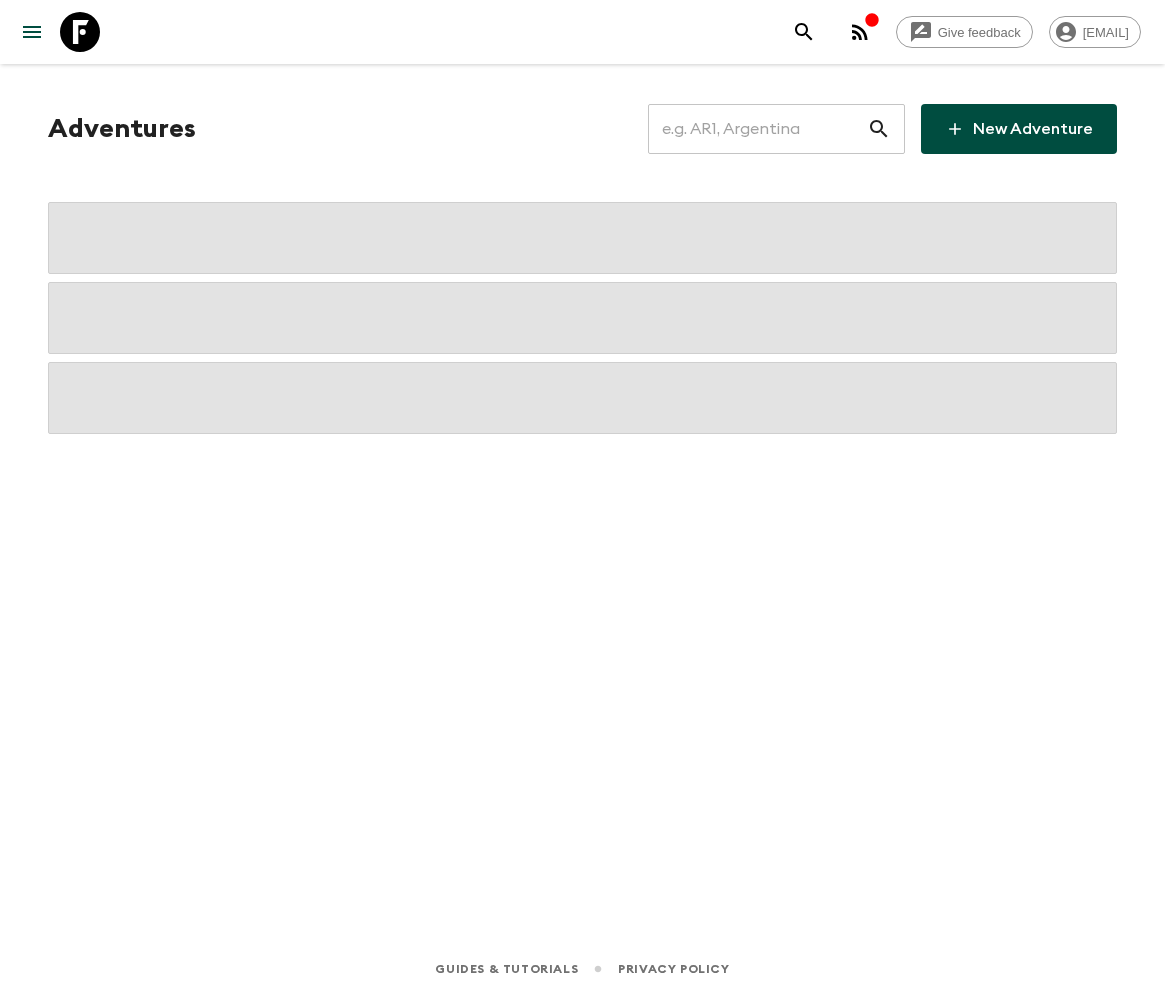 scroll, scrollTop: 0, scrollLeft: 0, axis: both 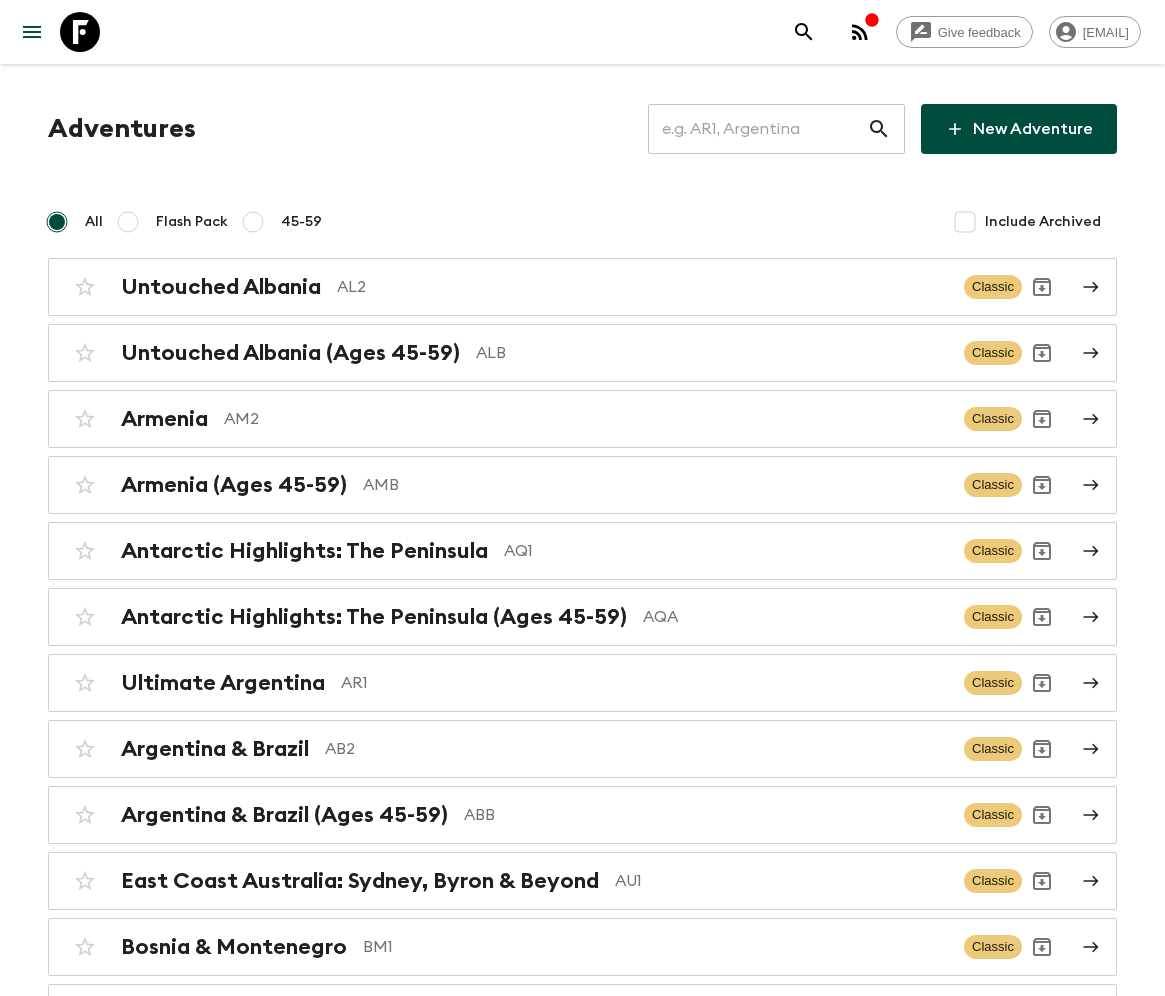 click at bounding box center [757, 129] 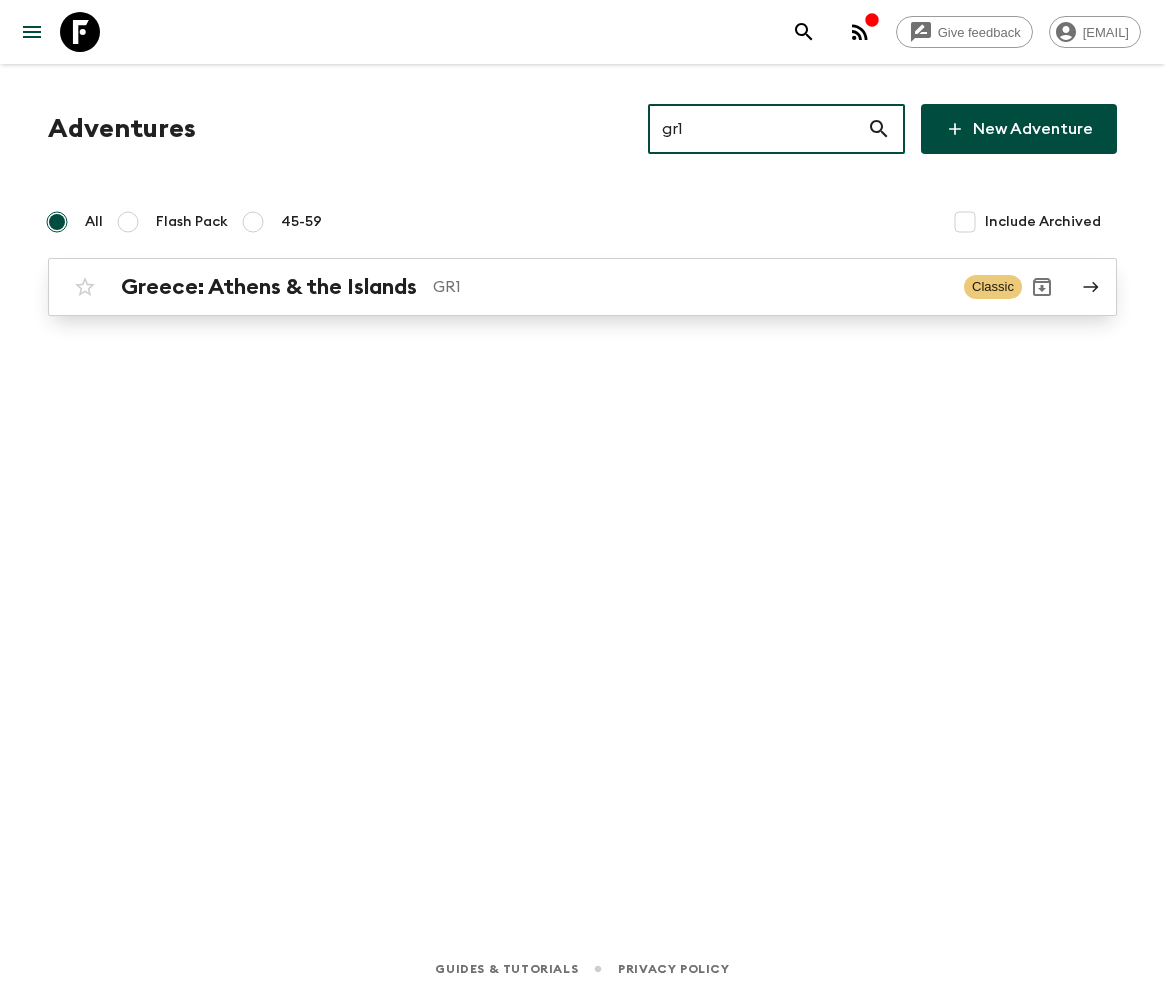 type on "gr1" 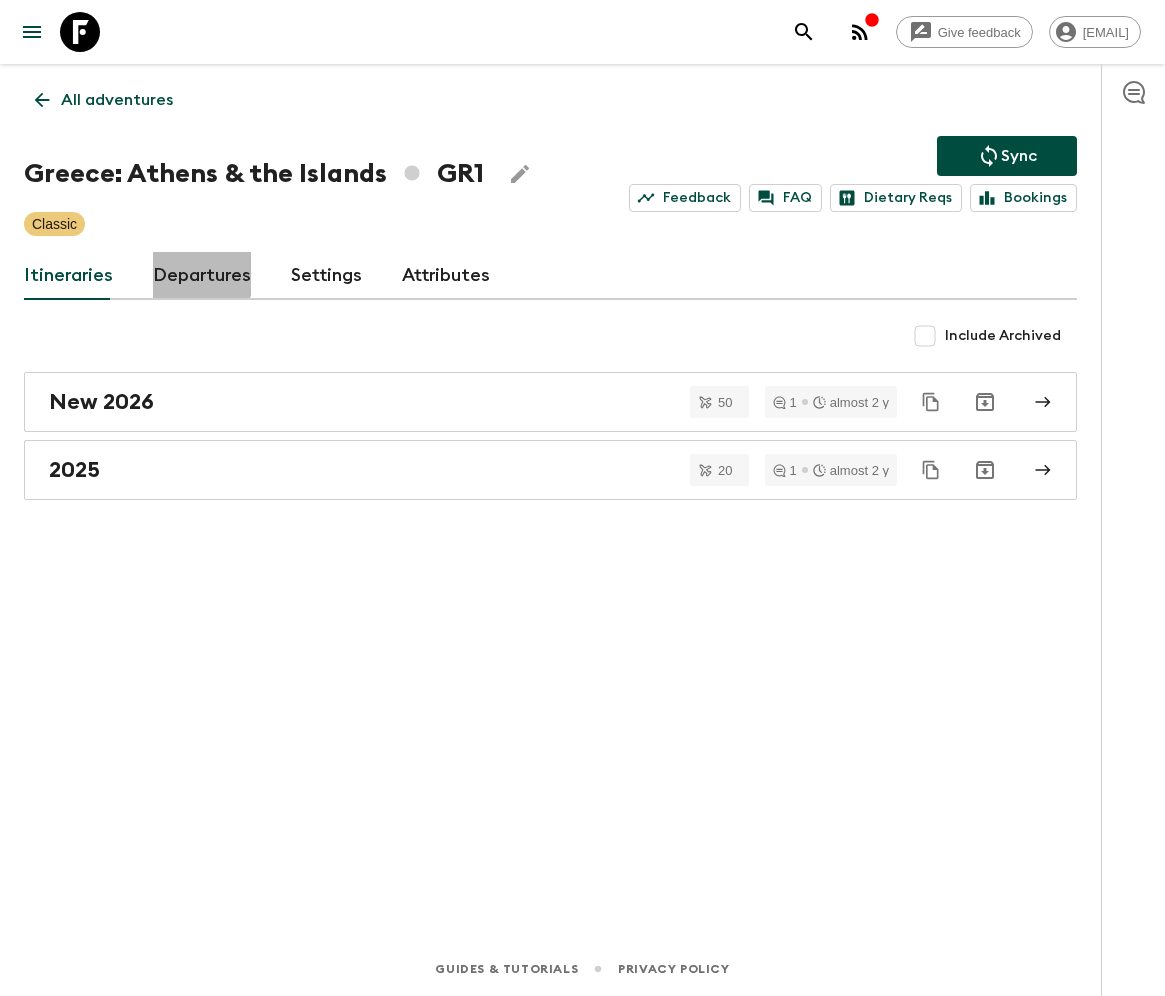 click on "Departures" at bounding box center (202, 276) 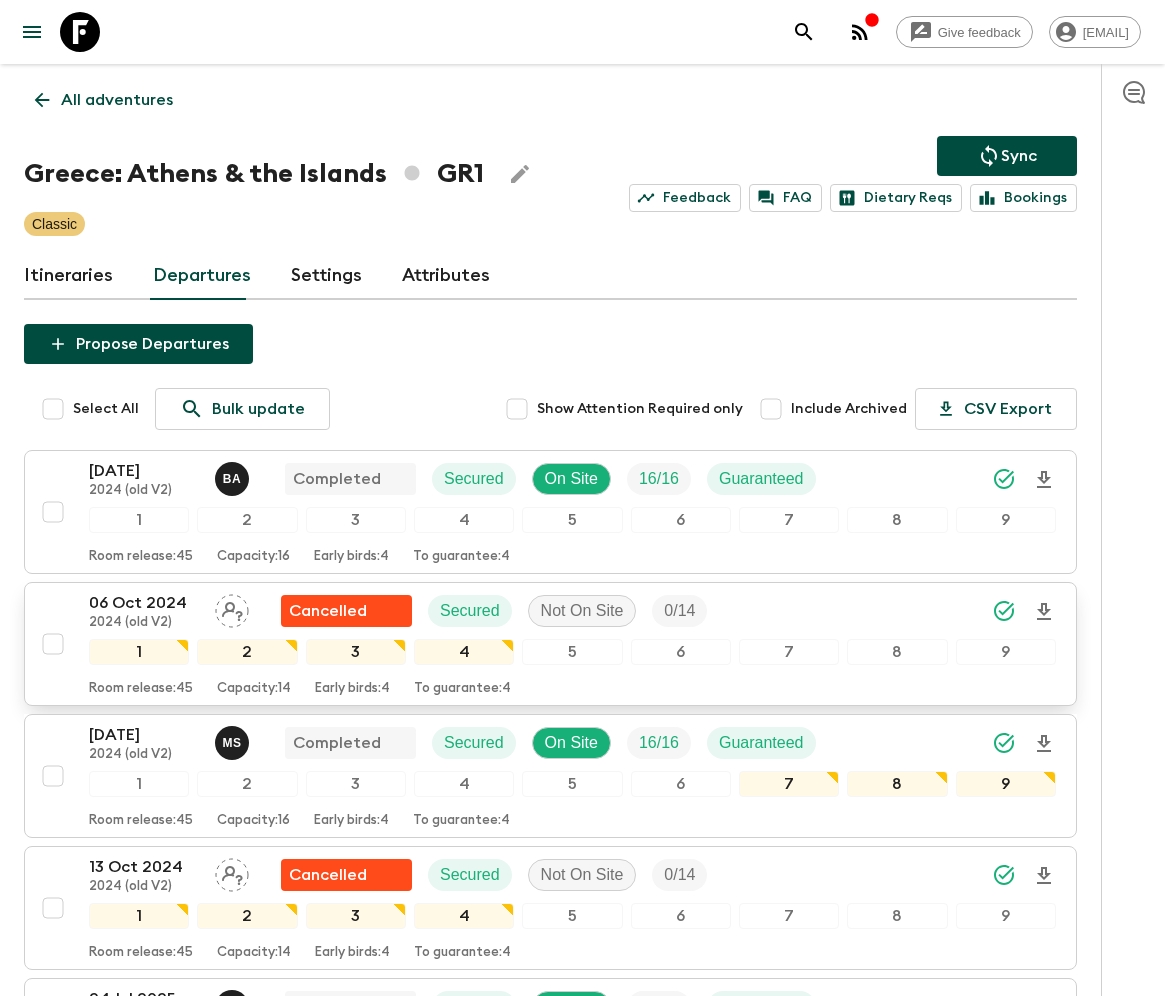 scroll, scrollTop: 2841, scrollLeft: 0, axis: vertical 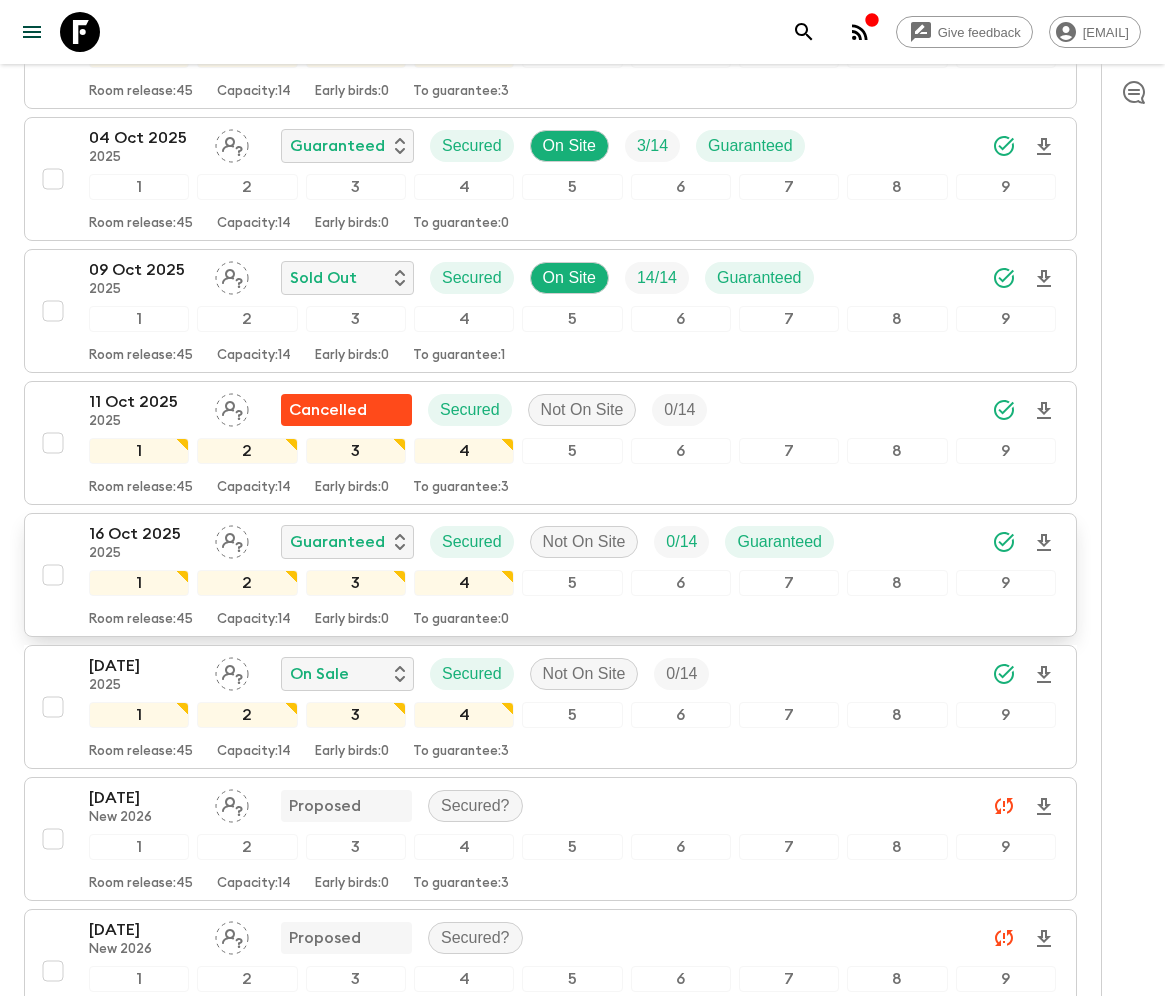 click at bounding box center (53, 575) 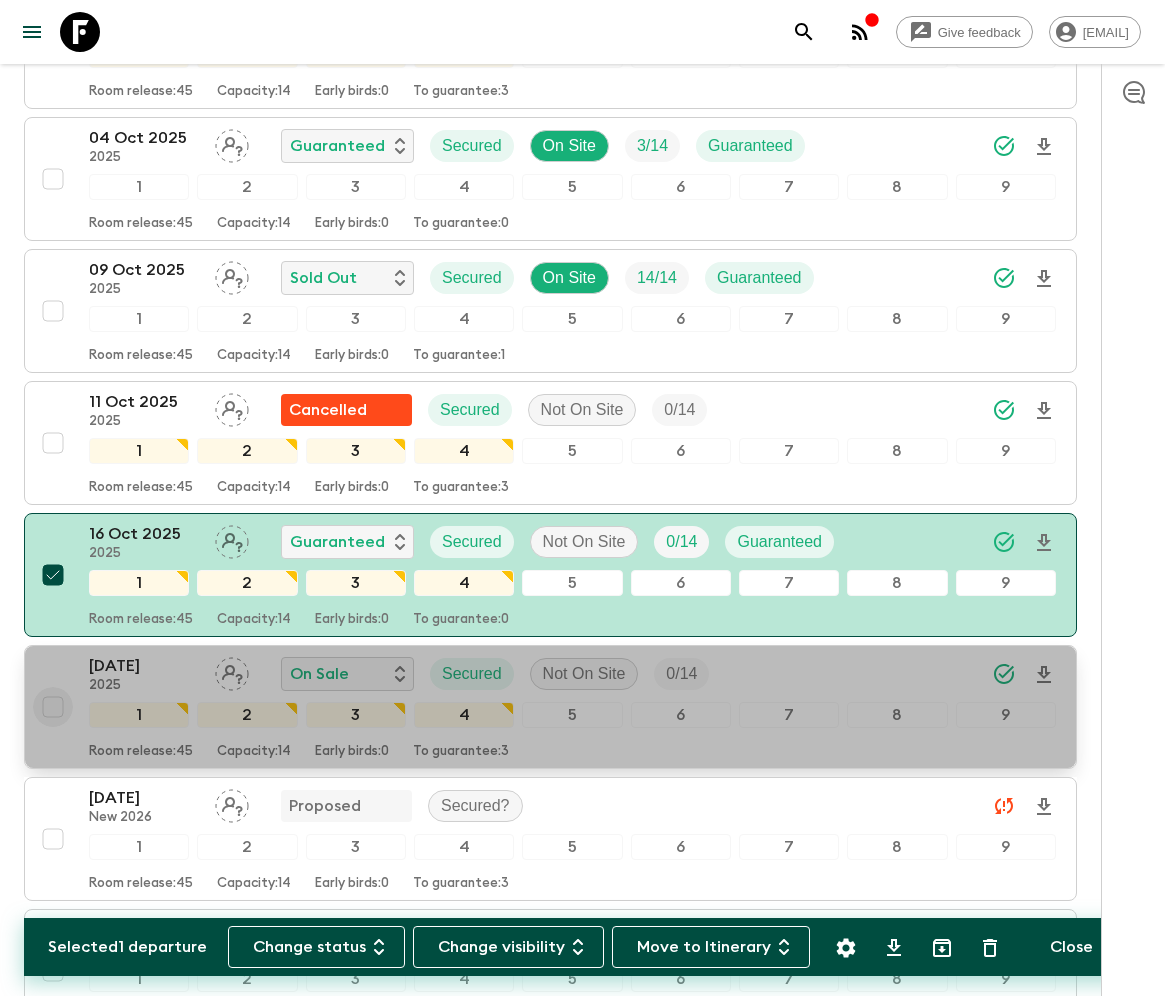 click at bounding box center [53, 707] 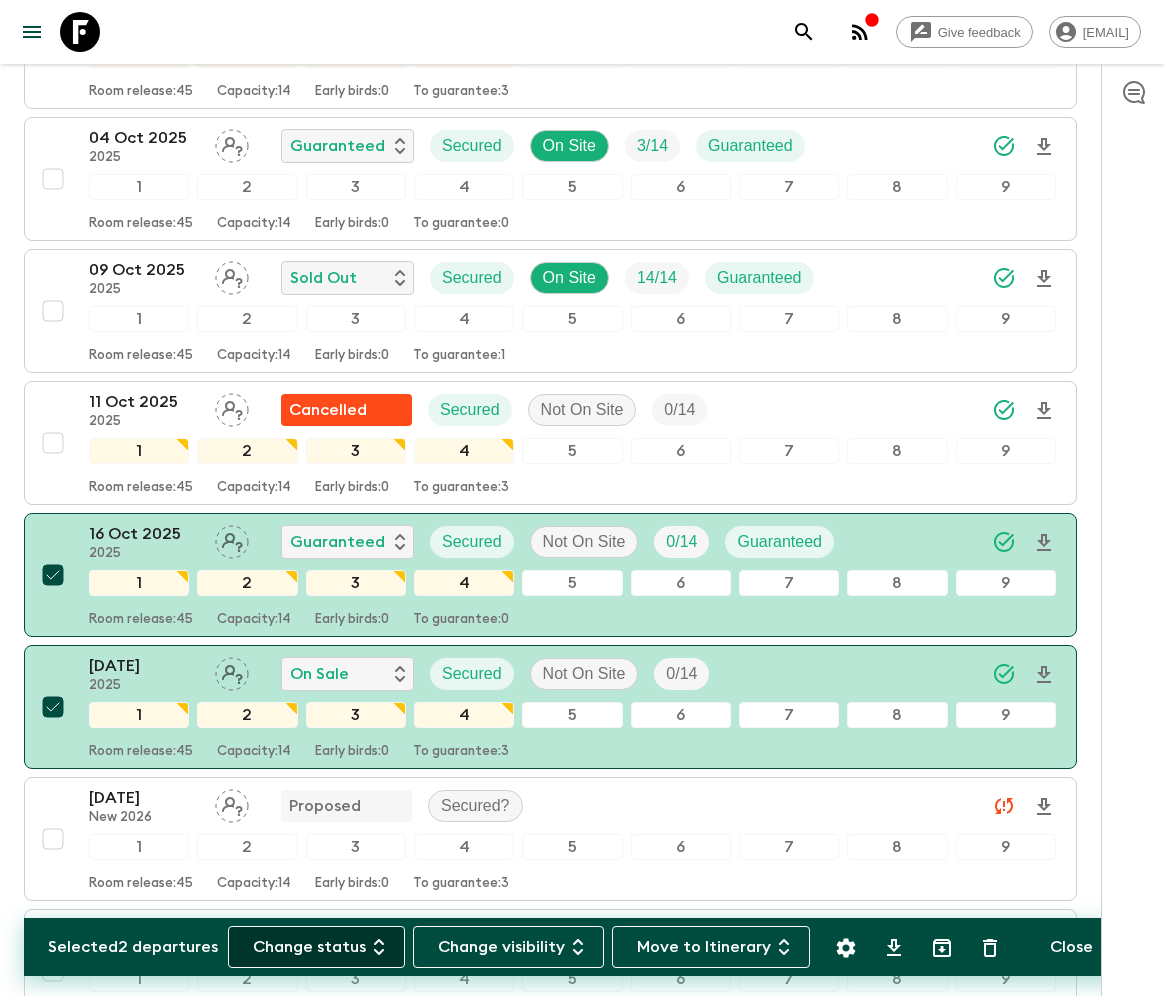 click on "Change status" at bounding box center (316, 947) 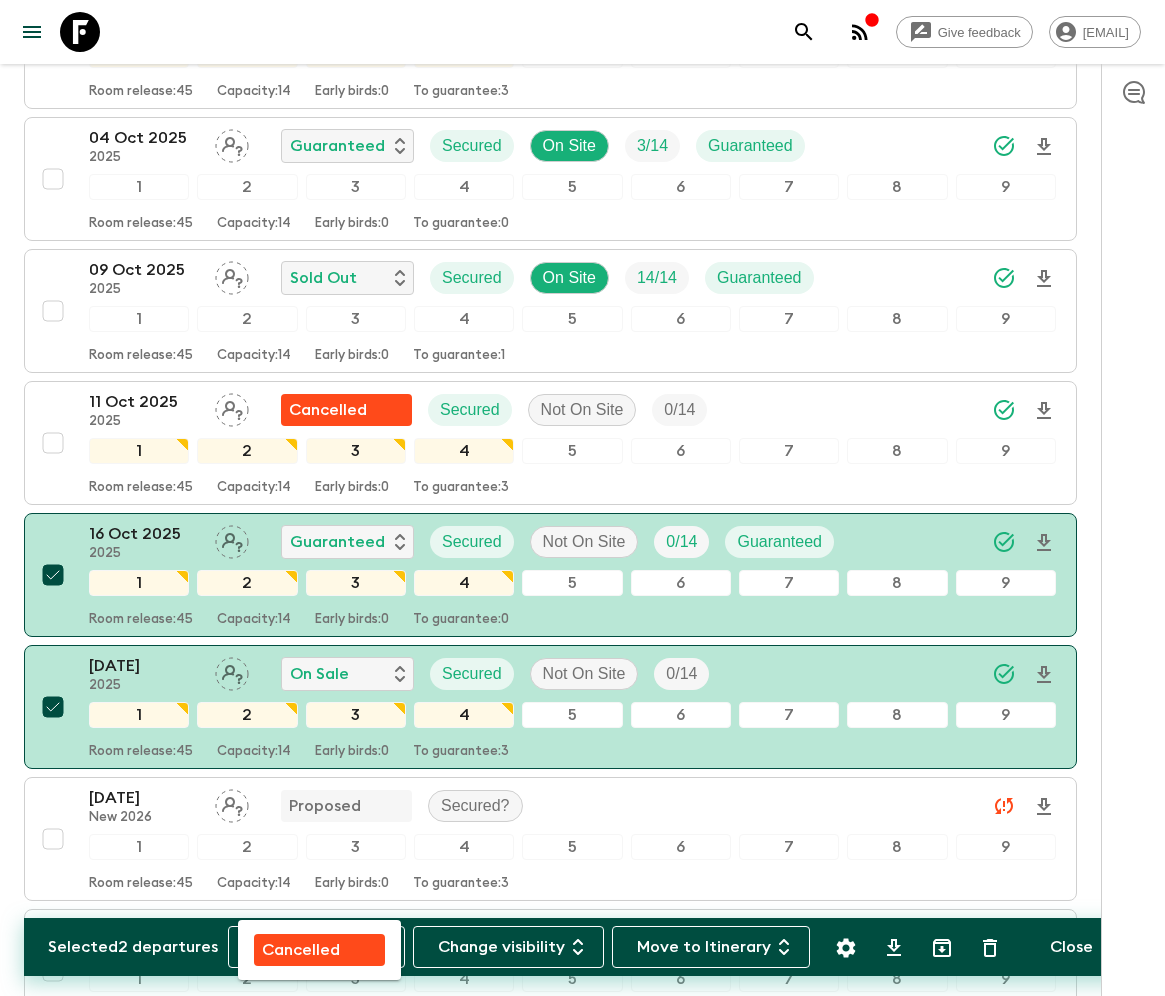 click on "Cancelled" at bounding box center (301, 950) 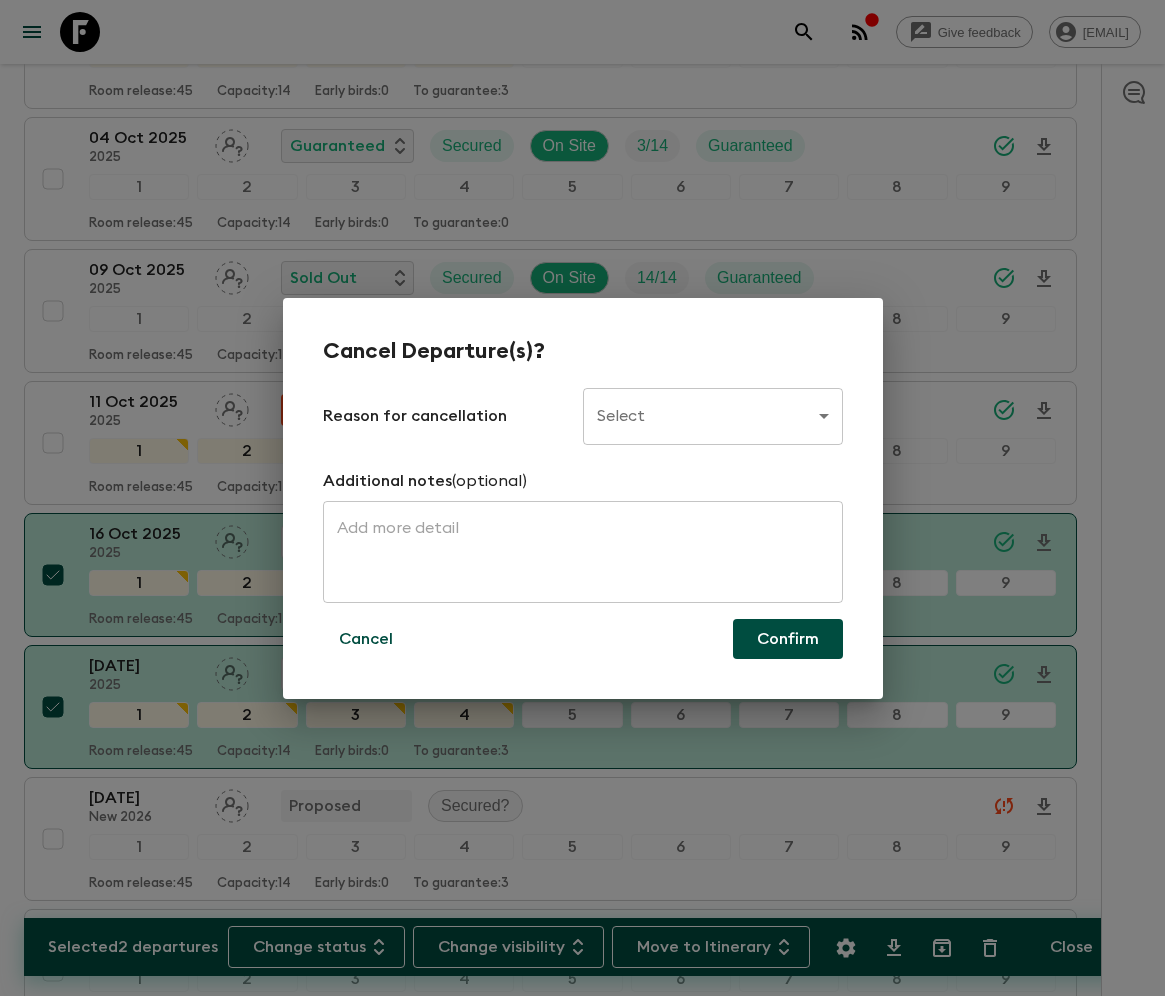 click on "Give feedback ellie.b@flashpack.com All adventures Greece: Athens & the Islands GR1 Sync Feedback FAQ Dietary Reqs Bookings Classic Itineraries Departures Settings Attributes Selected  2 departures Change status Change visibility Move to Itinerary Close Propose Departures Select All Bulk update Show Attention Required only Include Archived CSV Export 03 Oct 2024 2024 (old V2) B A Completed Secured On Site 16 / 16 Guaranteed 1 2 3 4 5 6 7 8 9 Room release:  45 Capacity:  16 Early birds:  4 To guarantee:  4 06 Oct 2024 2024 (old V2) Cancelled Secured Not On Site 0 / 14 1 2 3 4 5 6 7 8 9 Room release:  45 Capacity:  14 Early birds:  4 To guarantee:  4 10 Oct 2024 2024 (old V2) M S Completed Secured On Site 16 / 16 Guaranteed 1 2 3 4 5 6 7 8 9 Room release:  45 Capacity:  16 Early birds:  4 To guarantee:  4 13 Oct 2024 2024 (old V2) Cancelled Secured Not On Site 0 / 14 1 2 3 4 5 6 7 8 9 Room release:  45 Capacity:  14 Early birds:  4 To guarantee:  4 24 Jul 2025 2025 M S Completed Secured On Site 14 / 14 1" at bounding box center (582, 2355) 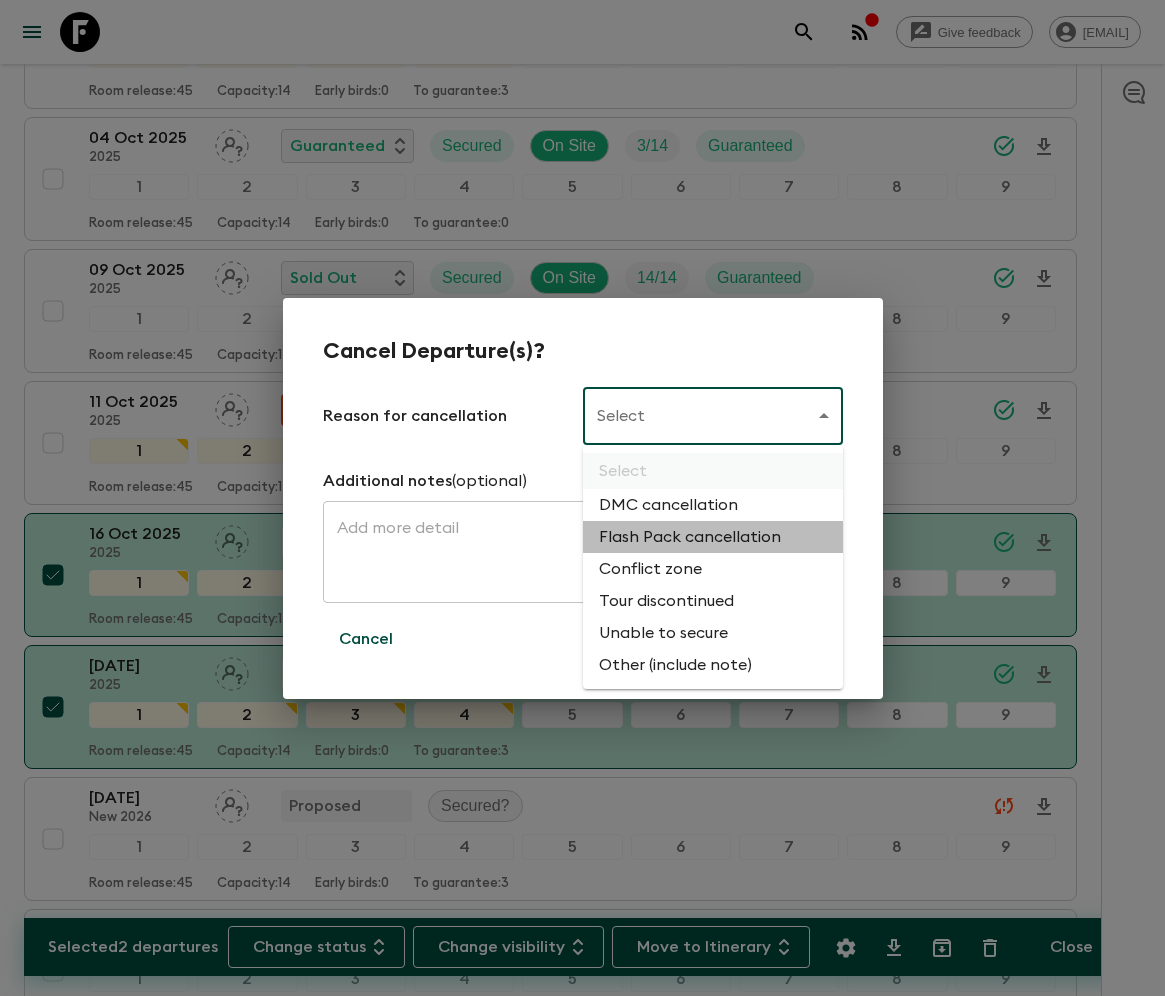 click on "Flash Pack cancellation" at bounding box center (713, 537) 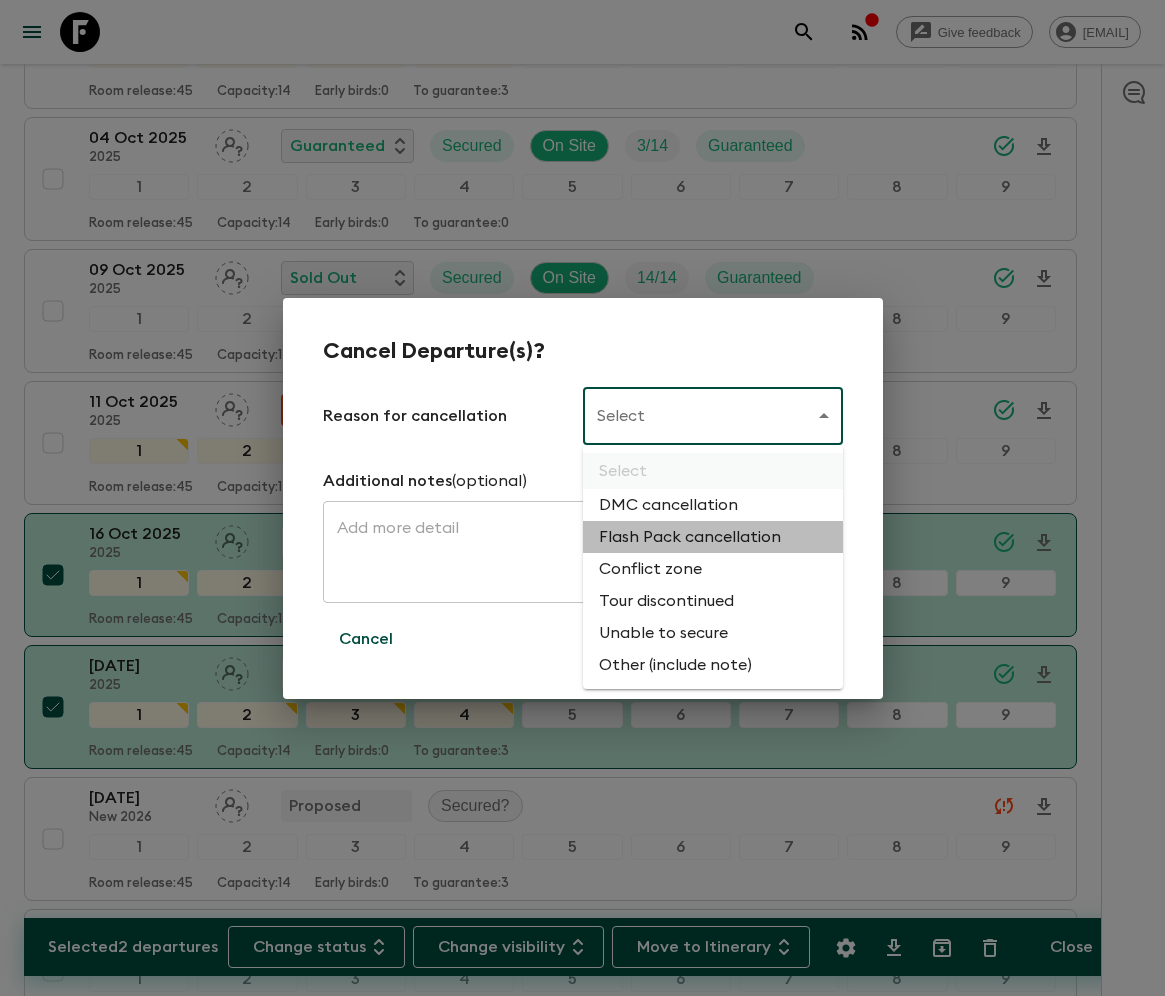 type on "FLASHPACK_CANCELLATION" 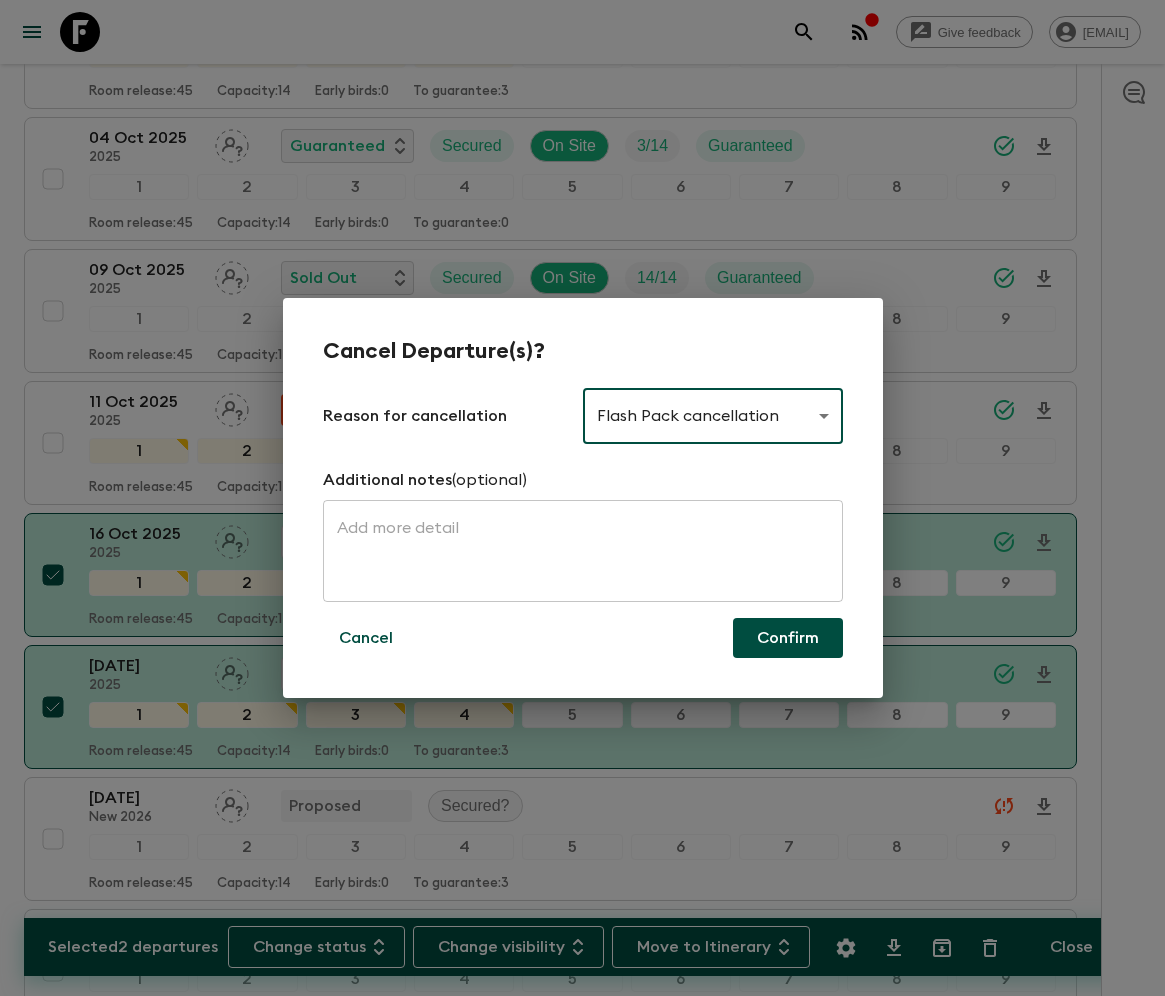 click on "Confirm" at bounding box center [788, 638] 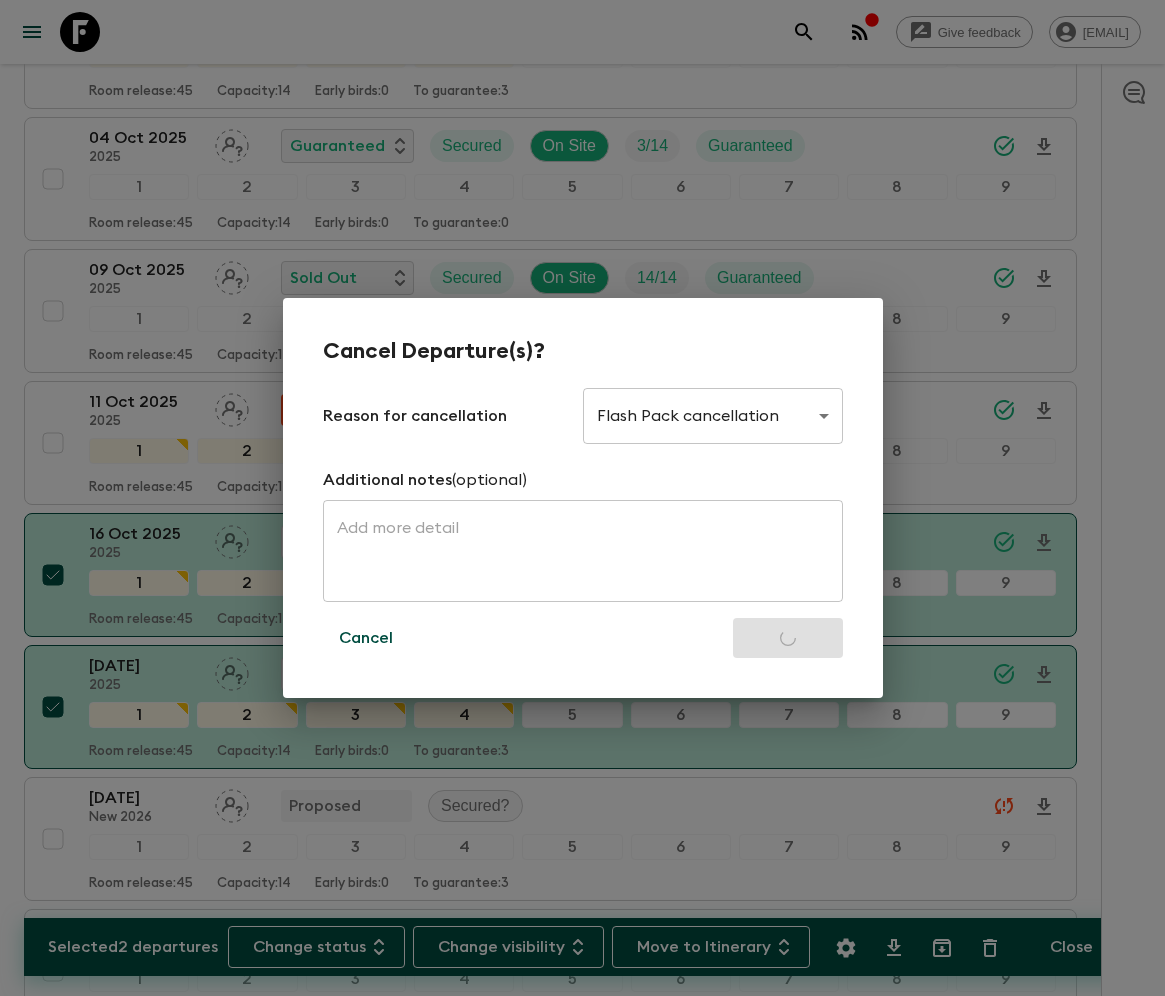 checkbox on "false" 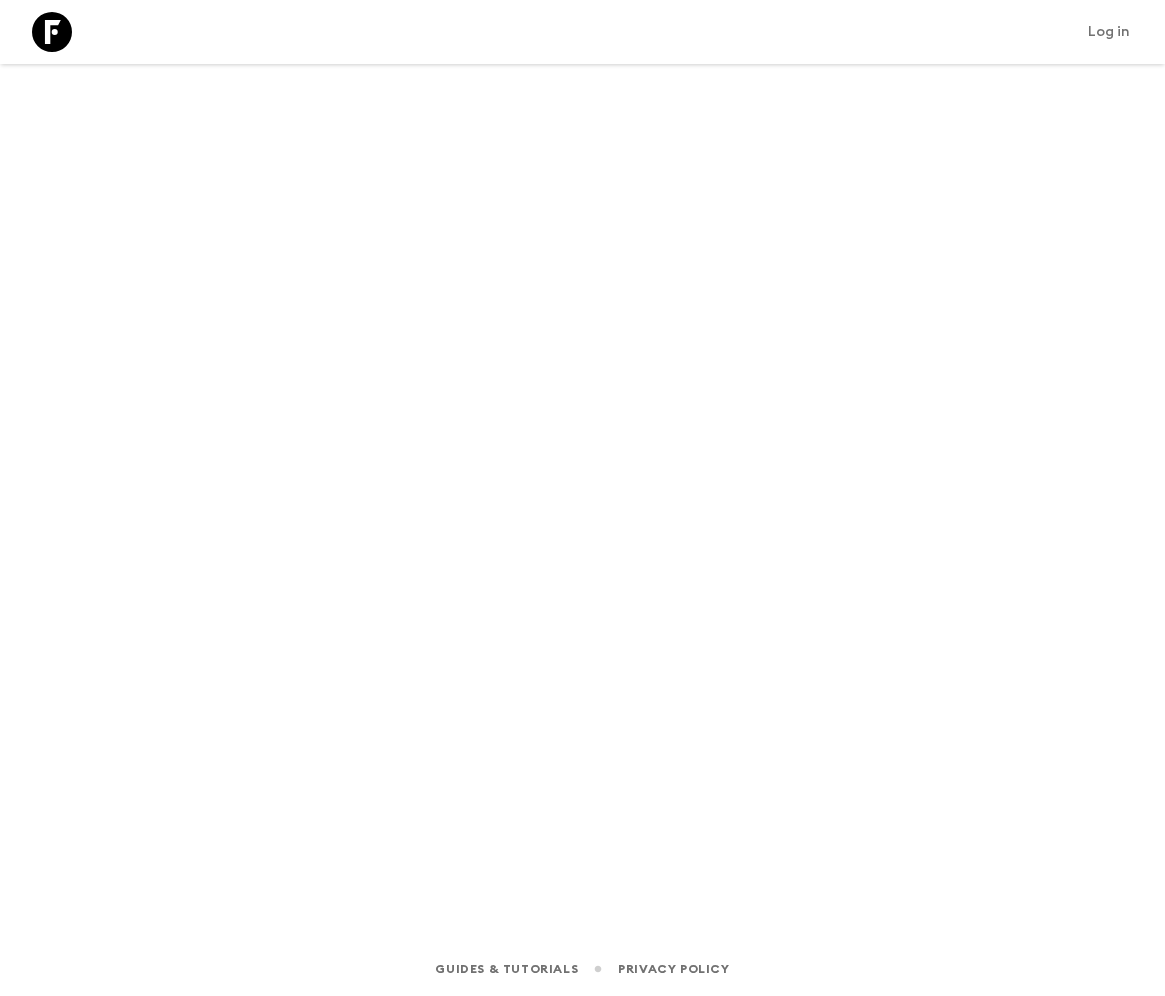 scroll, scrollTop: 0, scrollLeft: 0, axis: both 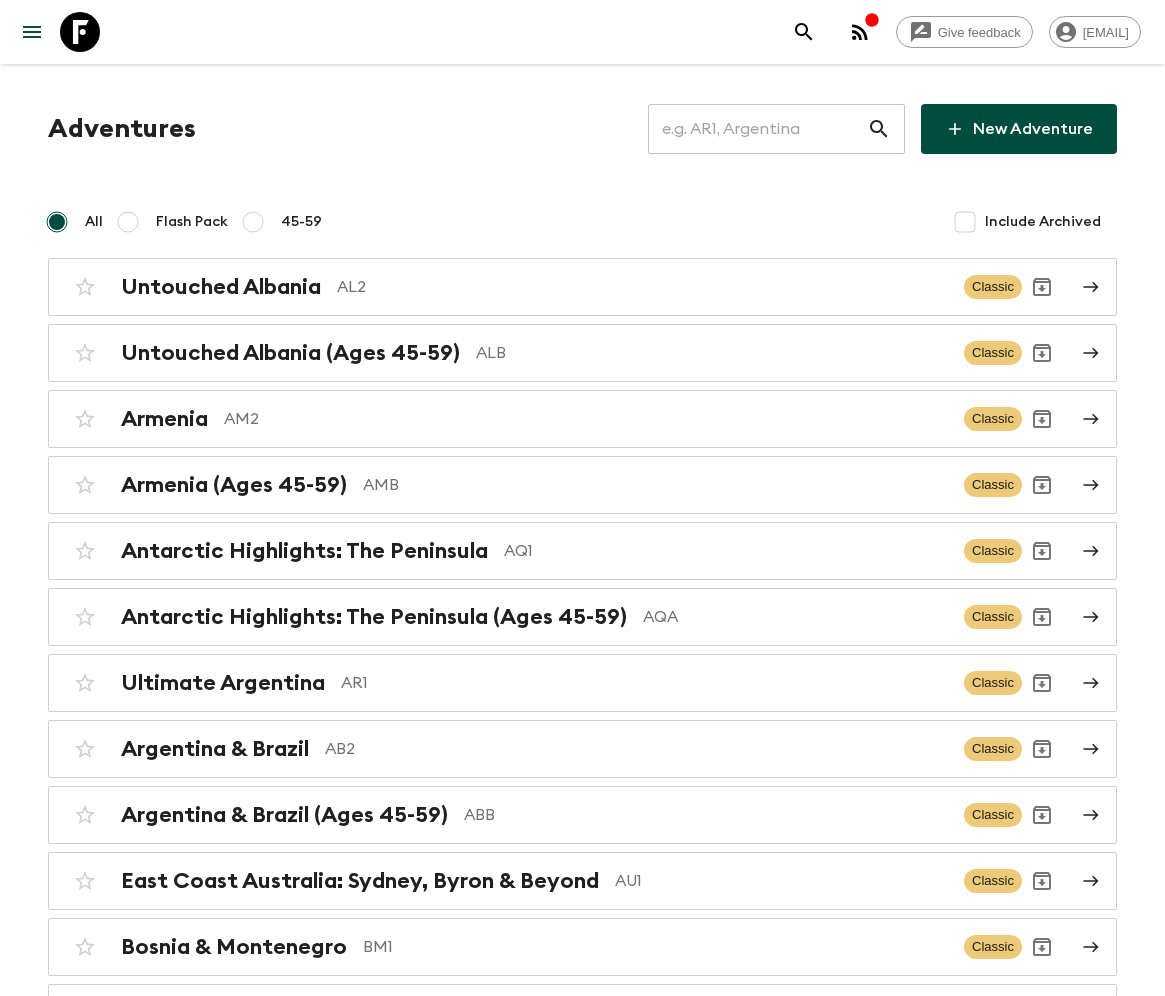 click at bounding box center (757, 129) 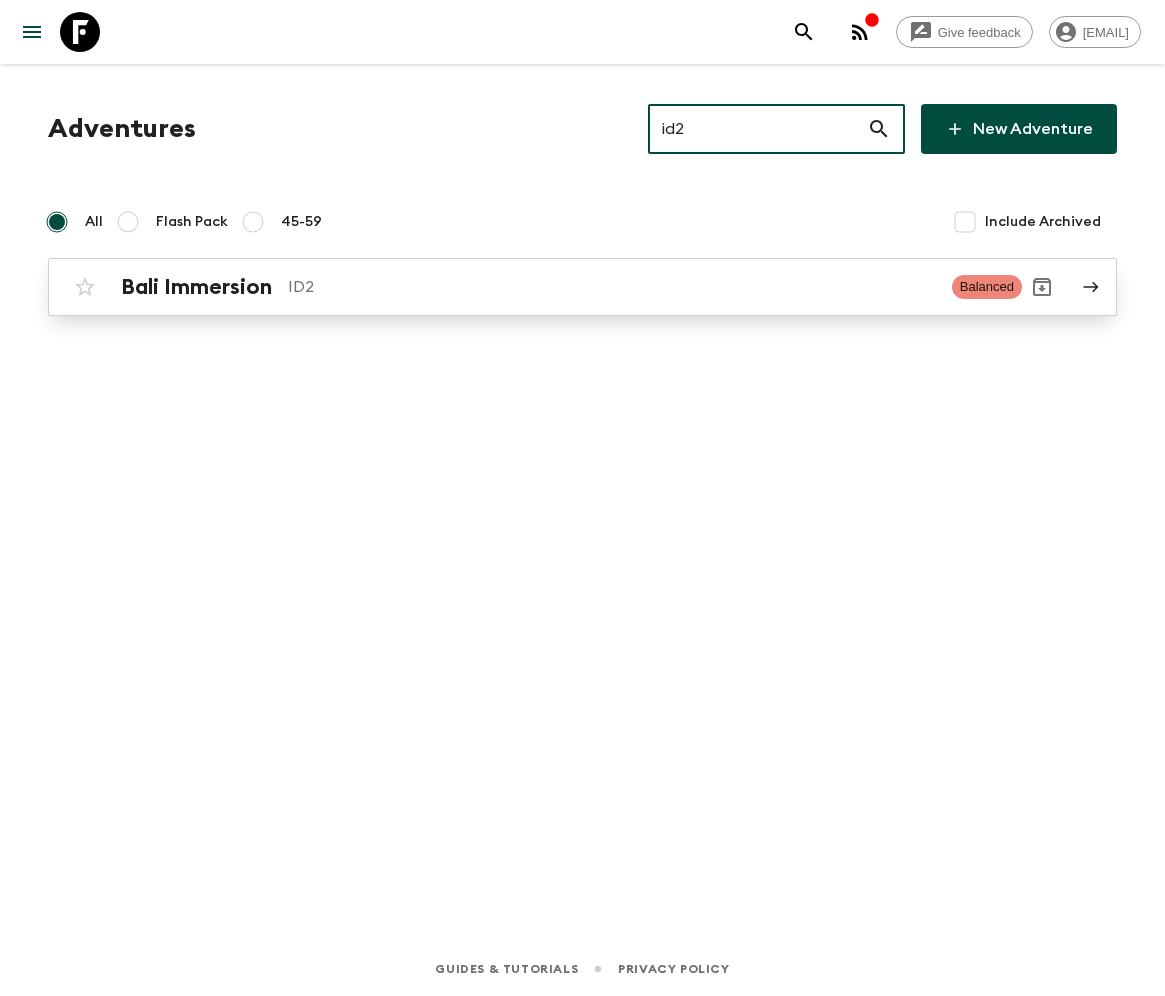 type on "id2" 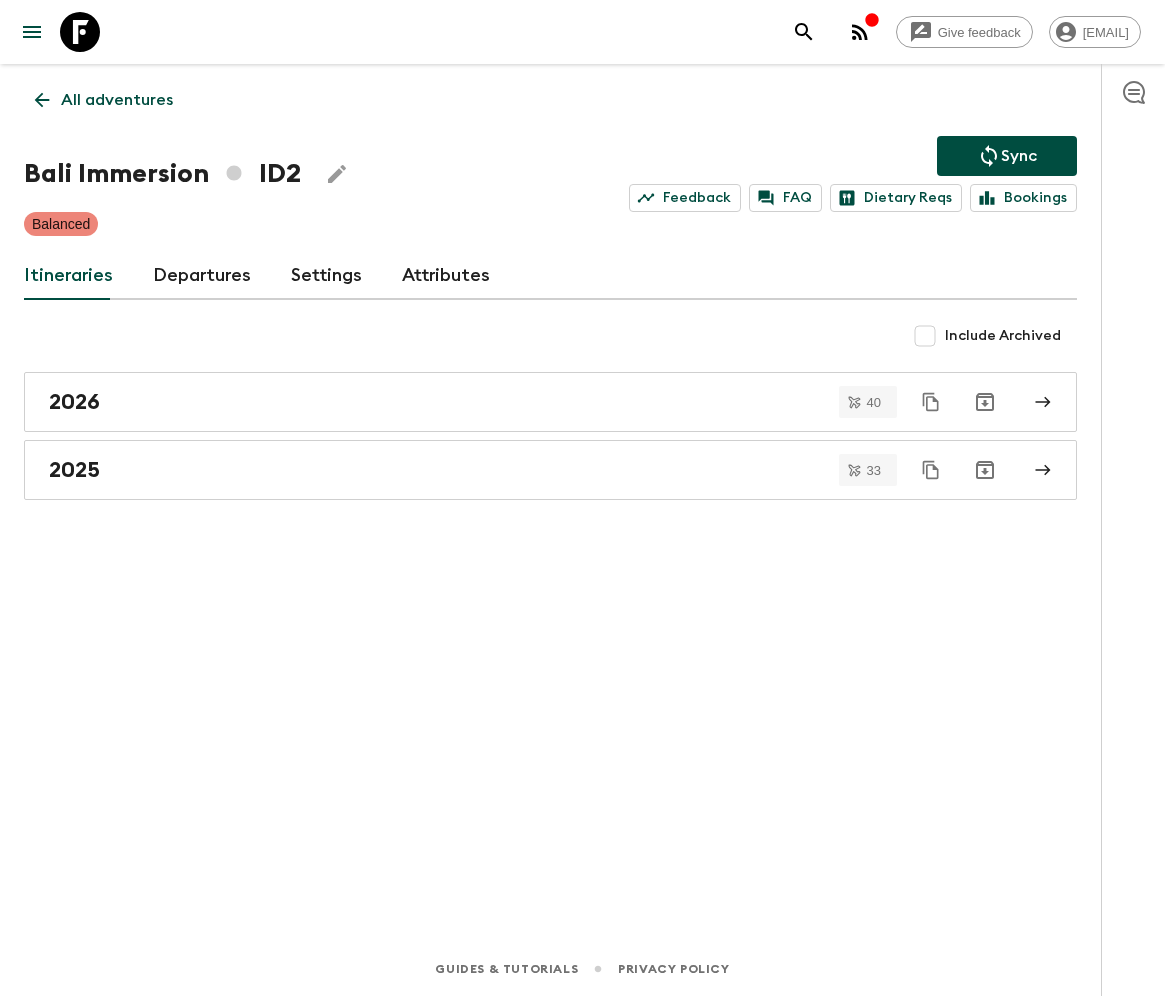 click on "Departures" at bounding box center (202, 276) 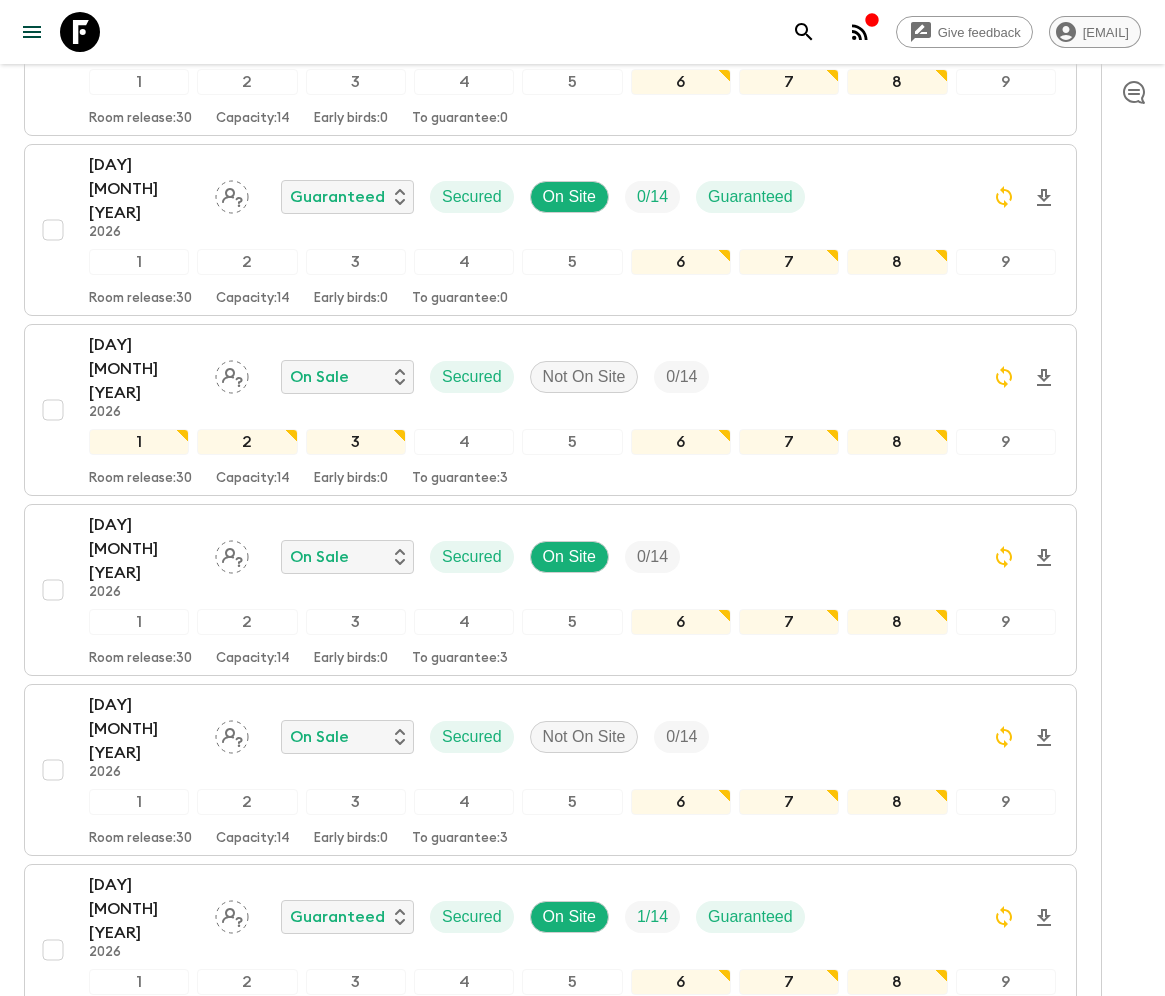 scroll, scrollTop: 6103, scrollLeft: 0, axis: vertical 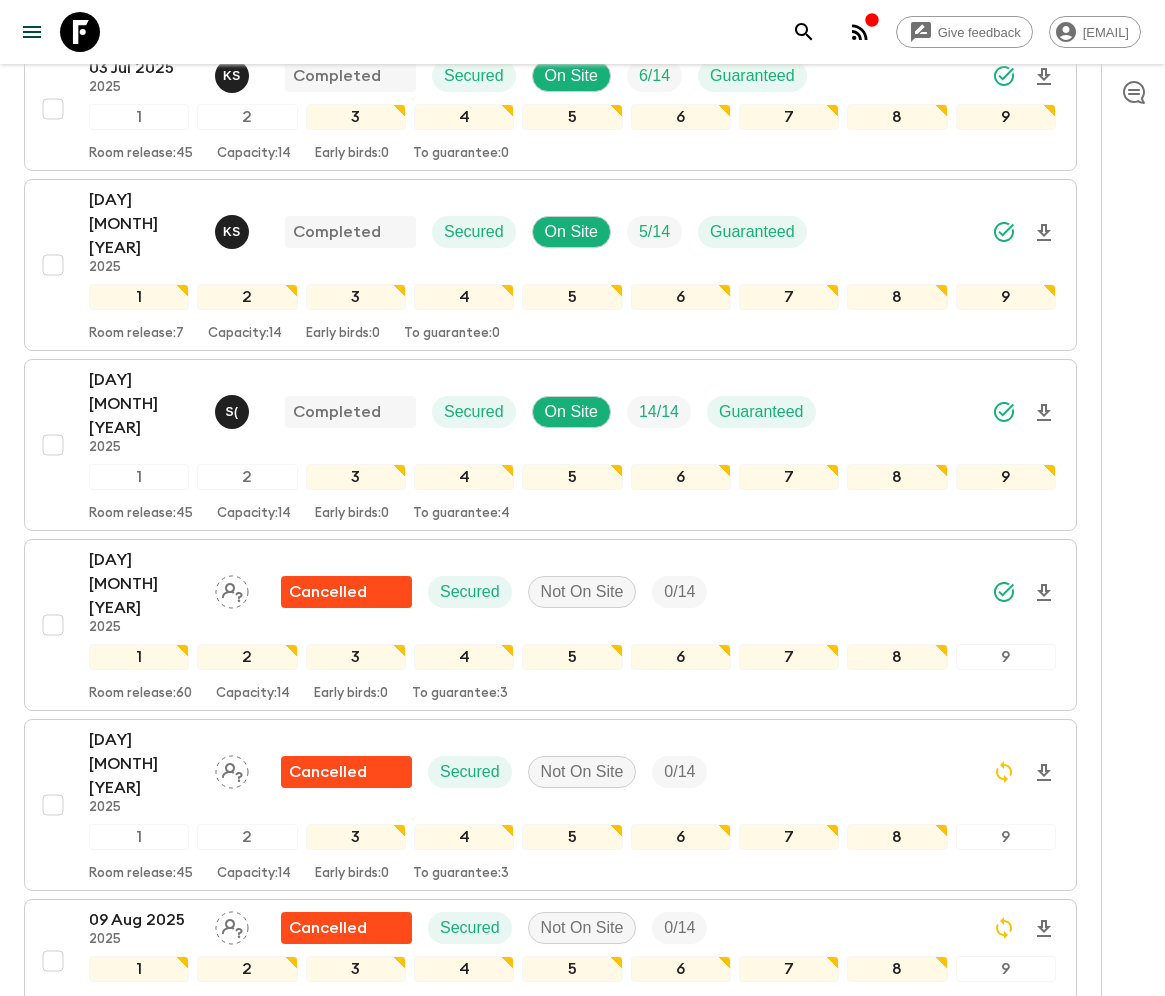click at bounding box center [53, 2293] 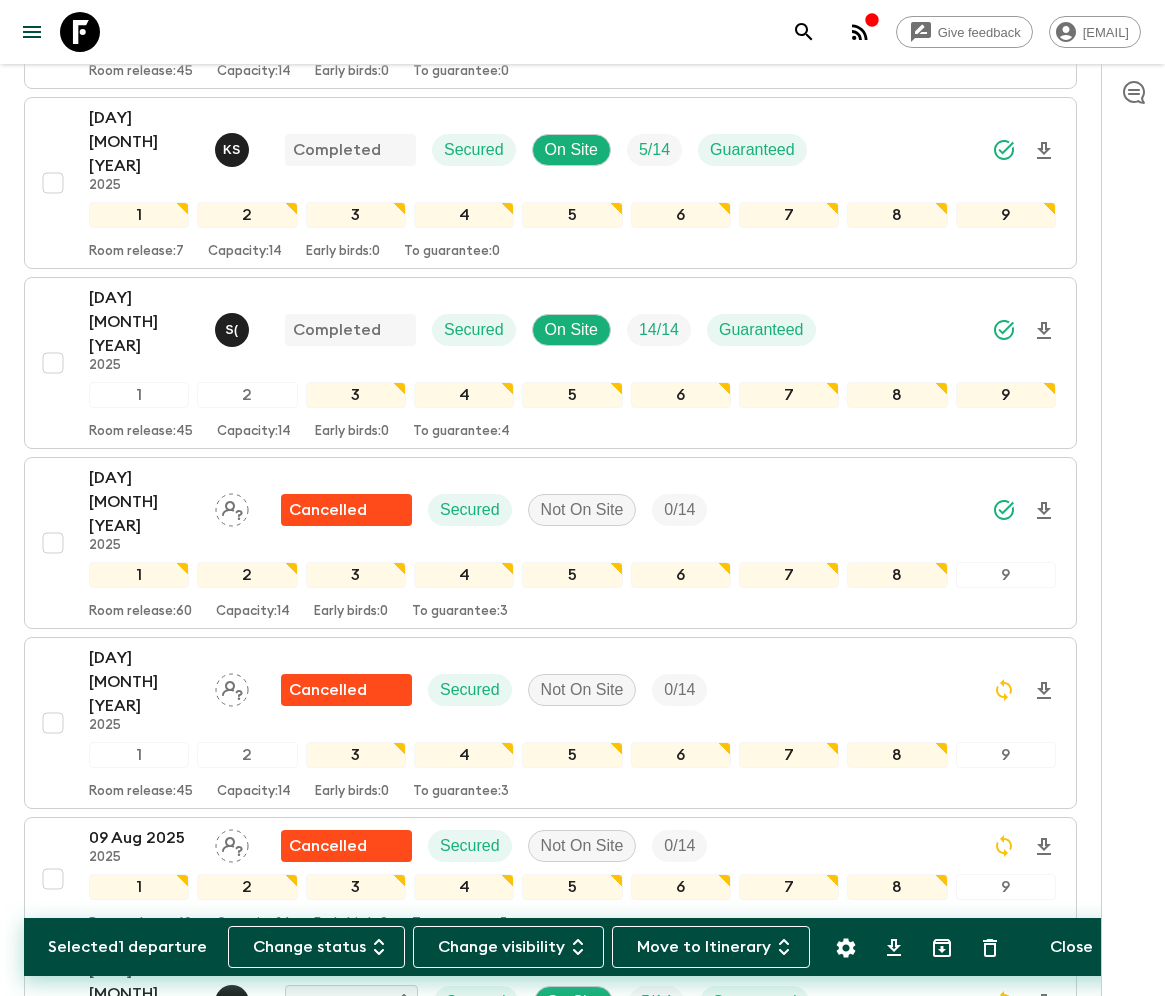 scroll, scrollTop: 6188, scrollLeft: 0, axis: vertical 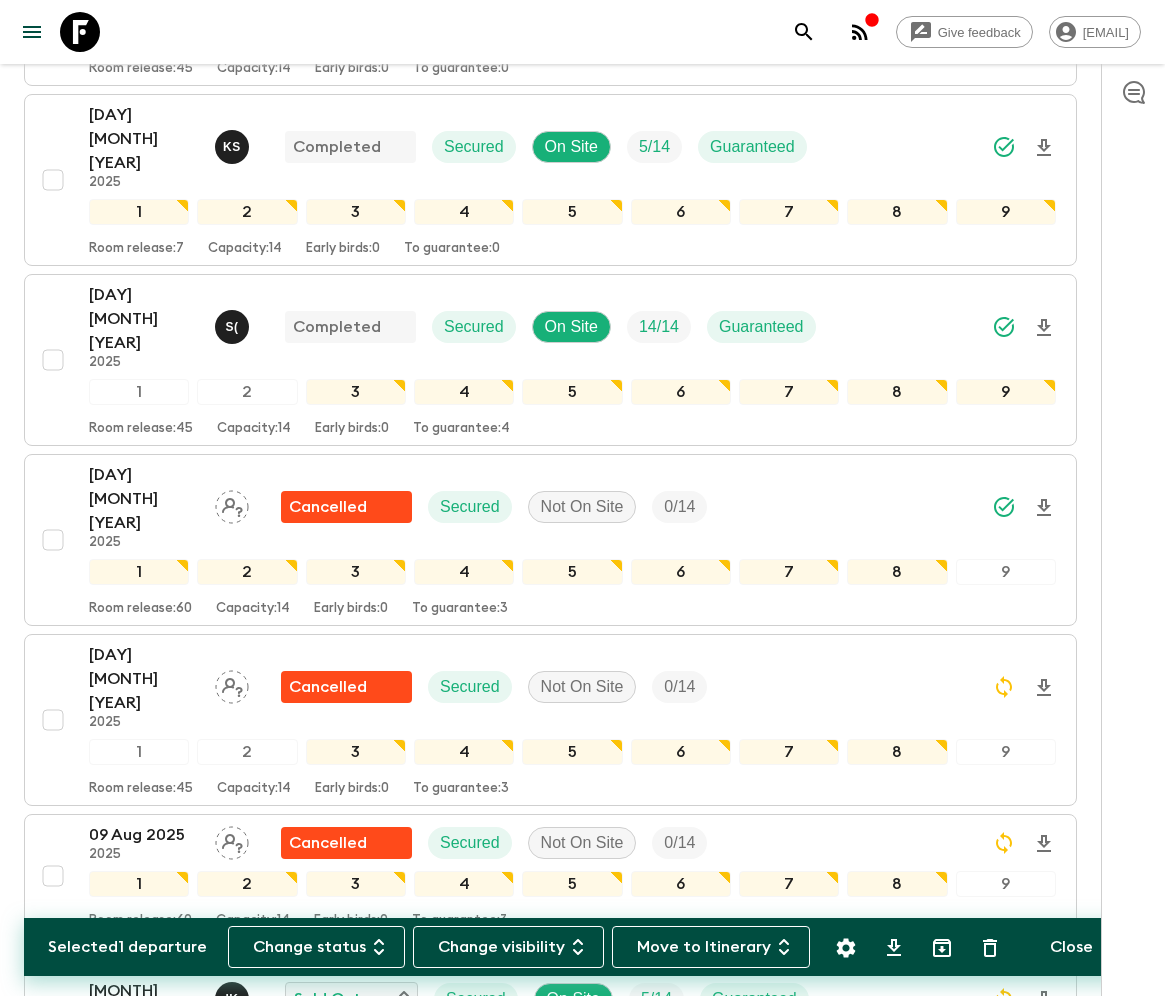 click at bounding box center (53, 2496) 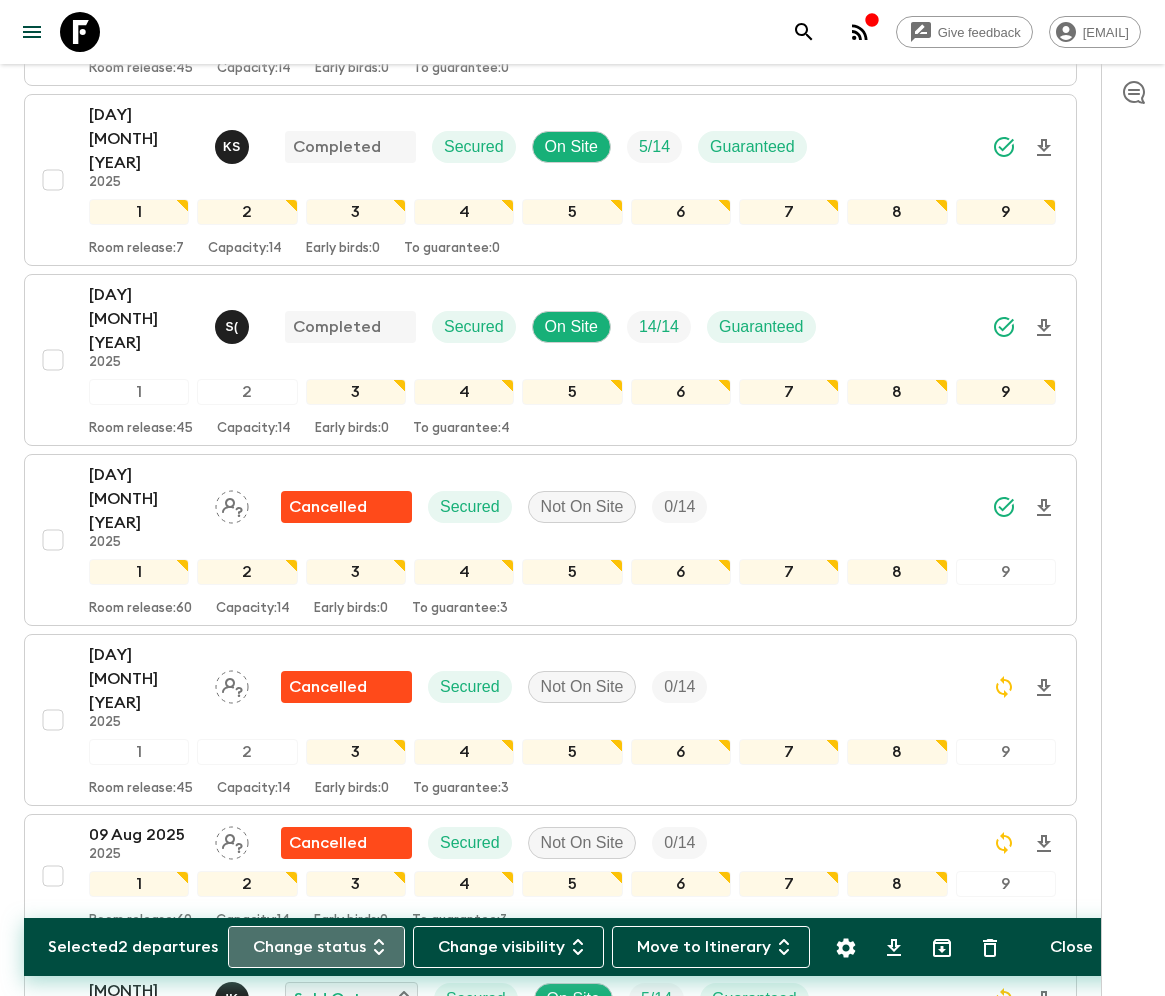 click on "Change status" at bounding box center [316, 947] 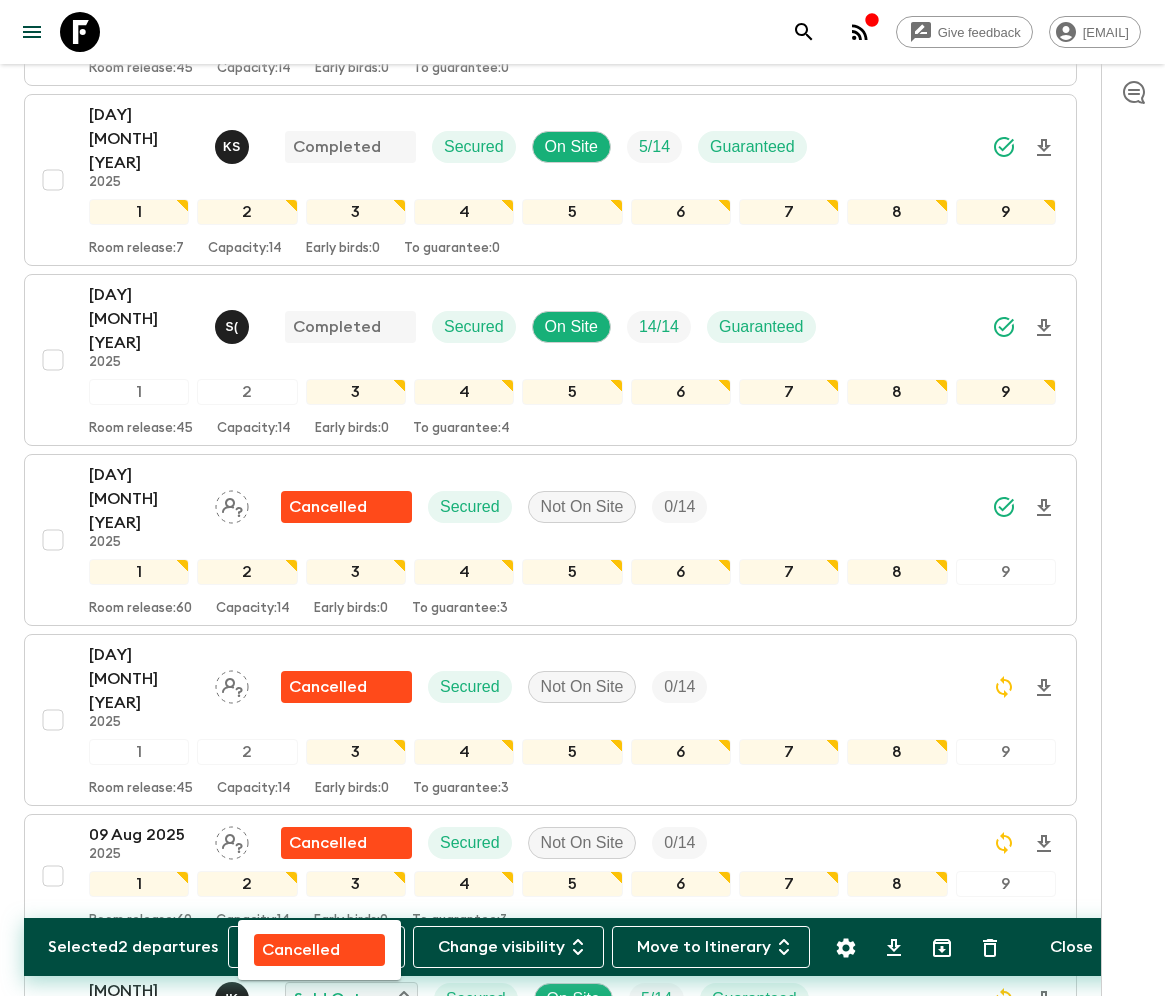 click on "Cancelled" at bounding box center [301, 950] 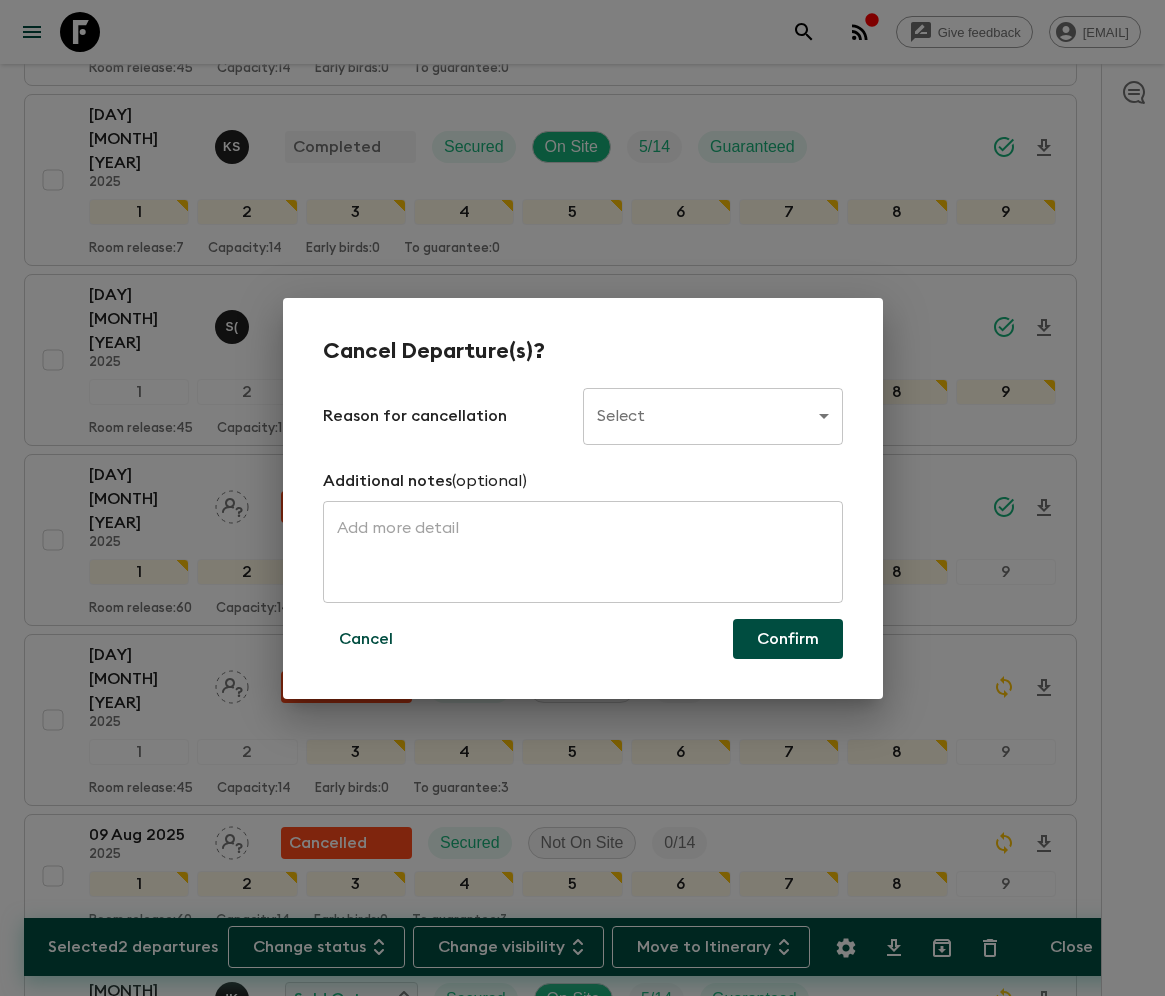 click on "Give feedback [EMAIL] All adventures Bali Immersion ID2 Sync Feedback FAQ Dietary Reqs Bookings Balanced Itineraries Departures Settings Attributes Selected  2 departures Change status Change visibility Move to Itinerary Close Propose Departures Select All Bulk update Show Attention Required only Include Archived CSV Export [DAY] [MONTH] [YEAR] [MONTH] [YEAR] (old) Cancelled Secured? Not On Site 0 / 14 1 2 3 4 5 6 7 8 9 Room release:  45 Capacity:  14 Early birds:  4 To guarantee:  4 [DAY] [MONTH] [YEAR] [MONTH] [YEAR] (old) Cancelled Secured? Not On Site 0 / 14 1 2 3 4 5 6 7 8 9 Room release:  45 Capacity:  14 Early birds:  4 To guarantee:  4 [DAY] [MONTH] [YEAR] [MONTH] [YEAR] (old) E ( Completed Secured On Site 14 / 14 Guaranteed 1 2 3 4 5 6 7 8 9 Room release:  33 Capacity:  14 Early birds:  4 To guarantee:  4 [DAY] [MONTH] [YEAR] [MONTH] [YEAR] (old) D ( Completed Secured On Site 9 / 14 Guaranteed 1 2 3 4 5 6 7 8 9 Room release:  45 Capacity:  14 Early birds:  4 4" at bounding box center (582, 2950) 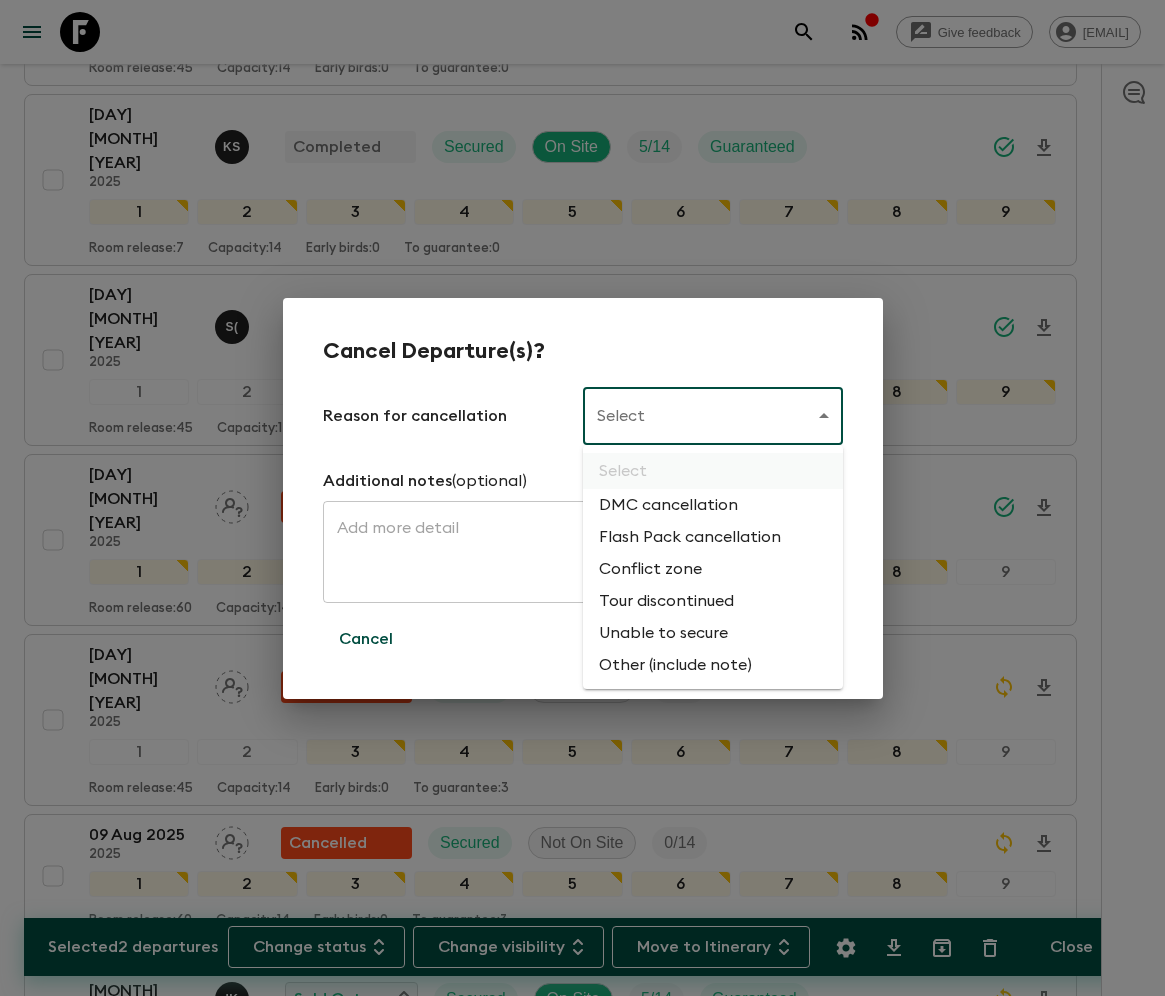 click on "Flash Pack cancellation" at bounding box center (713, 537) 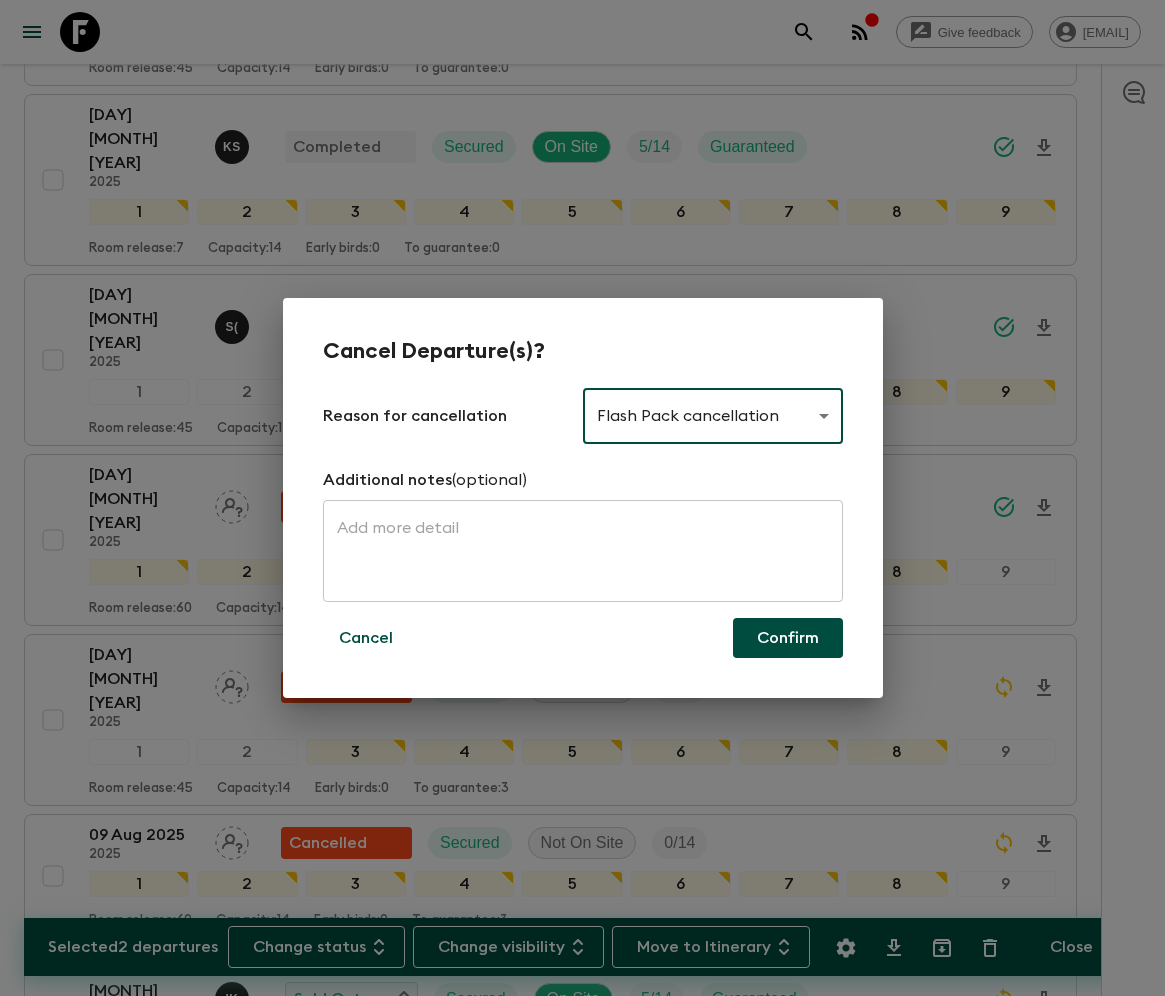 click on "Confirm" at bounding box center [788, 638] 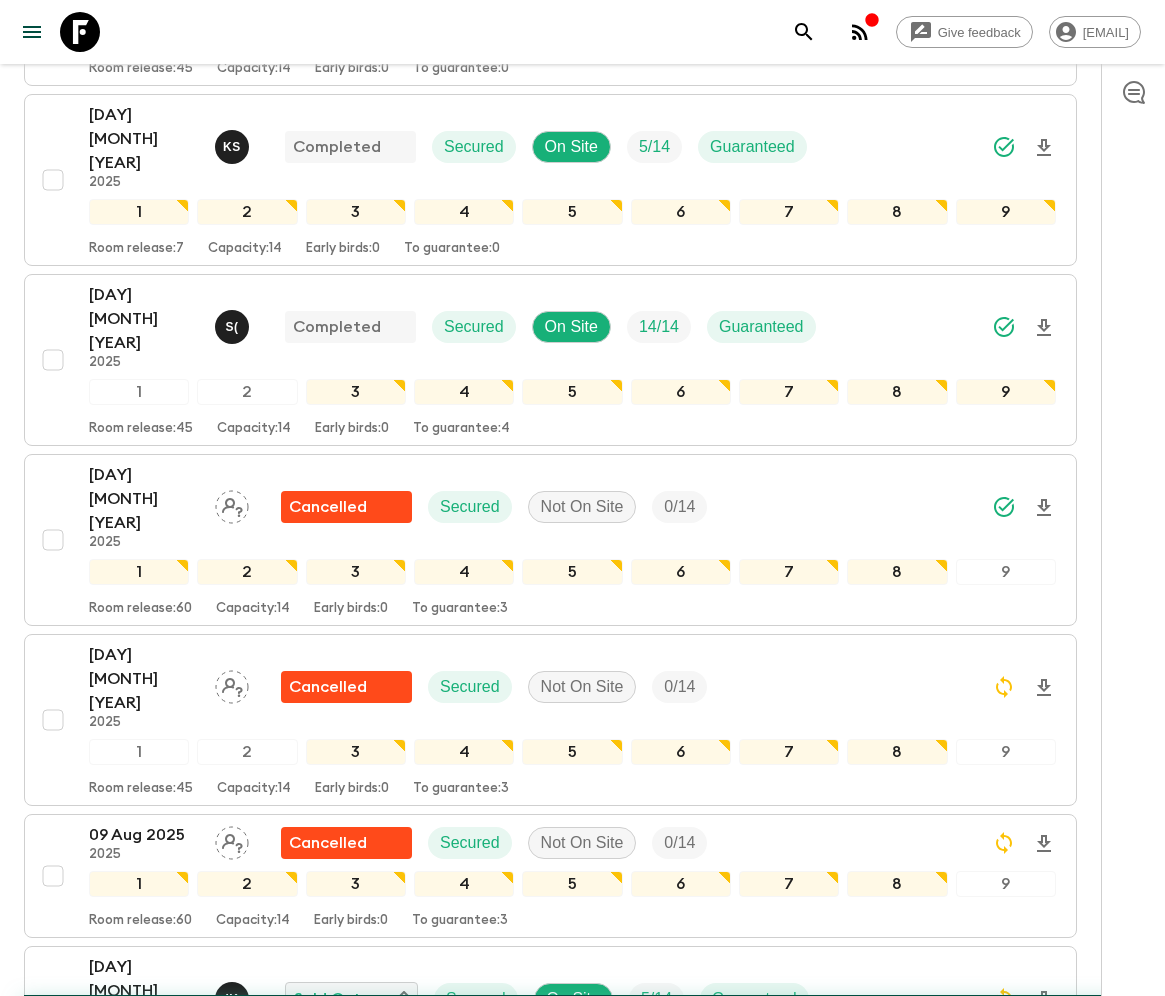 checkbox on "false" 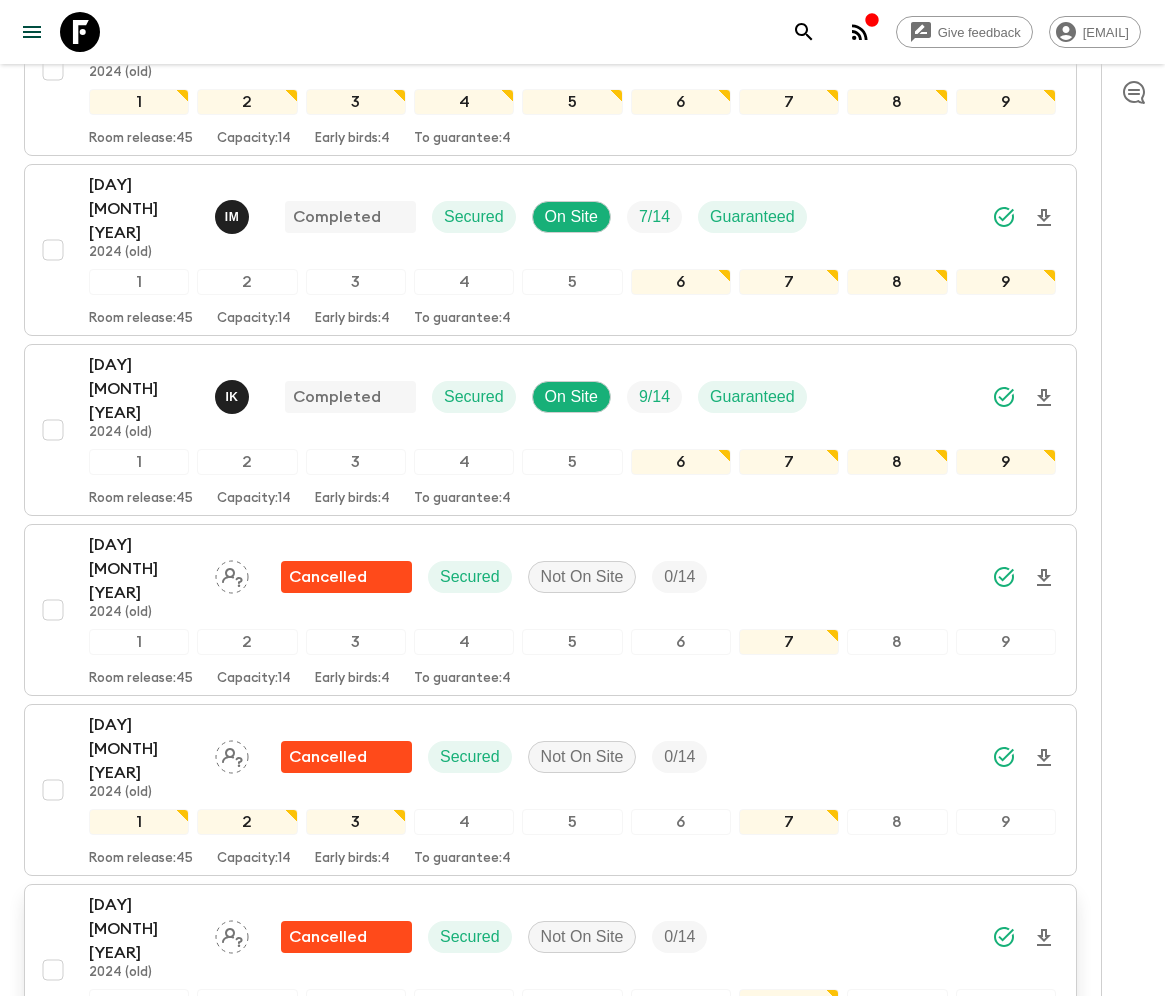 scroll, scrollTop: 3095, scrollLeft: 0, axis: vertical 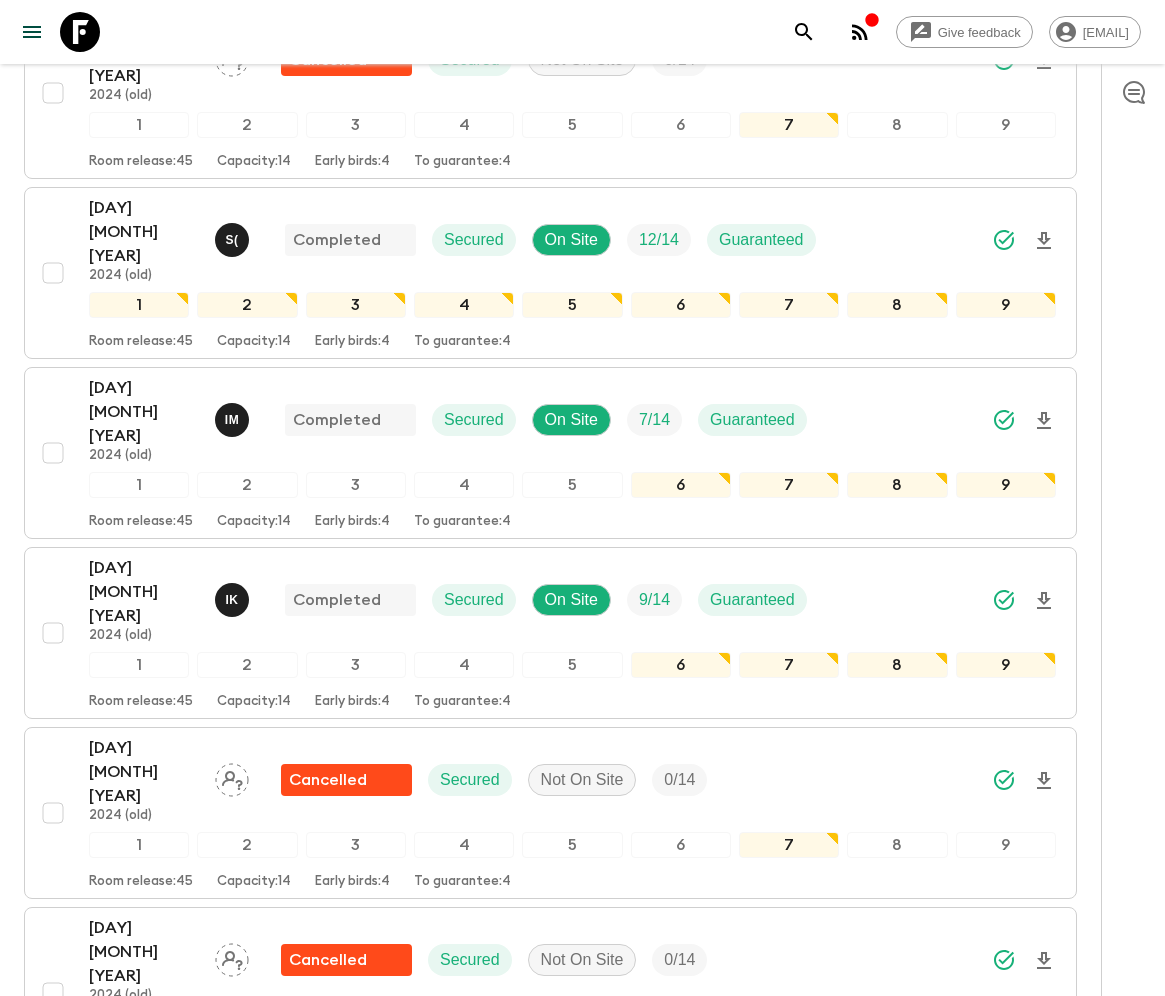 click 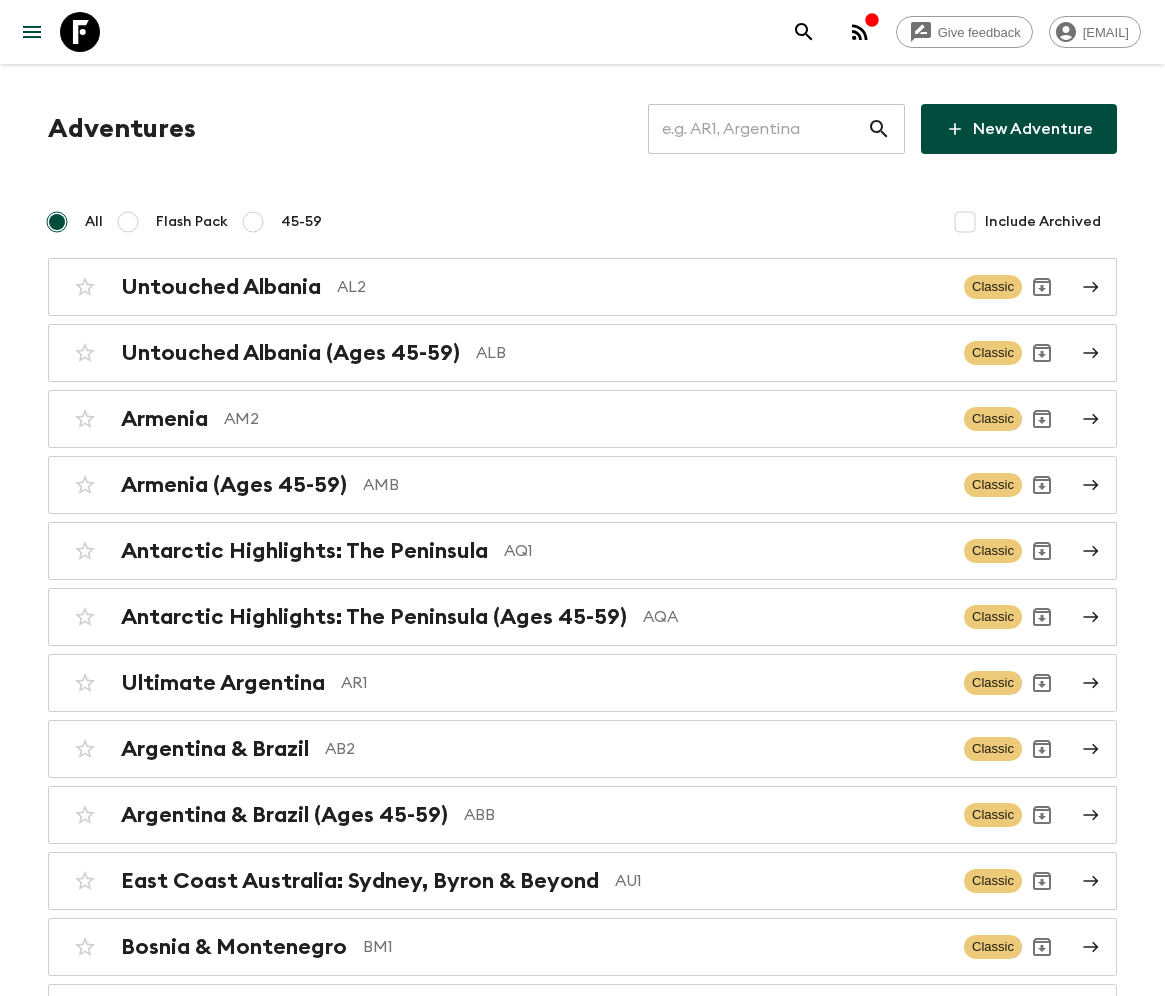 click at bounding box center (757, 129) 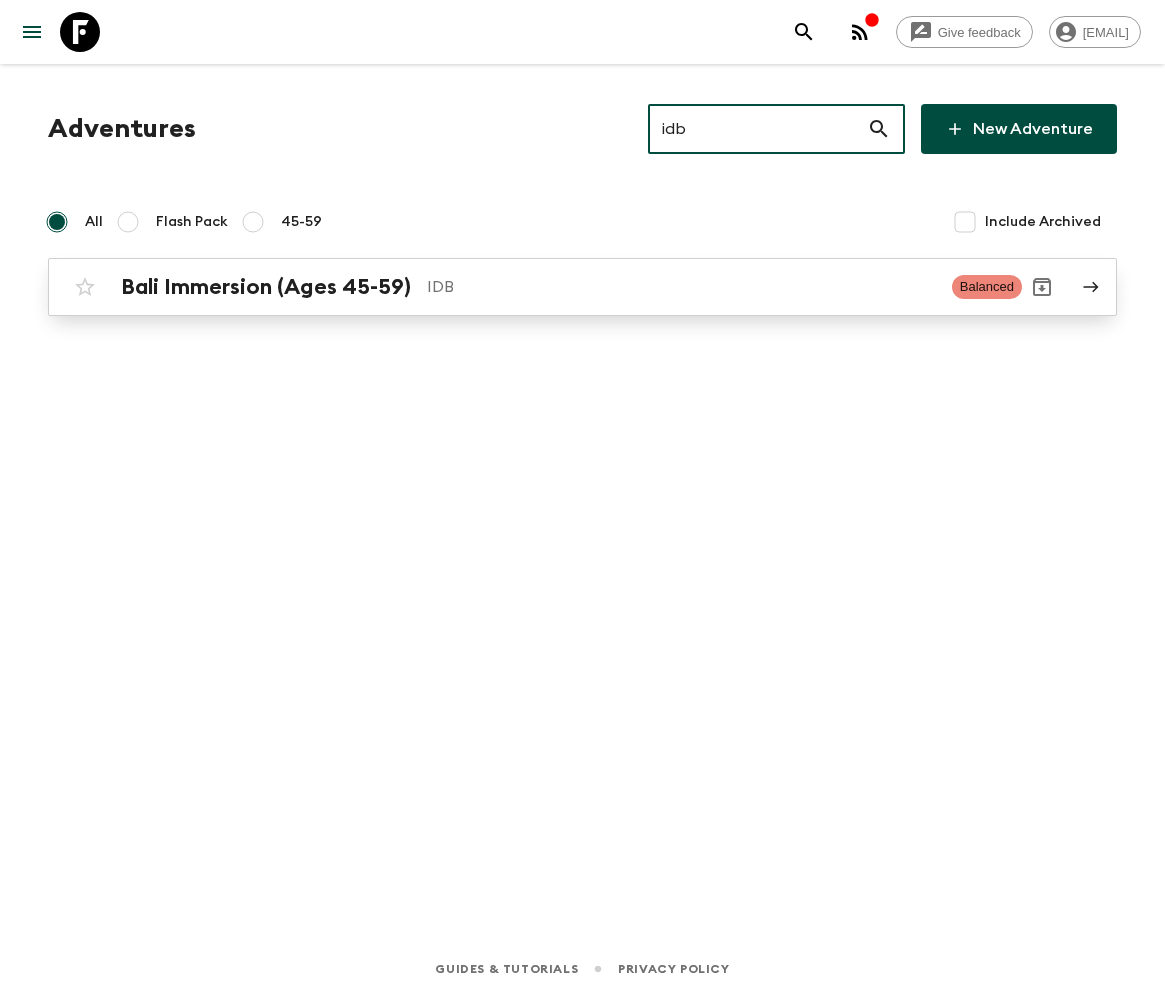 type on "idb" 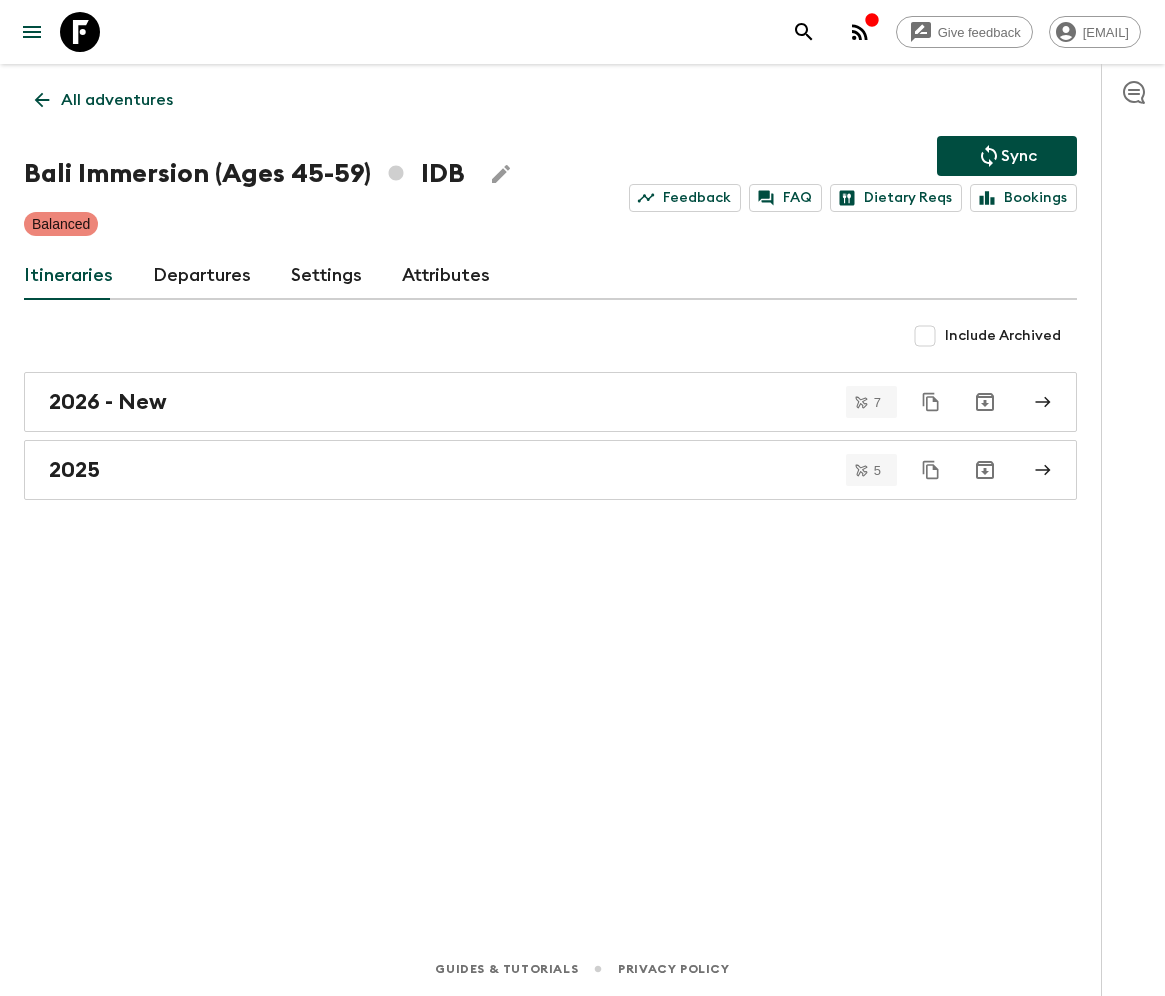 click on "Departures" at bounding box center [202, 276] 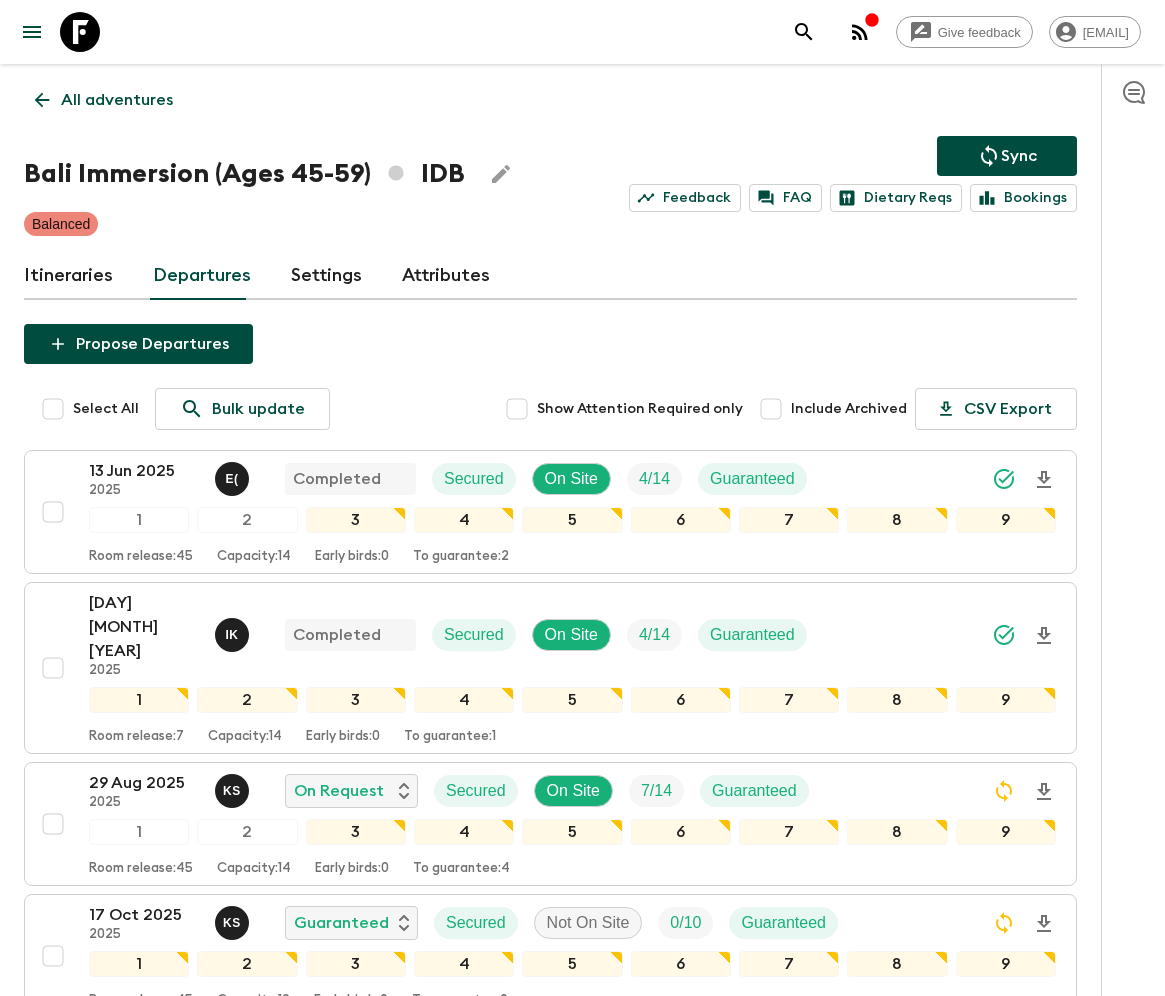 scroll, scrollTop: 361, scrollLeft: 0, axis: vertical 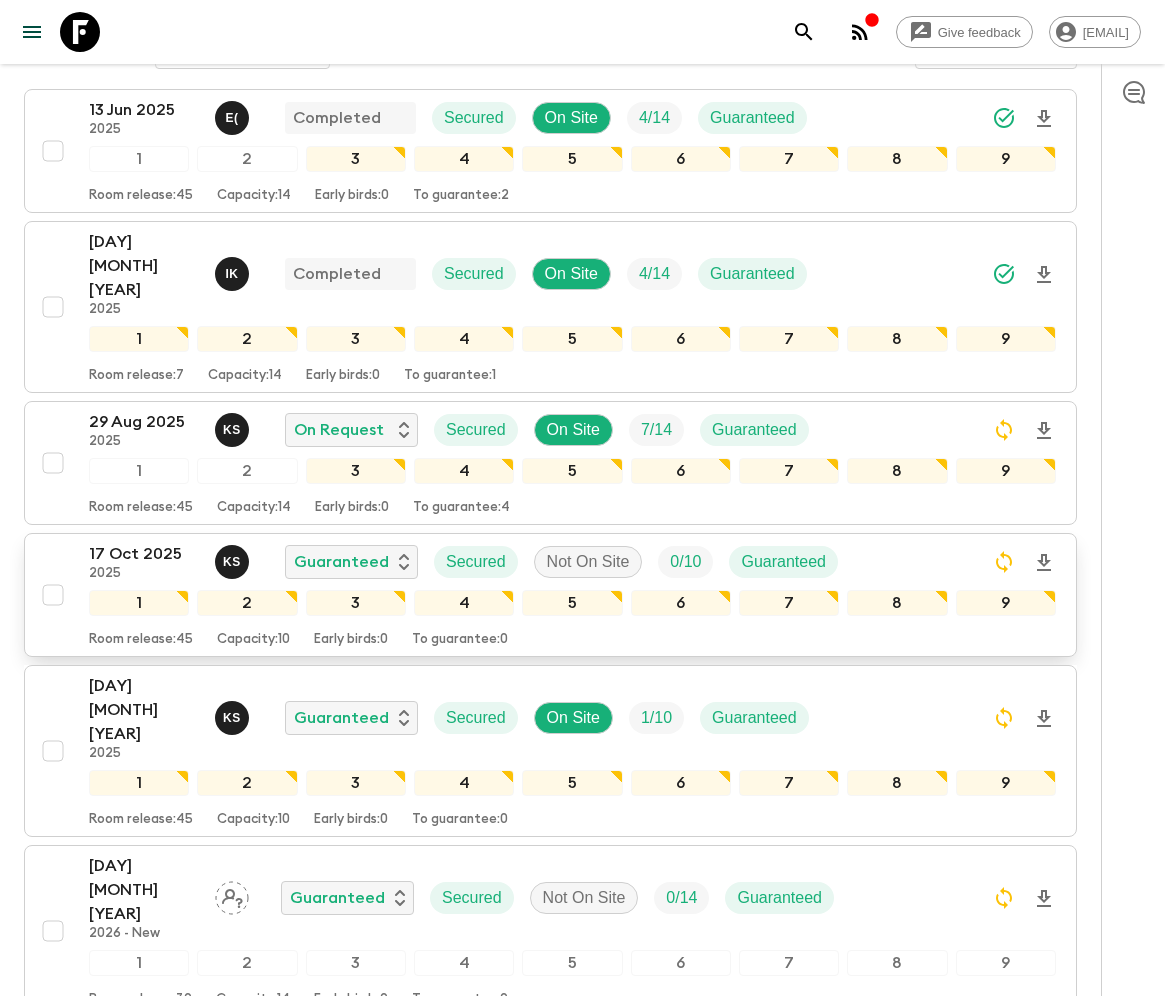 click at bounding box center [53, 595] 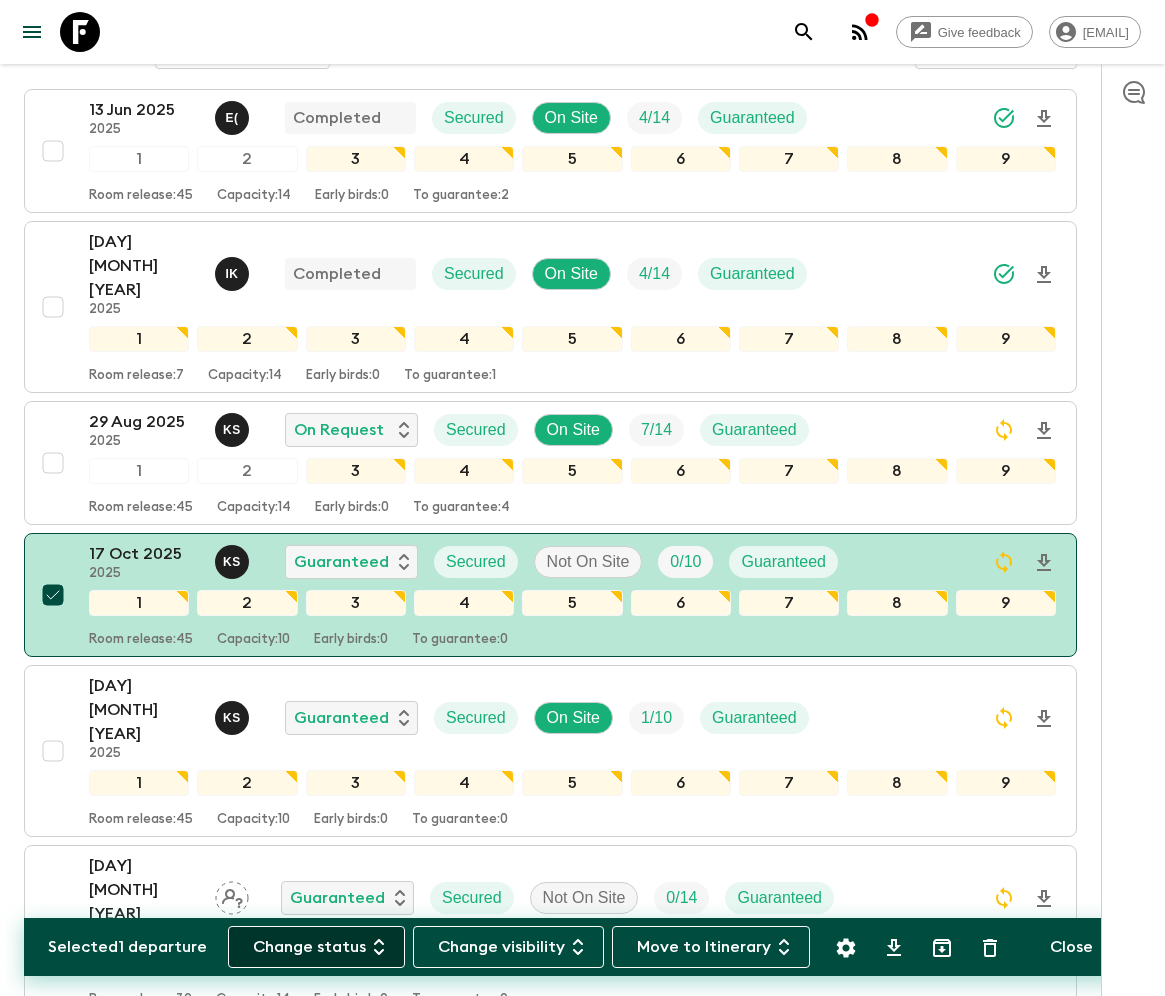 click on "Change status" at bounding box center [316, 947] 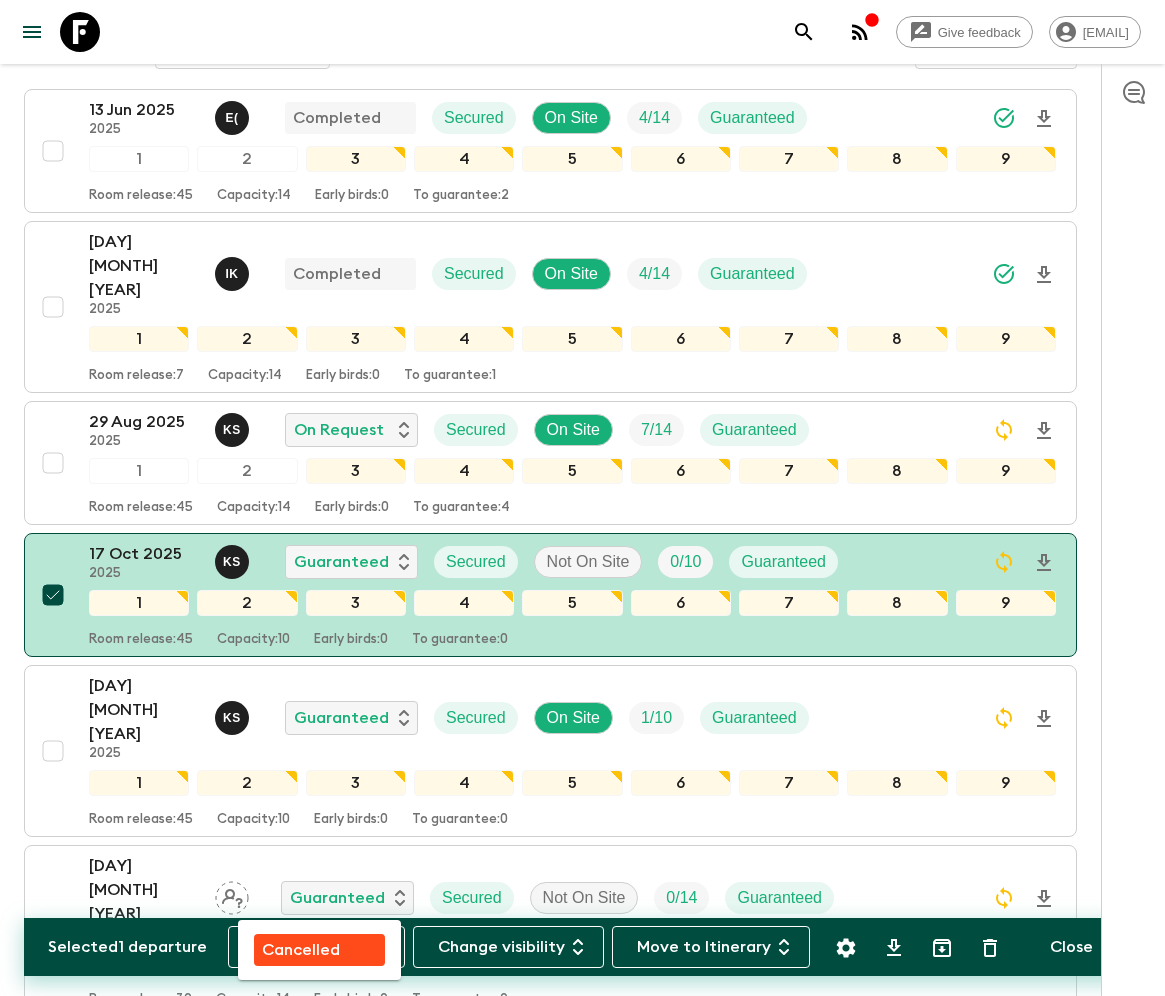 click on "Cancelled" at bounding box center (301, 950) 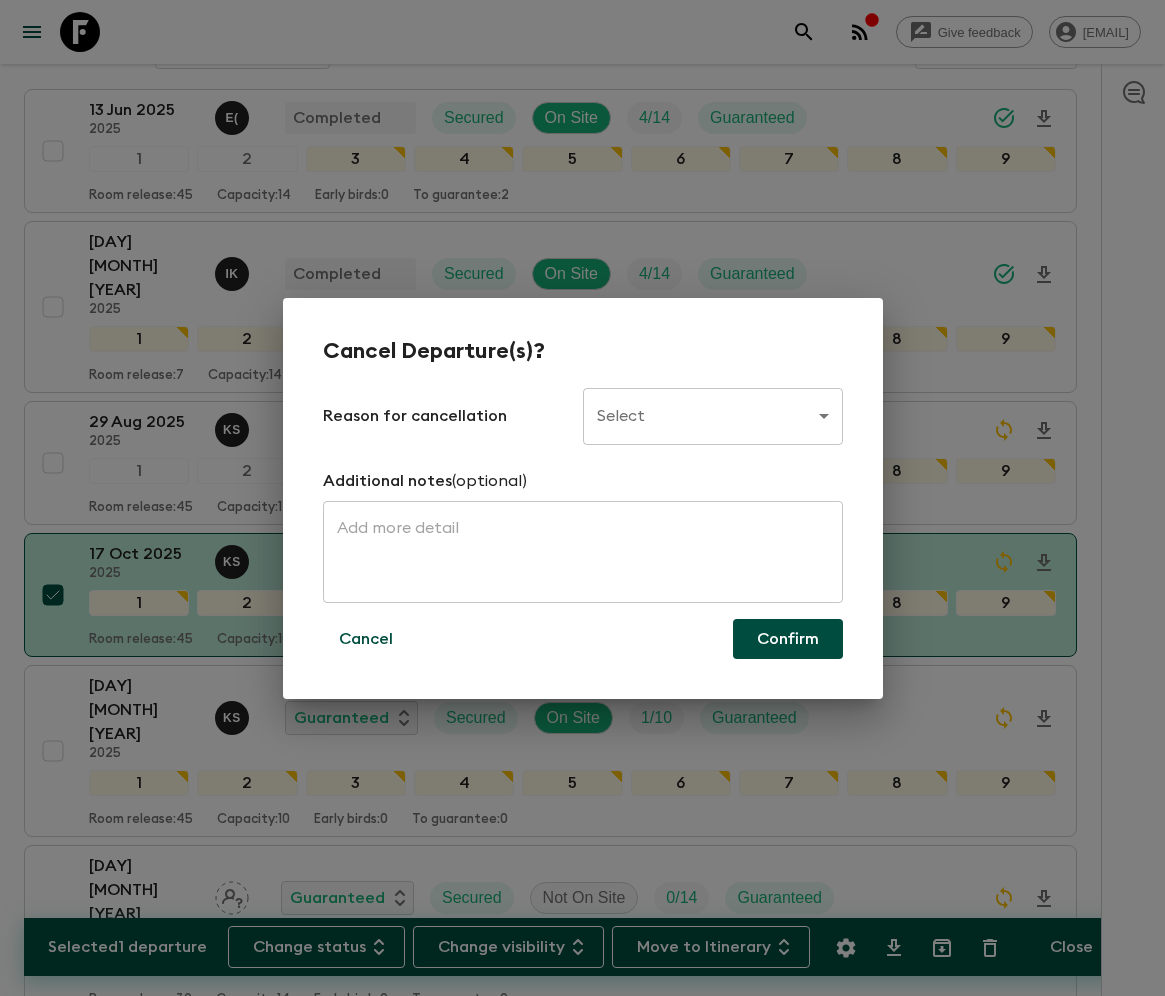 click on "Give feedback [EMAIL] All adventures Bali Immersion (Ages [AGE]-[AGE]) IDB Sync Feedback FAQ Dietary Reqs Bookings Balanced Itineraries Departures Settings Attributes Selected  1 departure Change status Change visibility Move to Itinerary Close Propose Departures Select All Bulk update Show Attention Required only Include Archived CSV Export [DAY] [MONTH] [YEAR] [YEAR]  E ( Completed Secured On Site 4 / 14 Guaranteed 1 2 3 4 5 6 7 8 9 Room release:  45 Capacity:  14 Early birds:  0 To guarantee:  2 [DAY] [MONTH] [YEAR] [YEAR]  I K Completed Secured On Site 4 / 14 Guaranteed 1 2 3 4 5 6 7 8 9 Room release:  7 Capacity:  14 Early birds:  0 To guarantee:  1 [DAY] [MONTH] [YEAR] [YEAR]  K S On Request Secured On Site 7 / 14 Guaranteed 1 2 3 4 5 6 7 8 9 Room release:  45 Capacity:  14 Early birds:  0 To guarantee:  4 [DAY] [MONTH] [YEAR] [YEAR]  K S Guaranteed Secured Not On Site 0 / 10 Guaranteed 1 2 3 4 5 6 7 8 9 Room release:  45 Capacity:  10 Early birds:  0 To guarantee:  0 [DAY] [MONTH] [YEAR] [YEAR]  K S Guaranteed Secured On Site 1 / 10 1 2 3 4 5" at bounding box center [582, 911] 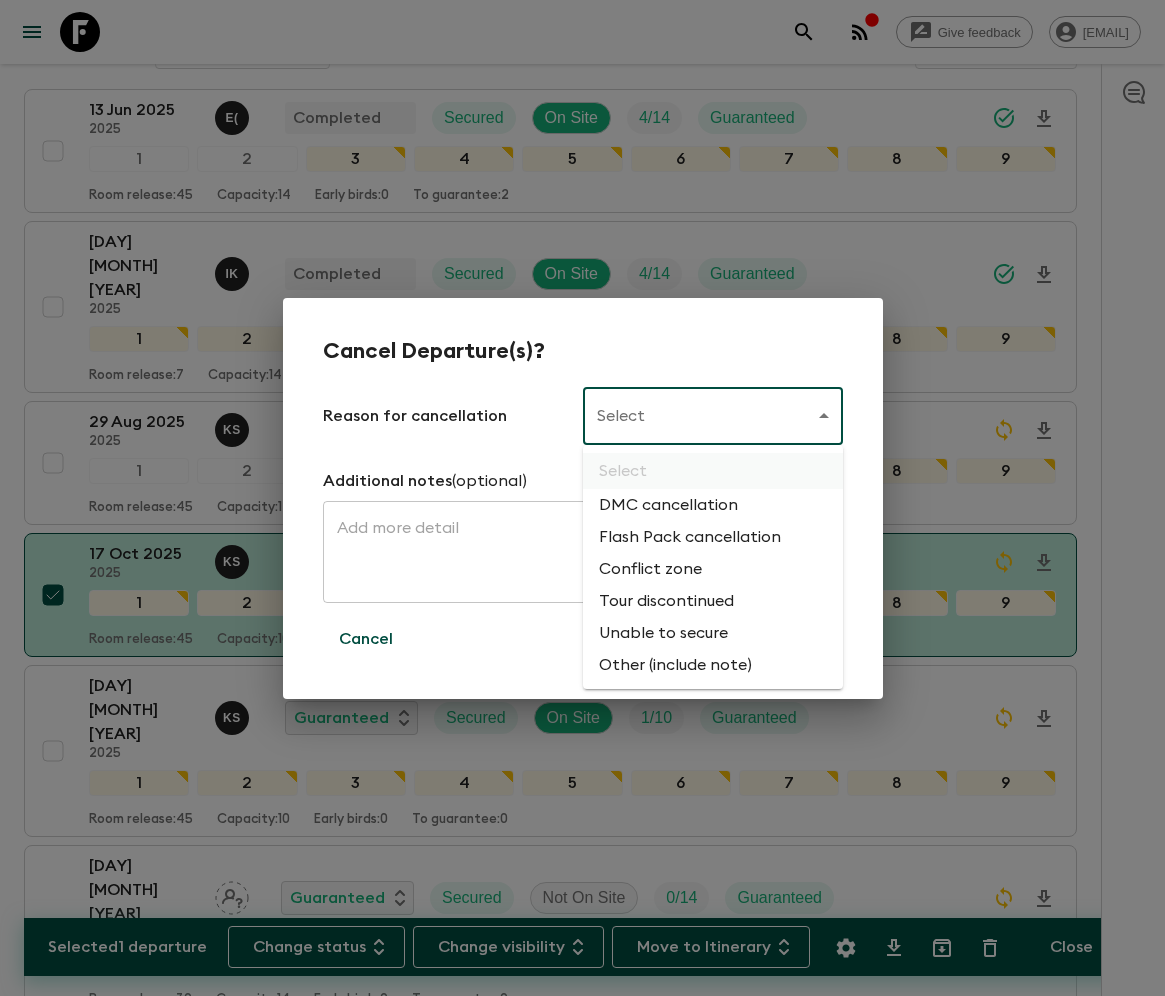 click on "Flash Pack cancellation" at bounding box center [713, 537] 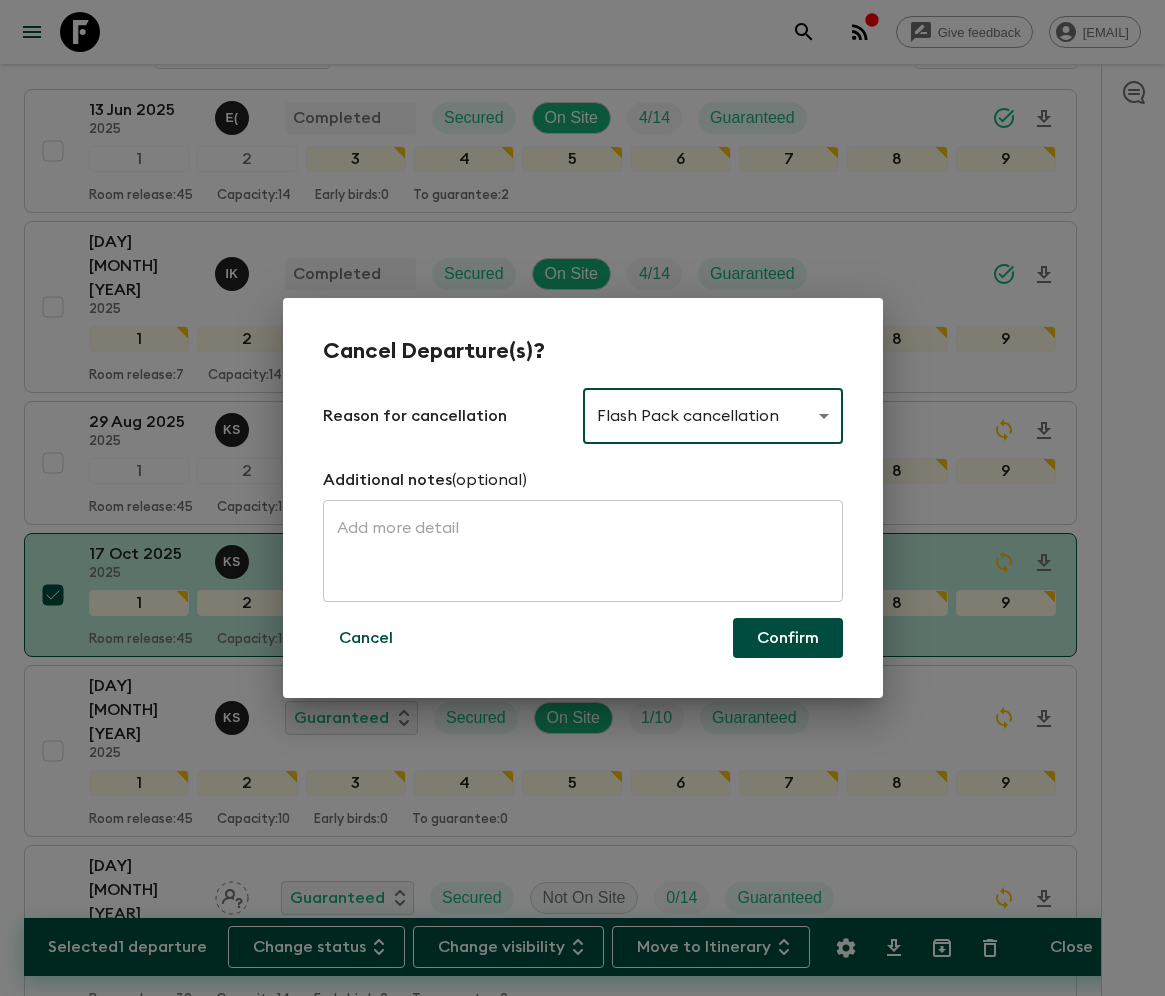 click on "Confirm" at bounding box center [788, 638] 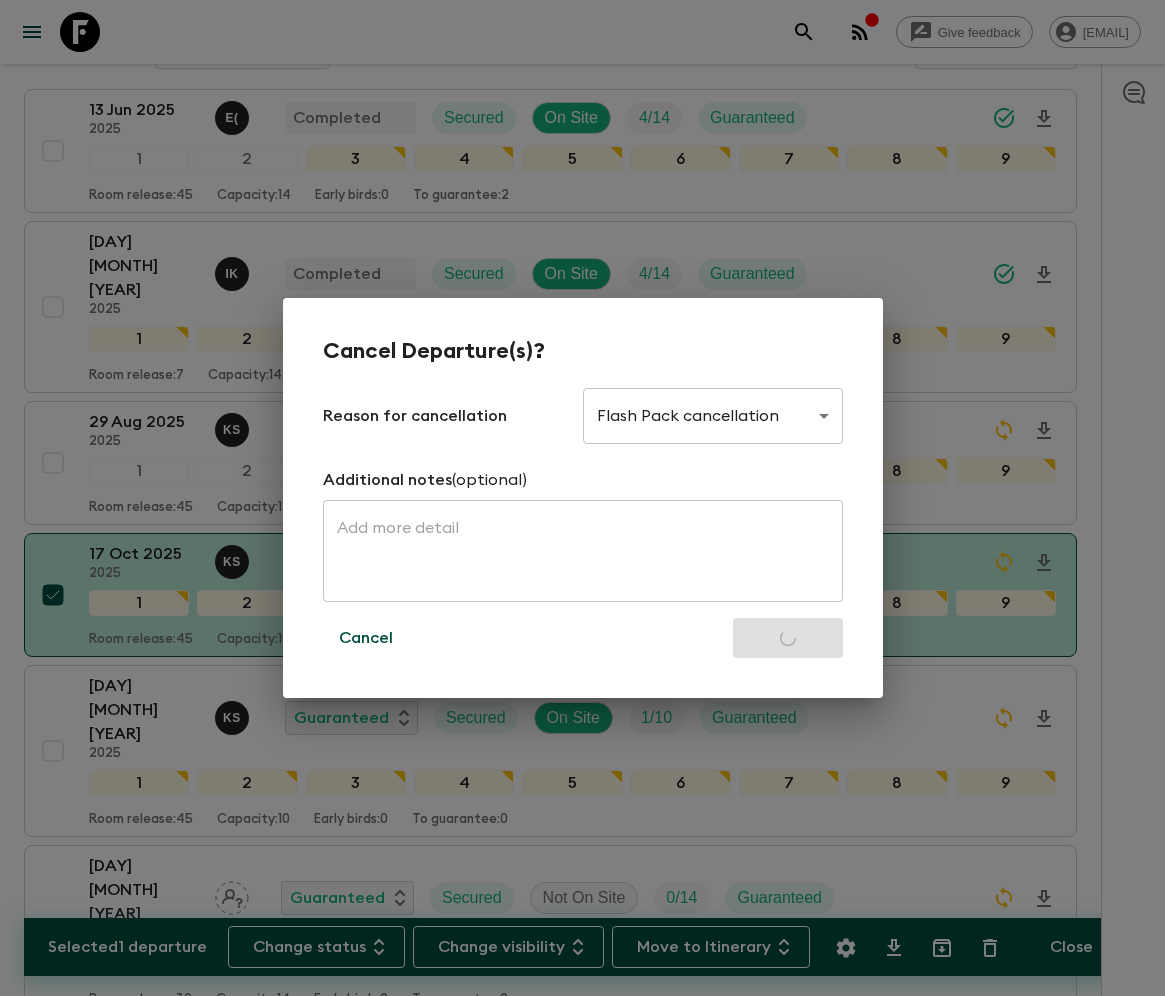 checkbox on "false" 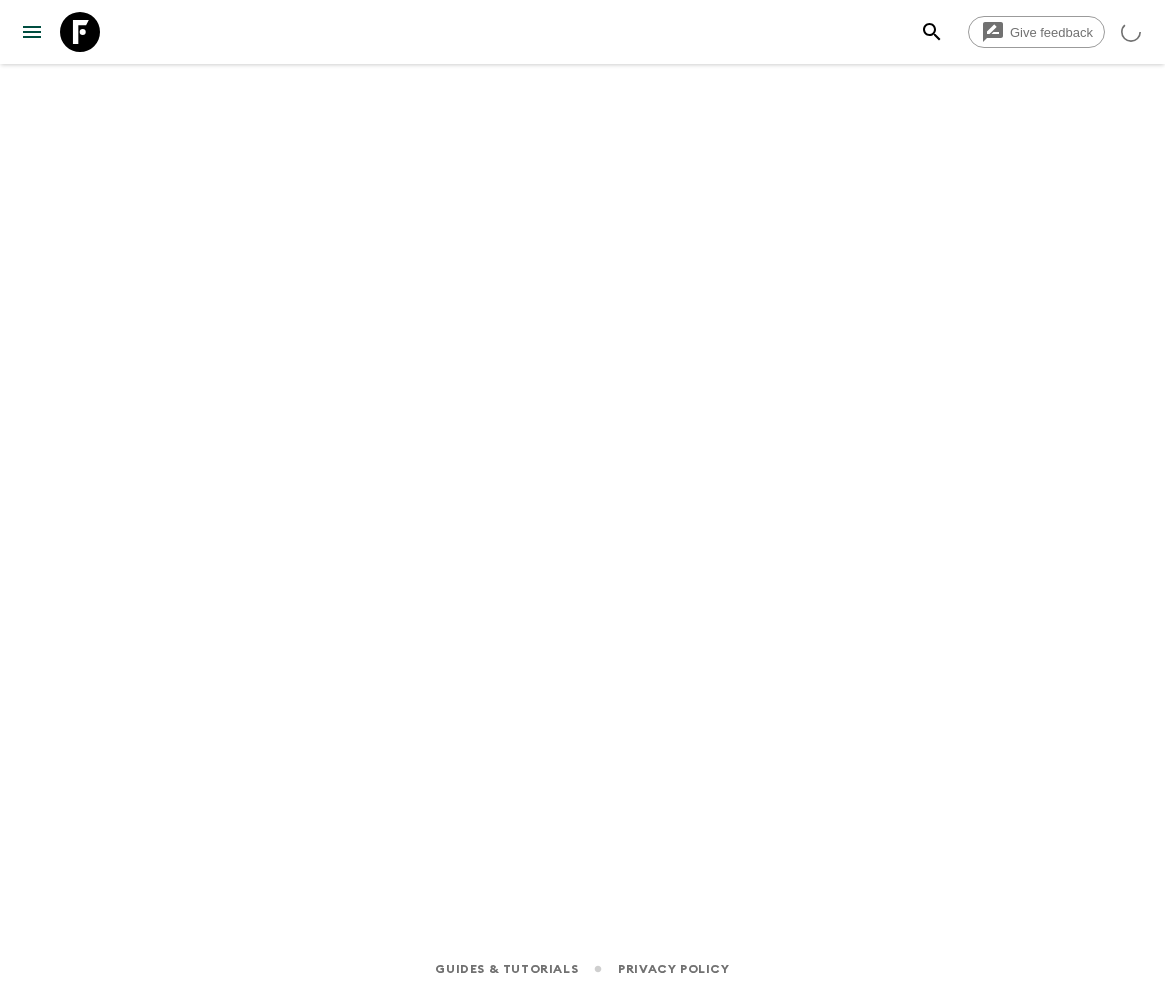 scroll, scrollTop: 0, scrollLeft: 0, axis: both 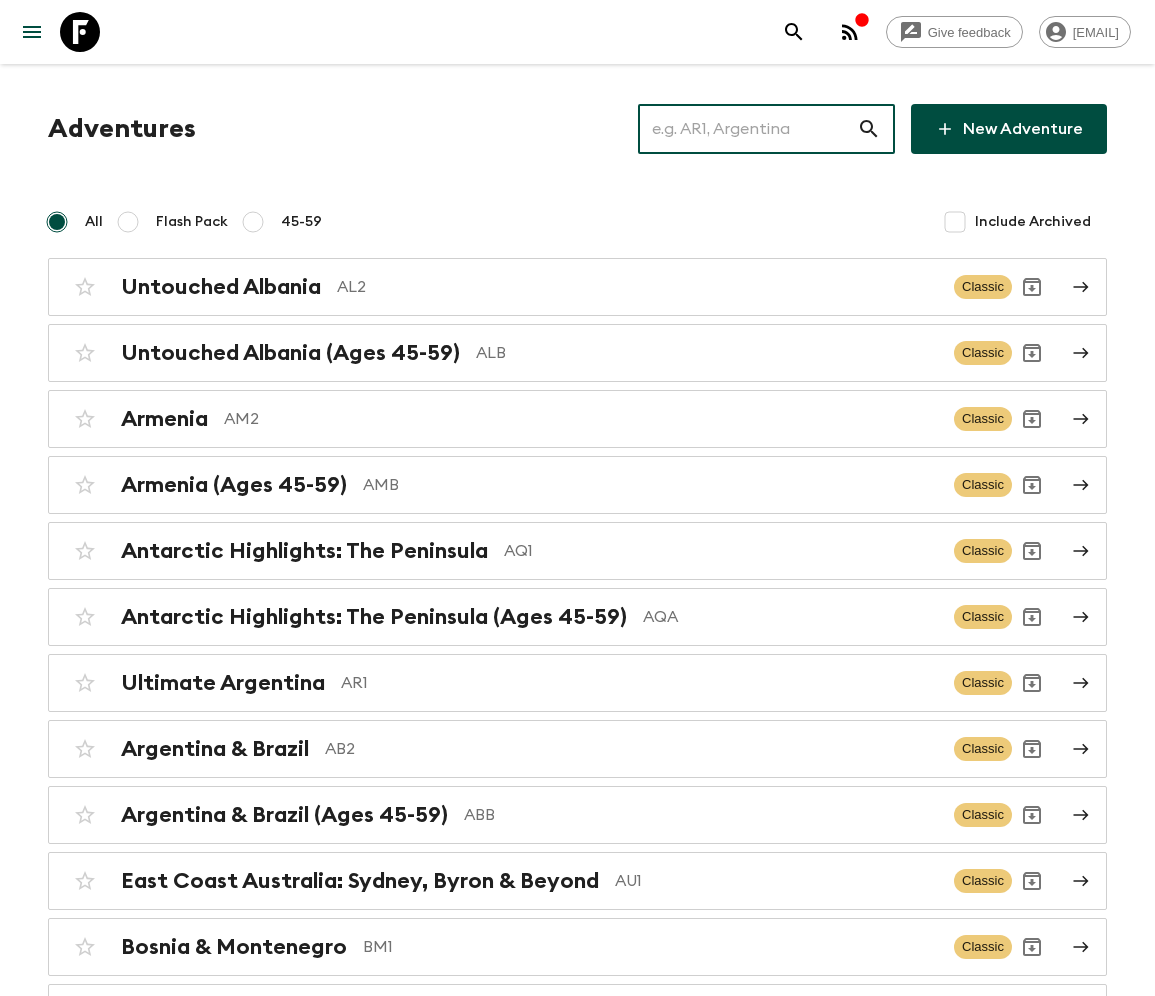 click at bounding box center [747, 129] 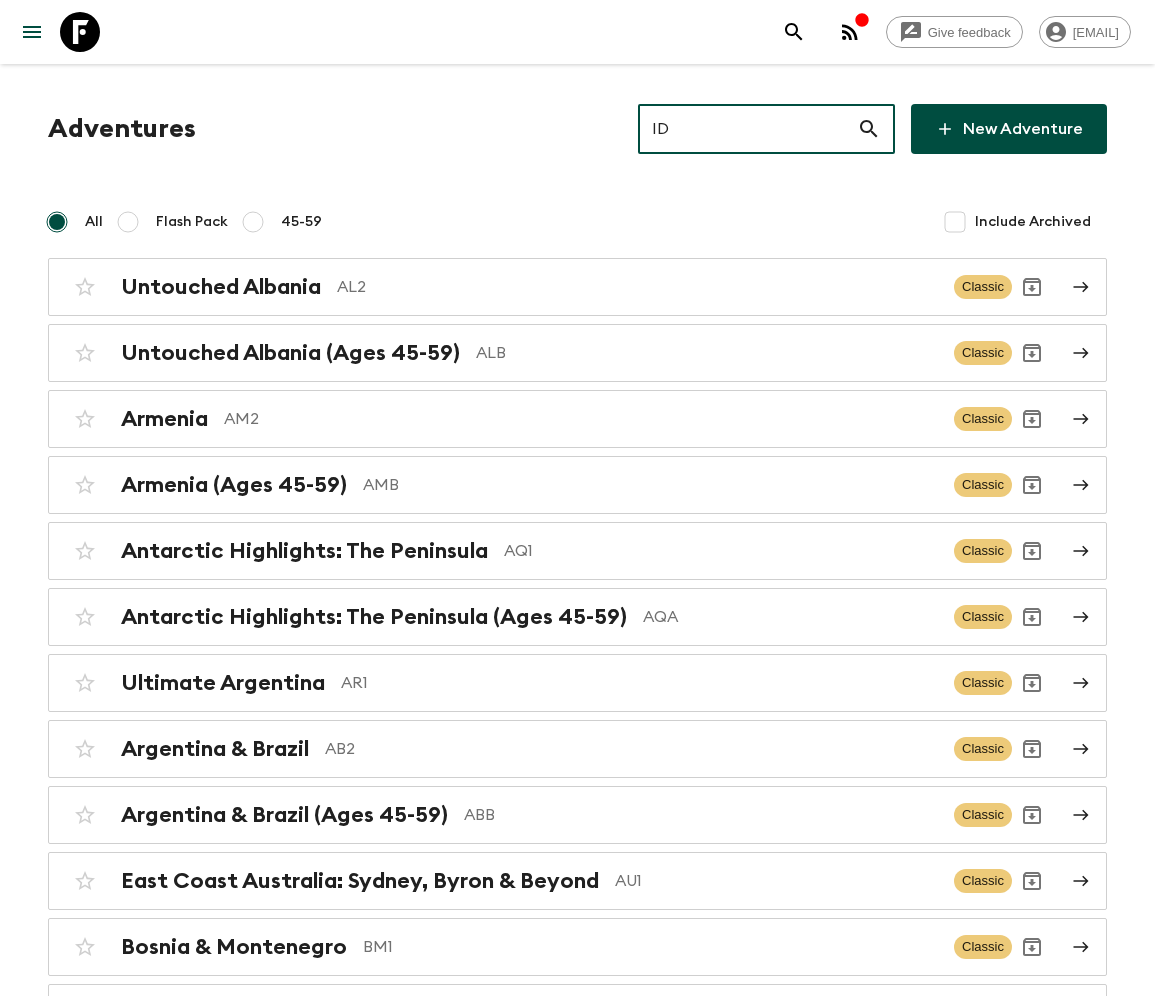 type on "ID2" 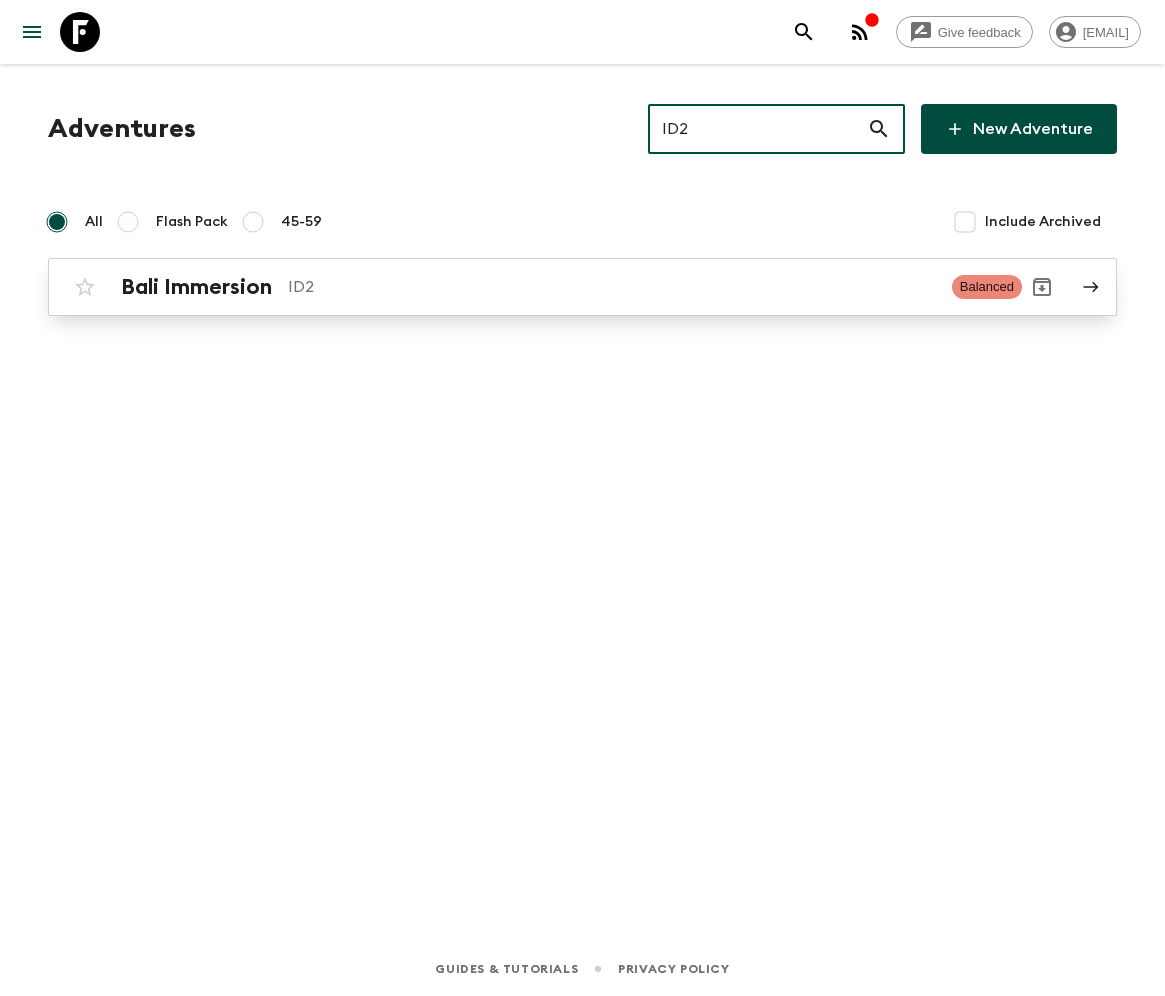 click on "Bali Immersion" at bounding box center [196, 287] 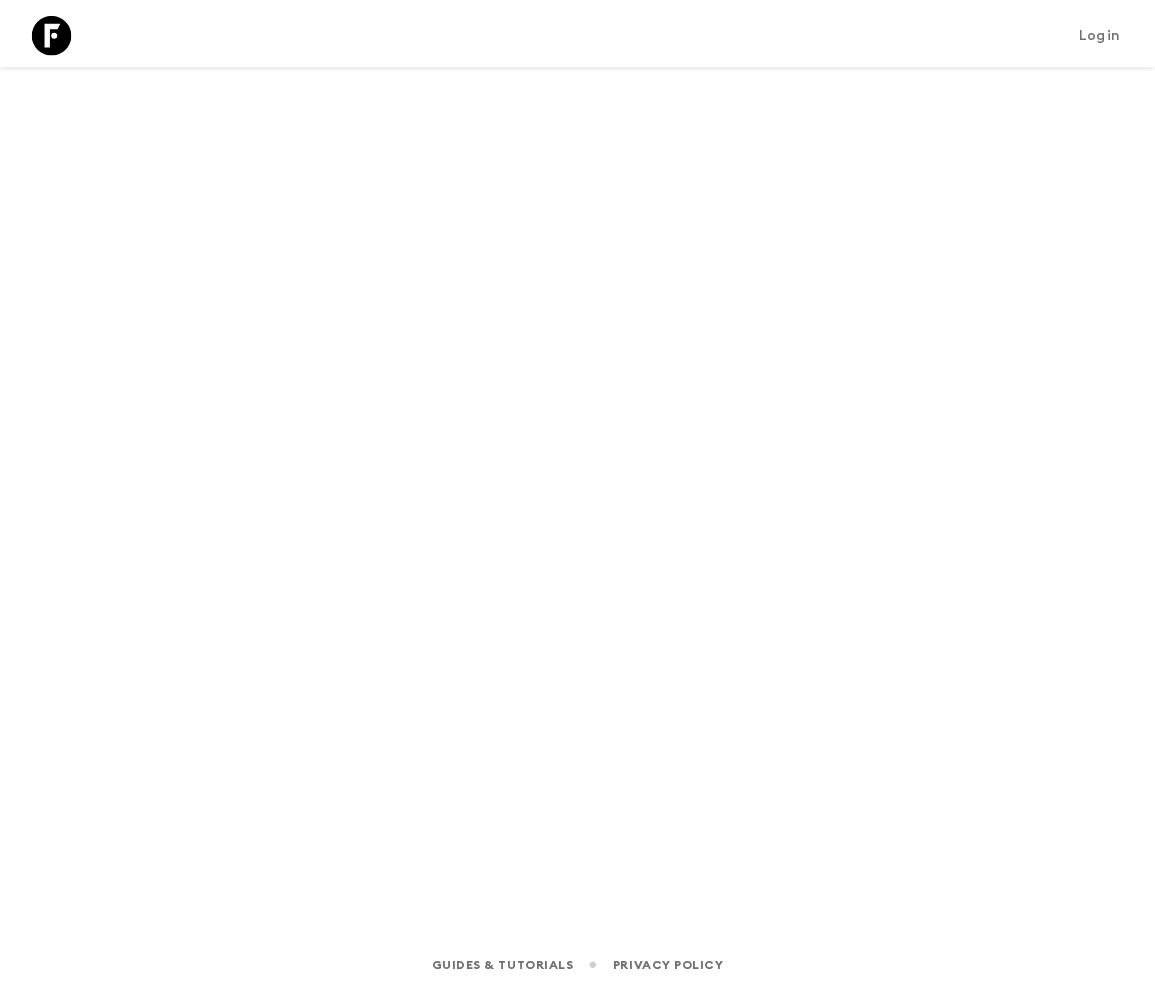 scroll, scrollTop: 0, scrollLeft: 0, axis: both 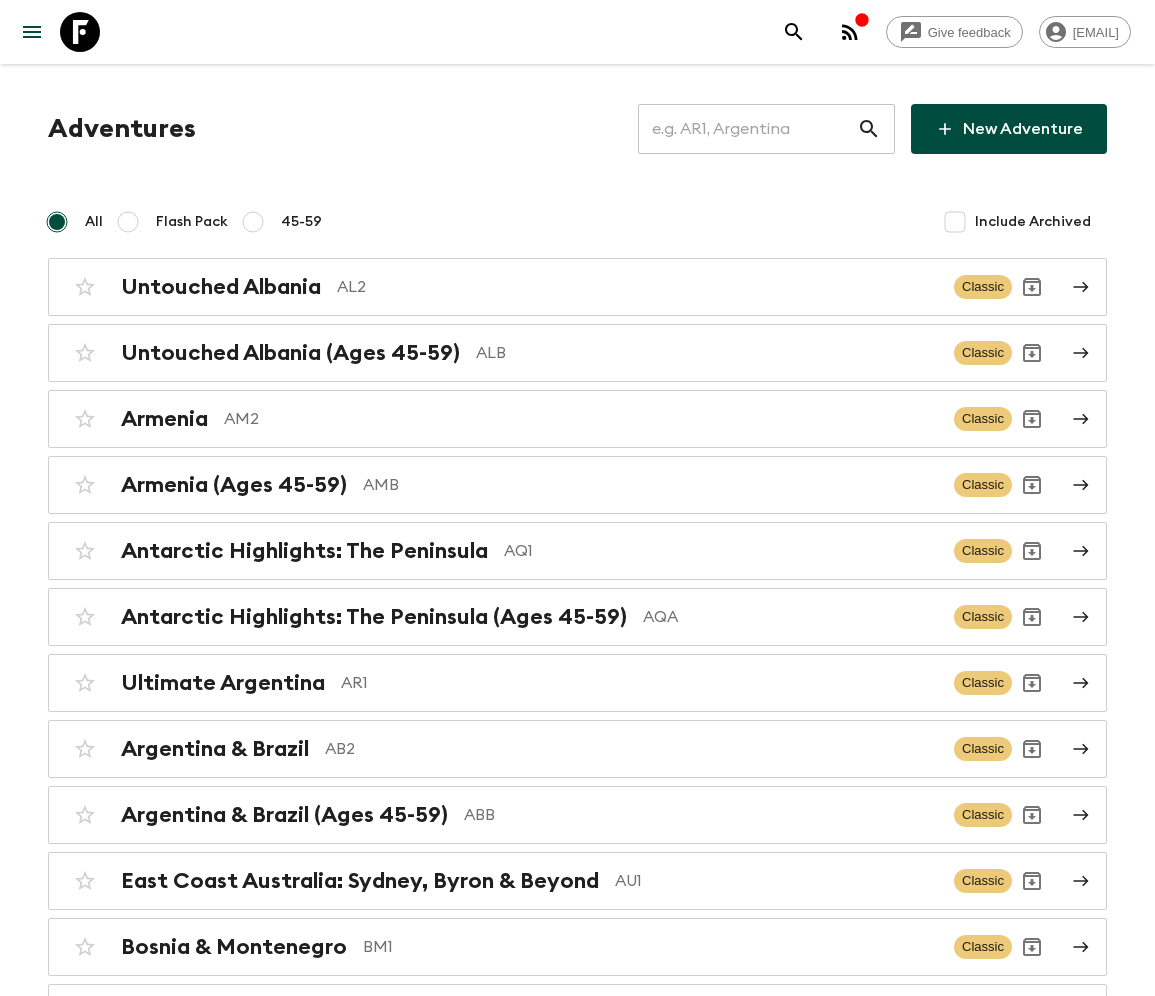 click 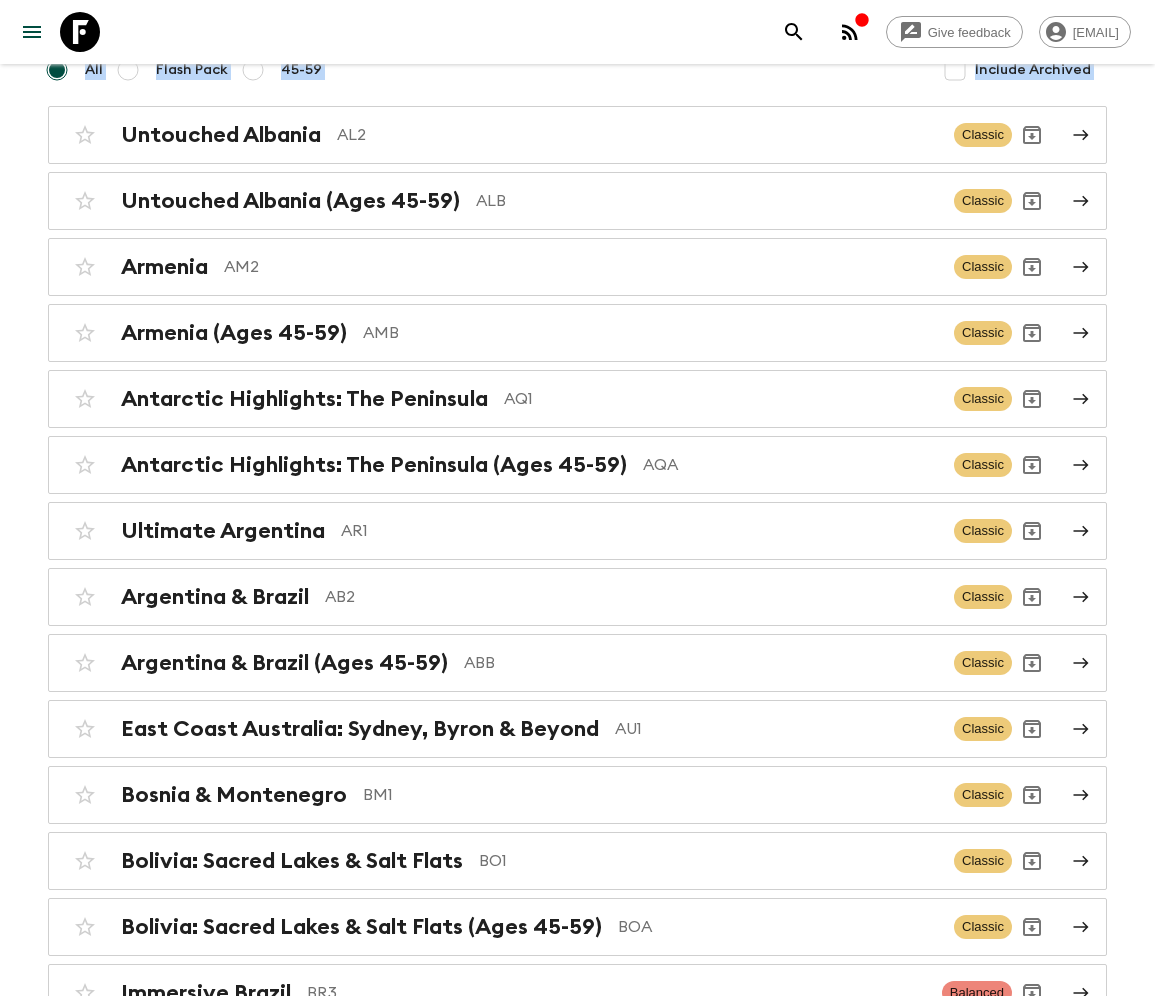 scroll, scrollTop: 0, scrollLeft: 0, axis: both 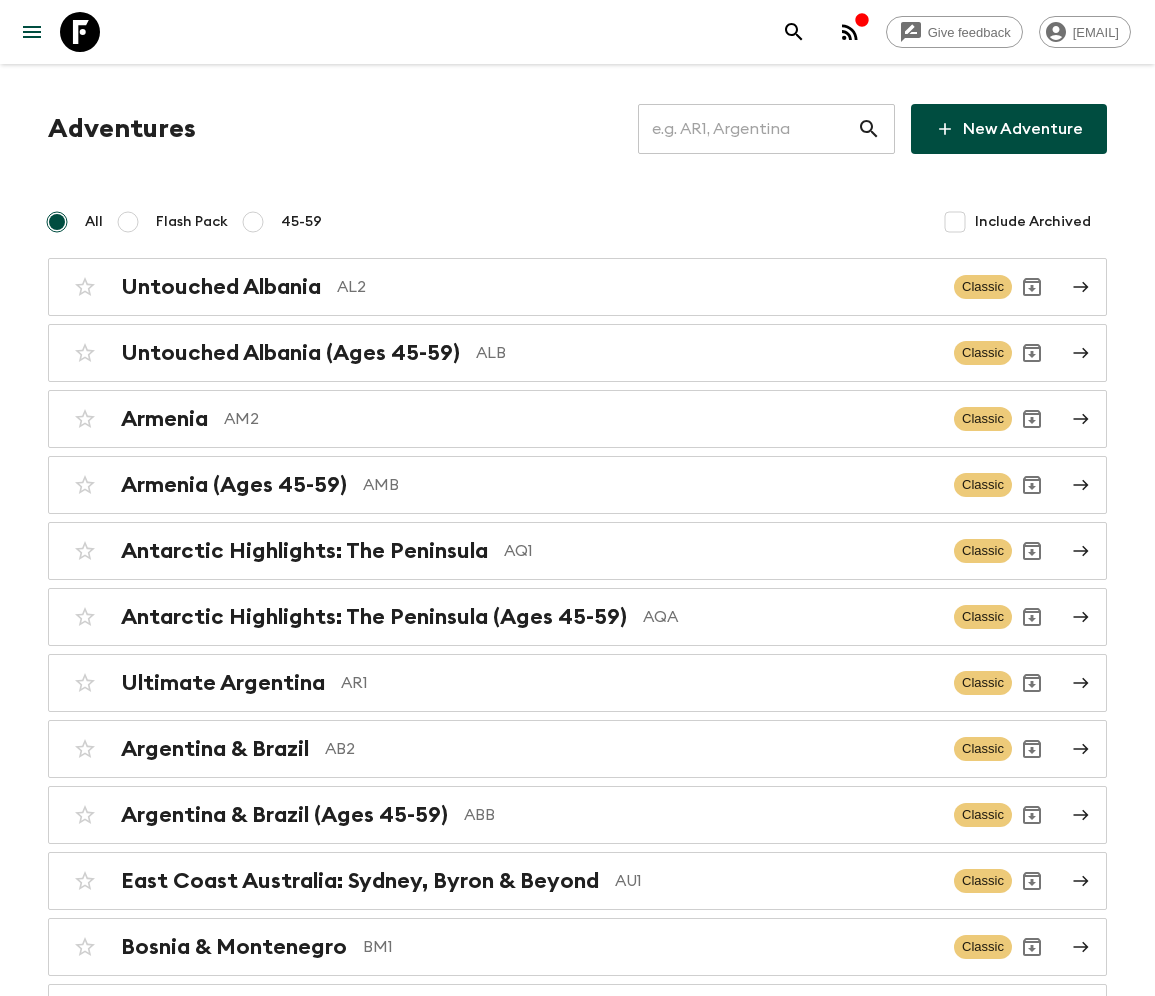 click on "Adventures ​ New Adventure All Flash Pack 45-59 Include Archived Untouched Albania AL2 Classic Untouched Albania (Ages 45-59) ALB Classic Armenia  AM2 Classic Armenia (Ages 45-59) AMB Classic Antarctic Highlights: The Peninsula AQ1 Classic Antarctic Highlights: The Peninsula (Ages 45-59) AQA Classic Ultimate Argentina AR1 Classic Argentina & Brazil AB2 Classic Argentina & Brazil (Ages 45-59) ABB Classic East Coast Australia: Sydney, Byron & Beyond AU1 Classic Bosnia & Montenegro BM1 Classic Bolivia: Sacred Lakes & Salt Flats BO1 Classic Bolivia: Sacred Lakes & Salt Flats (Ages 45-59) BOA Classic Immersive Brazil BR3 Balanced TA1 TA1 Classic Belize: Jungles, Mayans & Manatees BZ1 Classic Belize: Jungles, Mayans & Manatees (Ages 45-59) BZA Classic Western Canada: Calgary to Vancouver CA1 Classic Chile: Santiago to Patagonia CL1 Classic Chile: Santiago to Patagonia (Ages 45-59) CLA Classic Vibrant Colombia CO1 Classic Colombia’s Caribbean Coast CO2 Balanced Vibrant Colombia (Ages 45-59) COA Classic COB CR1" at bounding box center (577, 4843) 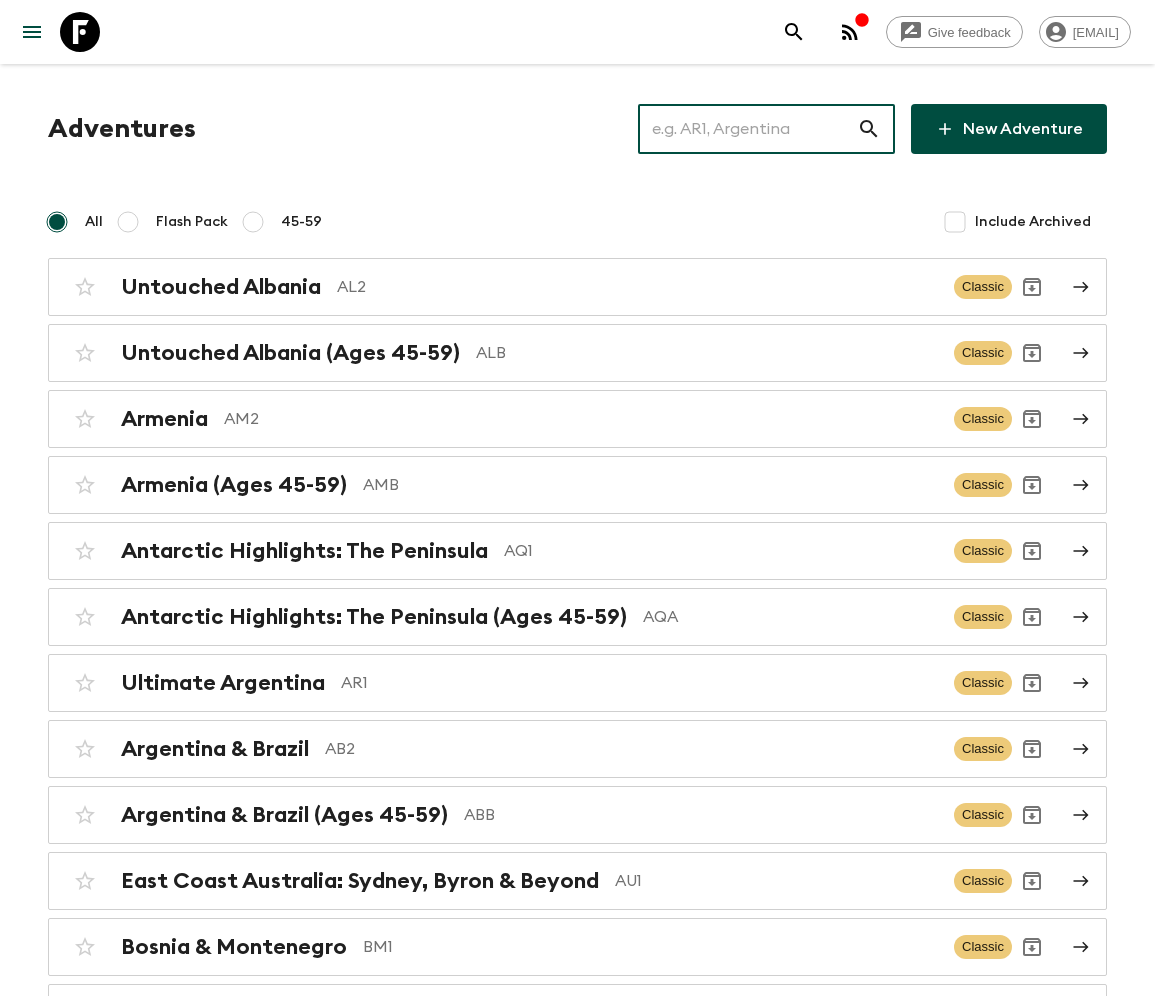 click at bounding box center [747, 129] 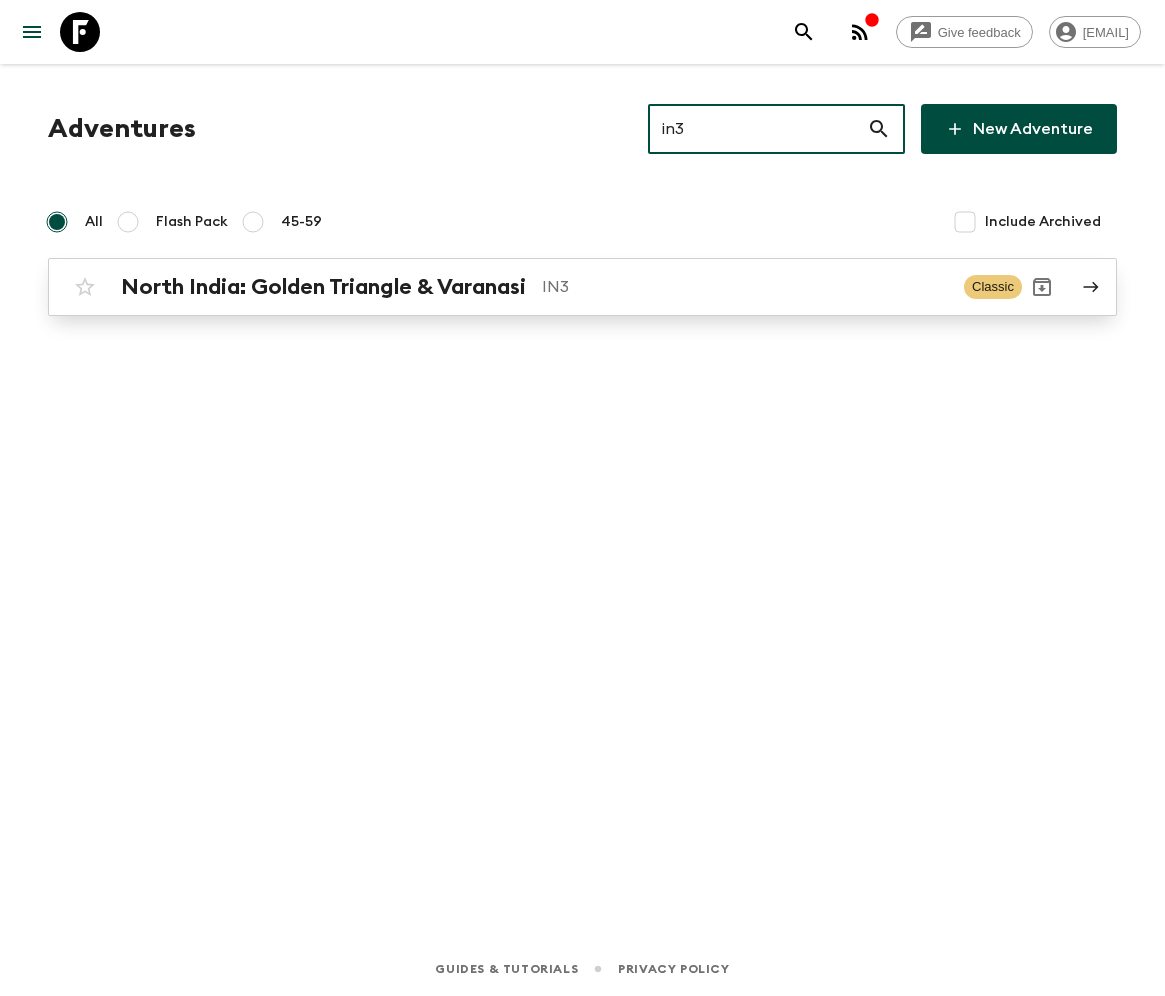 type on "in3" 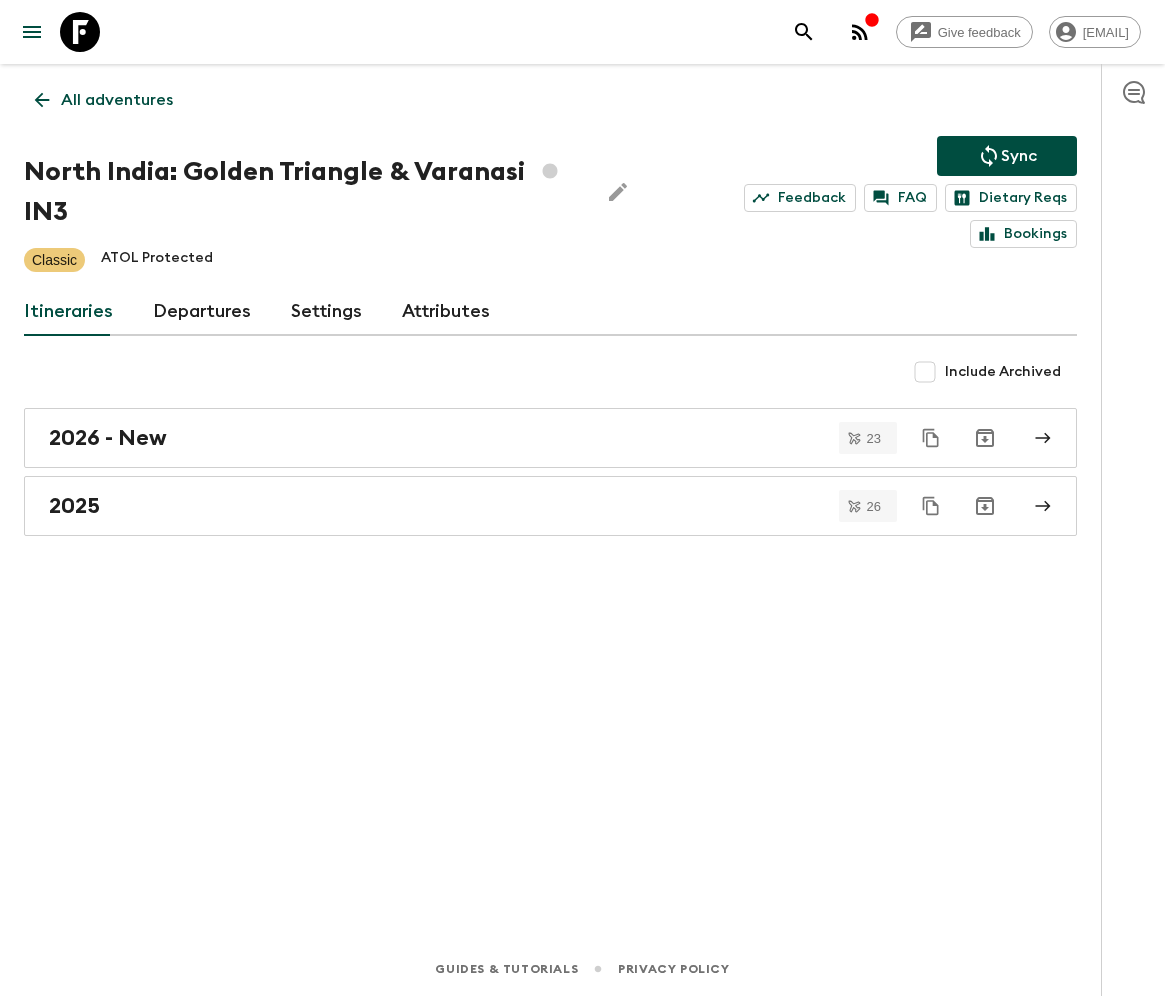 click on "Departures" at bounding box center [202, 312] 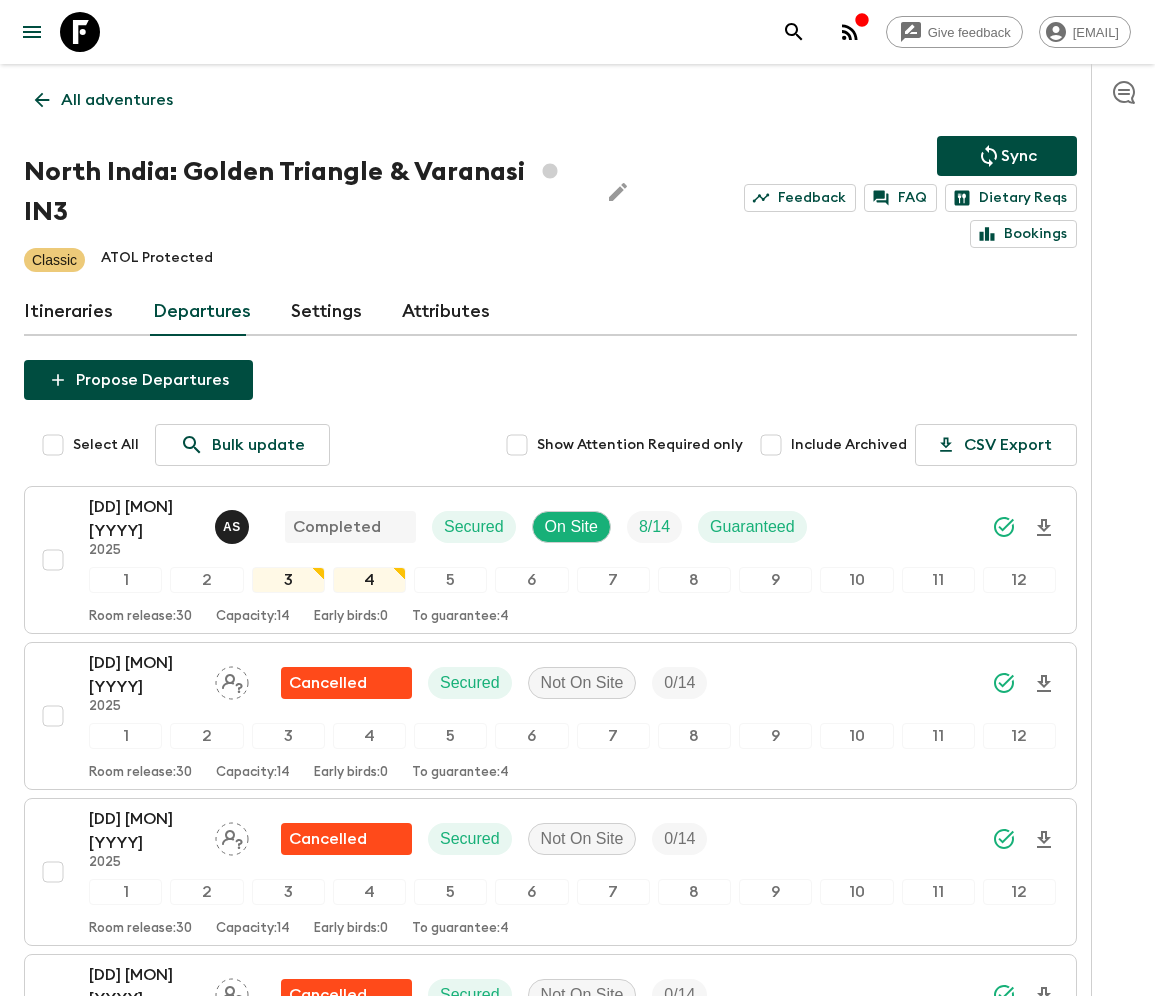 scroll, scrollTop: 1441, scrollLeft: 0, axis: vertical 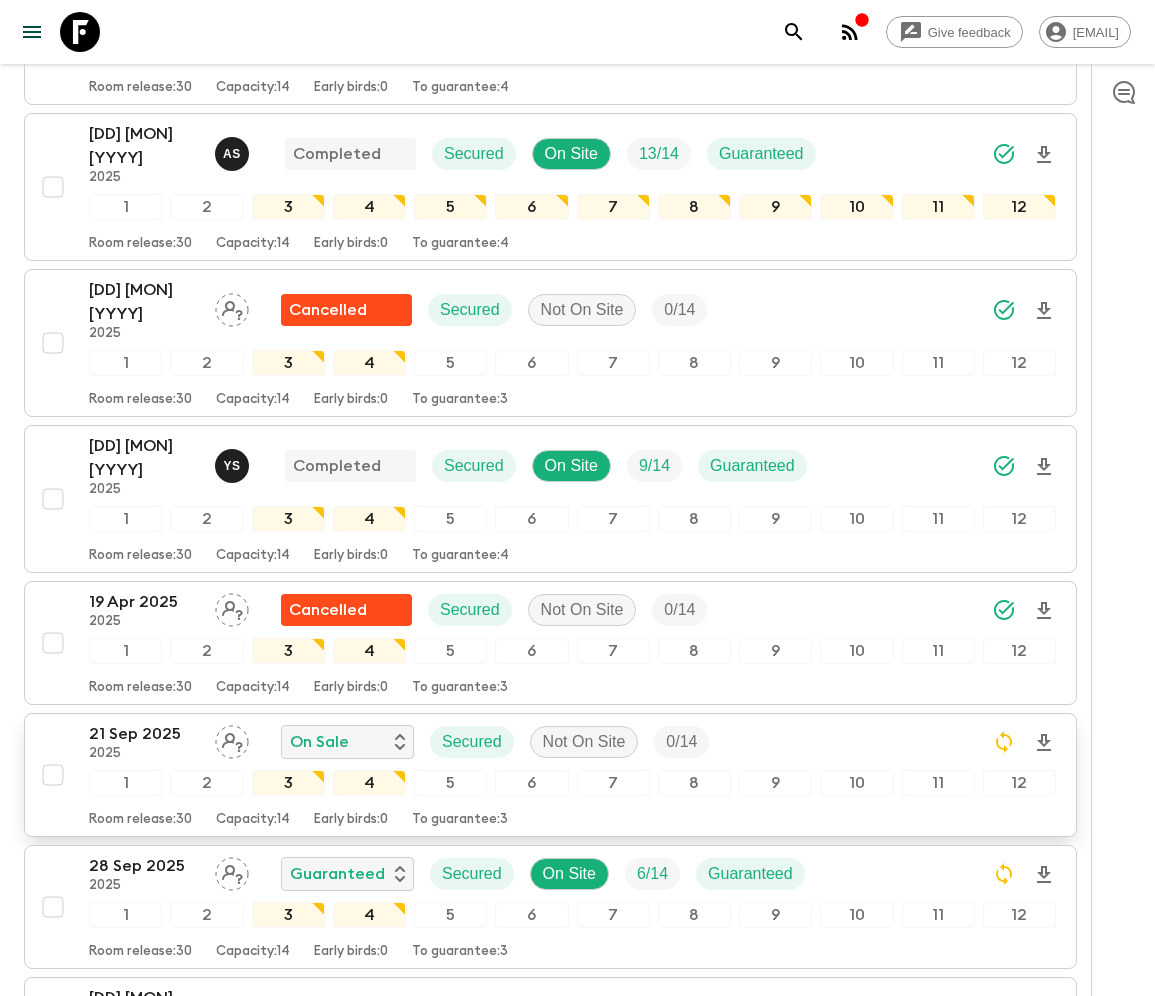 click at bounding box center [53, 775] 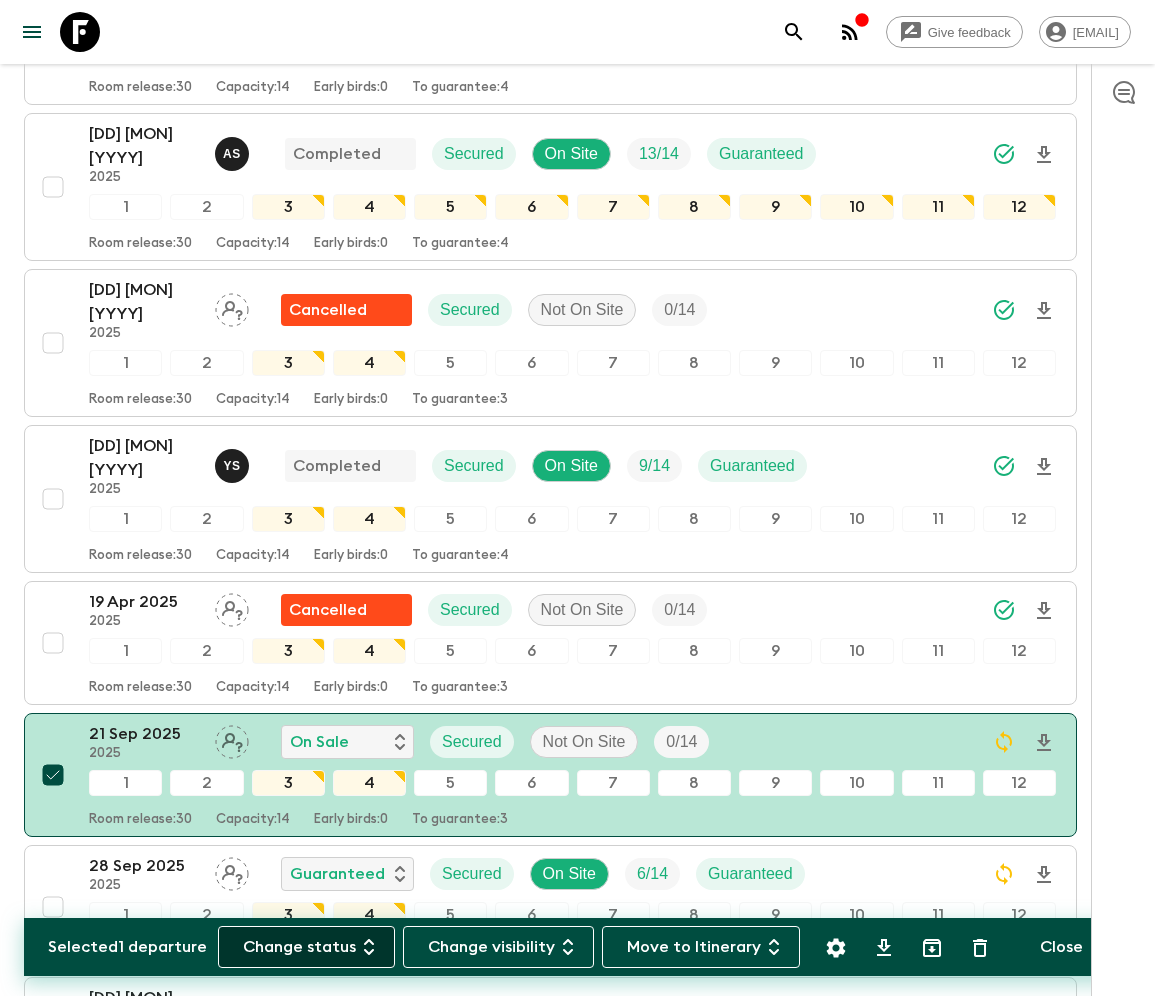 click on "Change status" at bounding box center [306, 947] 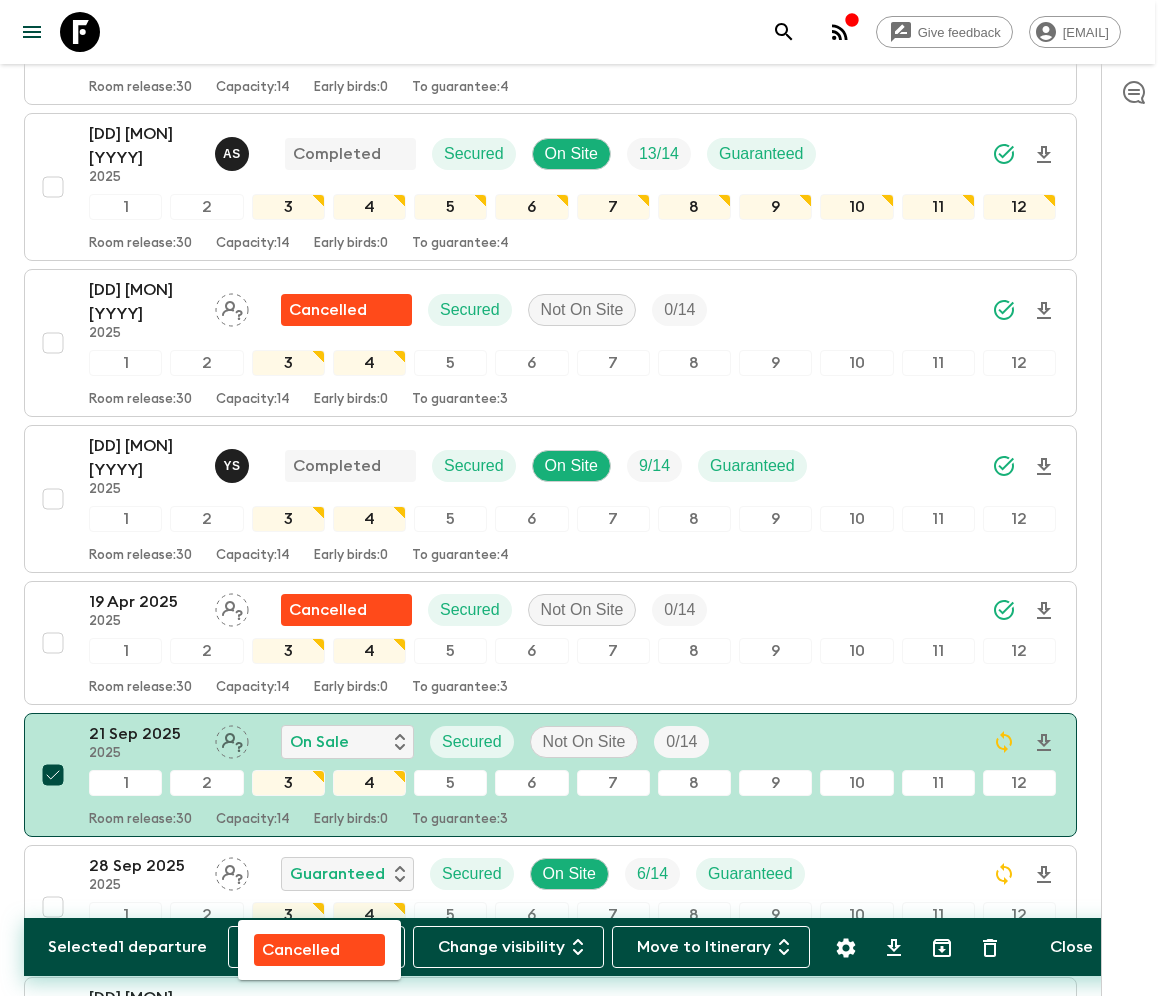 click on "Cancelled" at bounding box center (301, 950) 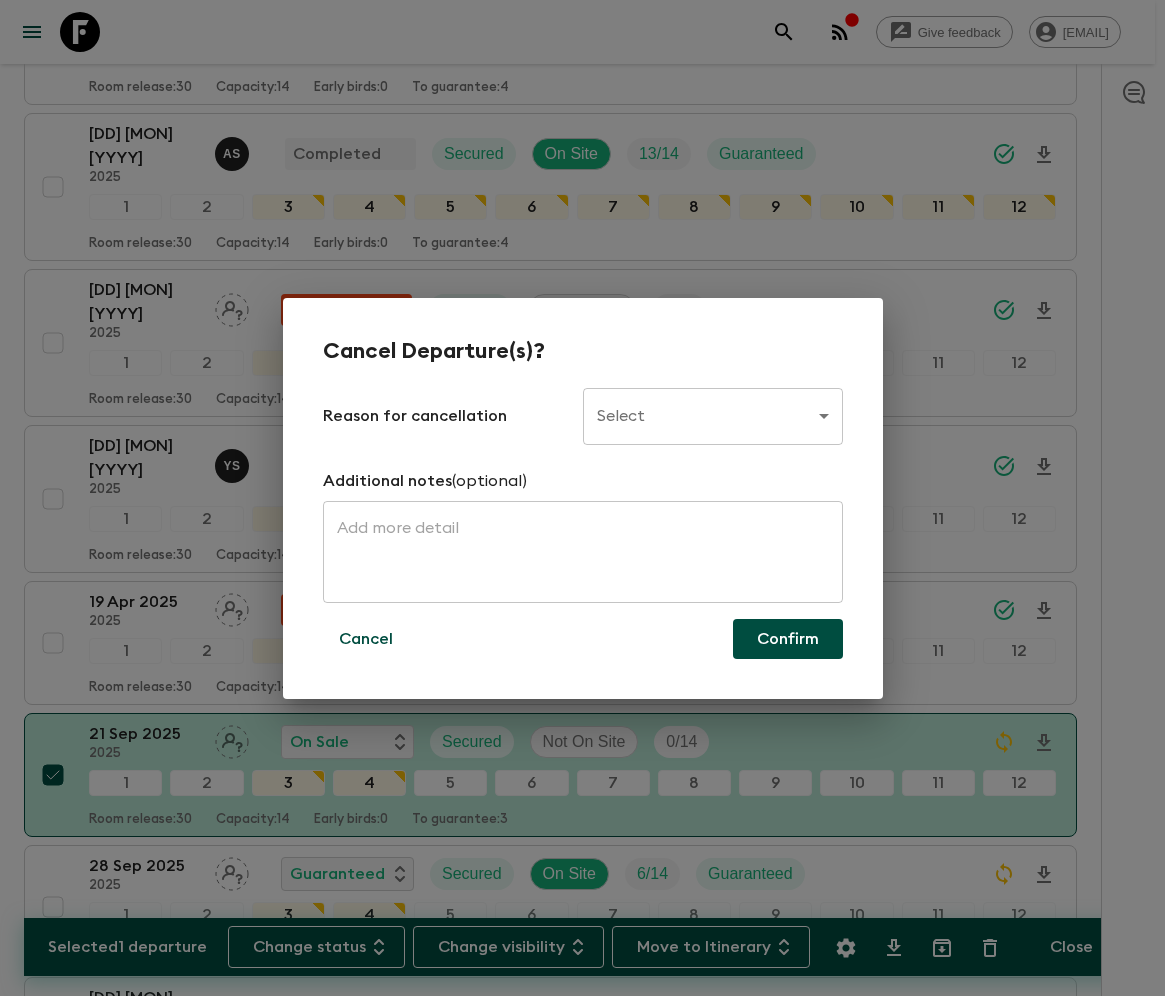 click on "Give feedback ellie.b@flashpack.com All adventures North India: Golden Triangle & Varanasi IN3 Sync Feedback FAQ Dietary Reqs Bookings Classic ATOL Protected Itineraries Departures Settings Attributes Selected  1 departure Change status Change visibility Move to Itinerary Close Propose Departures Select All Bulk update Show Attention Required only Include Archived CSV Export 05 Jan 2025 2025 A S Completed Secured On Site 8 / 14 Guaranteed 1 2 3 4 5 6 7 8 9 10 11 12 Room release:  30 Capacity:  14 Early birds:  0 To guarantee:  4 12 Jan 2025 2025 Cancelled Secured Not On Site 0 / 14 1 2 3 4 5 6 7 8 9 10 11 12 Room release:  30 Capacity:  14 Early birds:  0 To guarantee:  4 19 Jan 2025 2025 Cancelled Secured Not On Site 0 / 14 1 2 3 4 5 6 7 8 9 10 11 12 Room release:  30 Capacity:  14 Early birds:  0 To guarantee:  4 26 Jan 2025 2025 Cancelled Secured Not On Site 0 / 14 1 2 3 4 5 6 7 8 9 10 11 12 Room release:  30 Capacity:  14 Early birds:  0 To guarantee:  4 09 Feb 2025 2025 Cancelled Secured 0 / 14 1 2" at bounding box center [582, 2447] 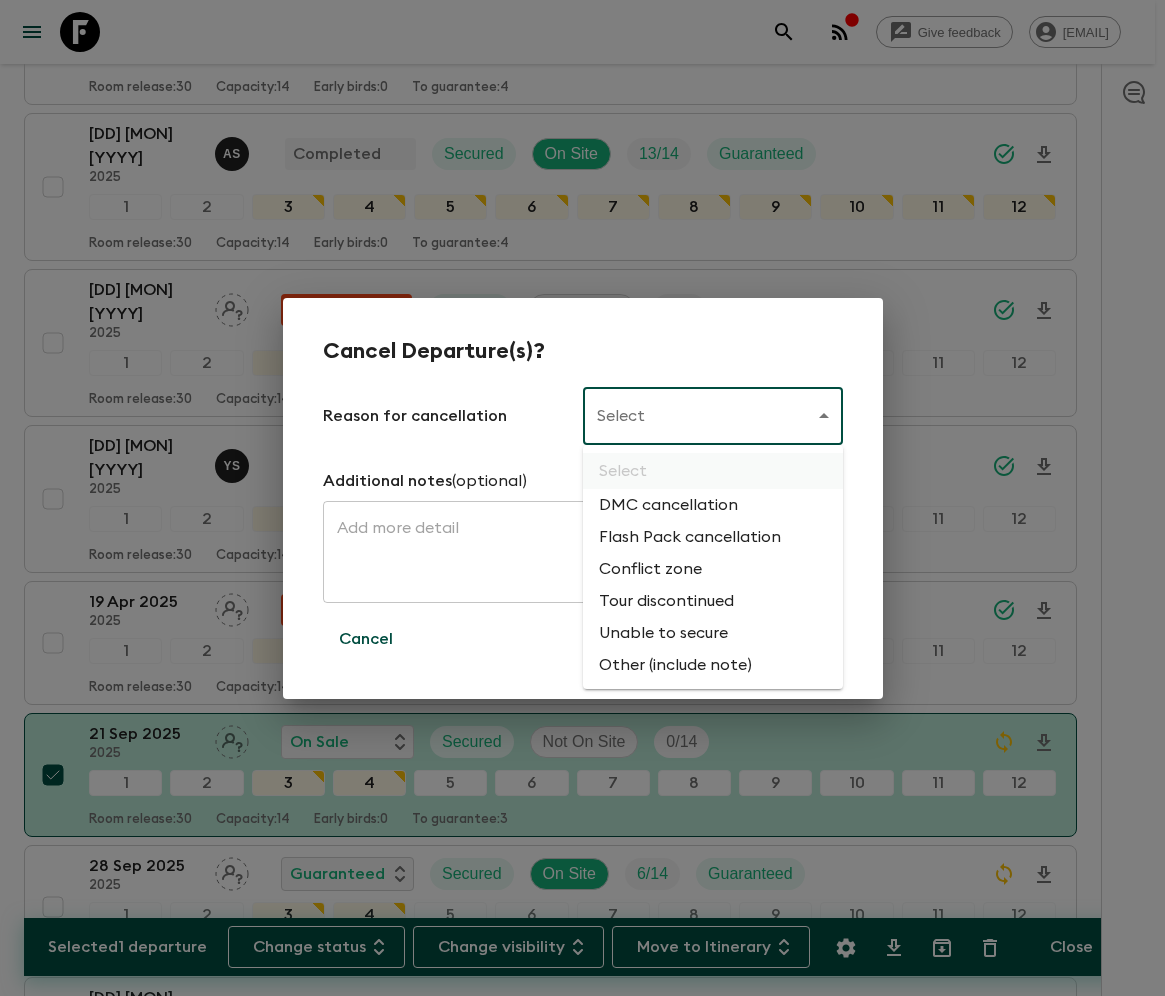 click on "Flash Pack cancellation" at bounding box center [713, 537] 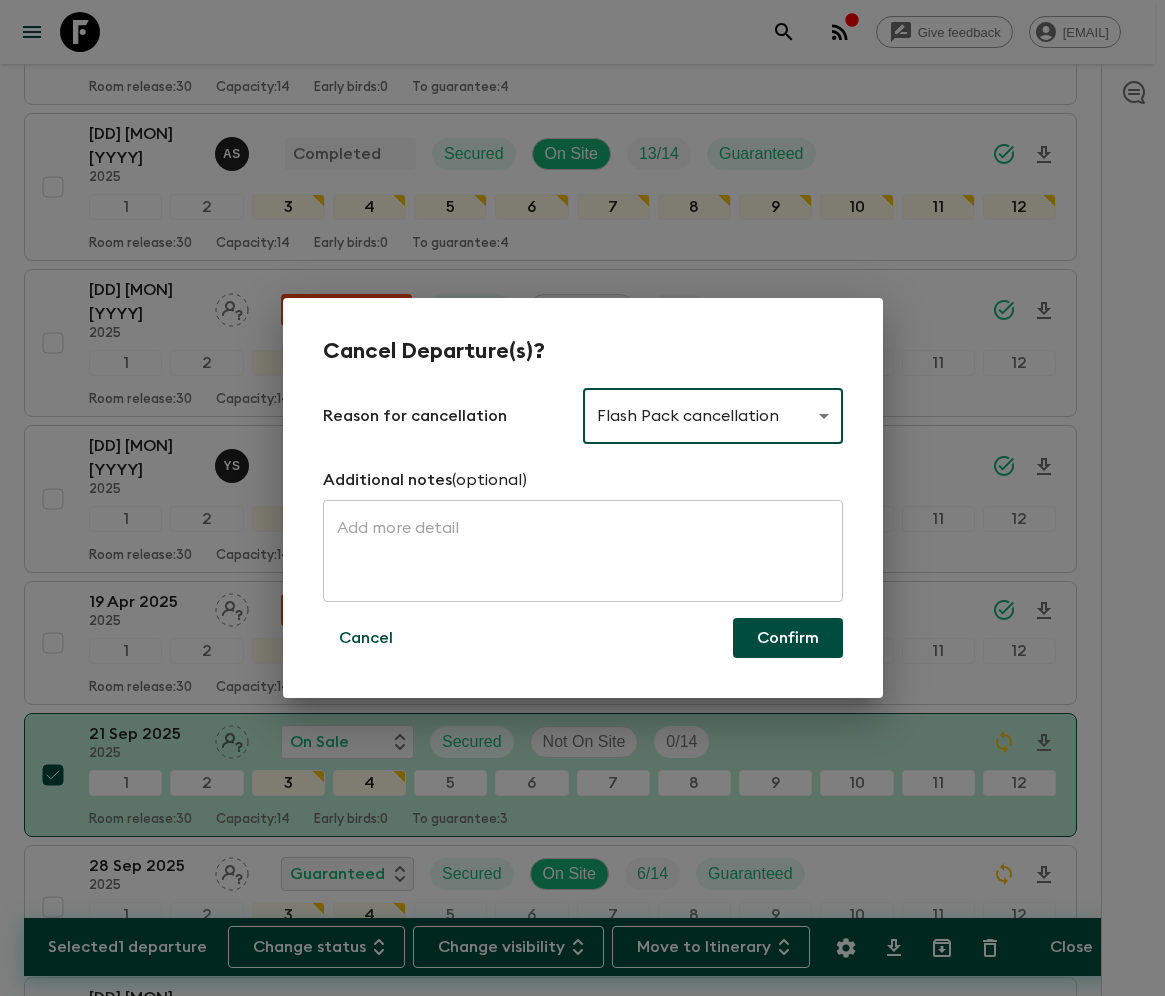 click on "Confirm" at bounding box center (788, 638) 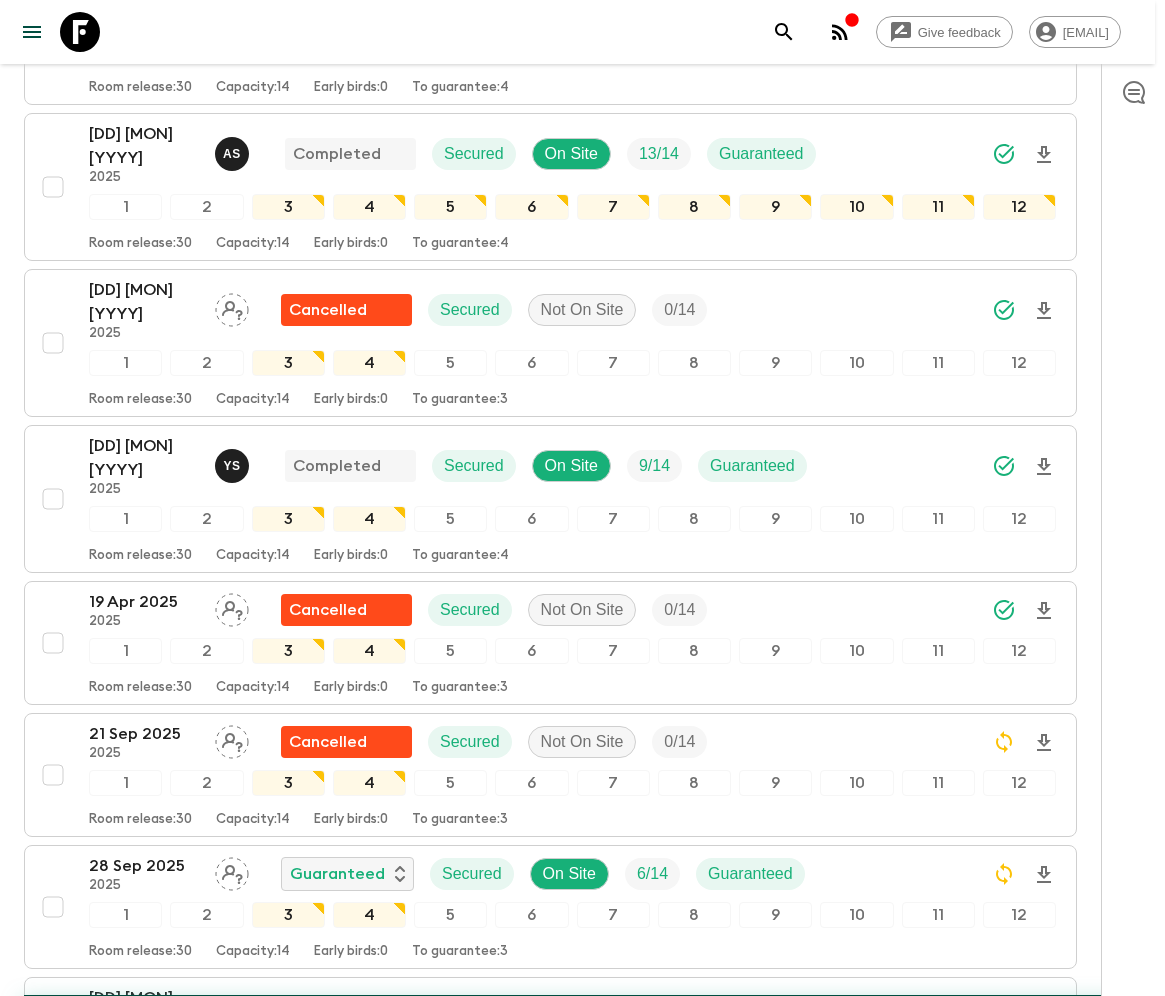 checkbox on "false" 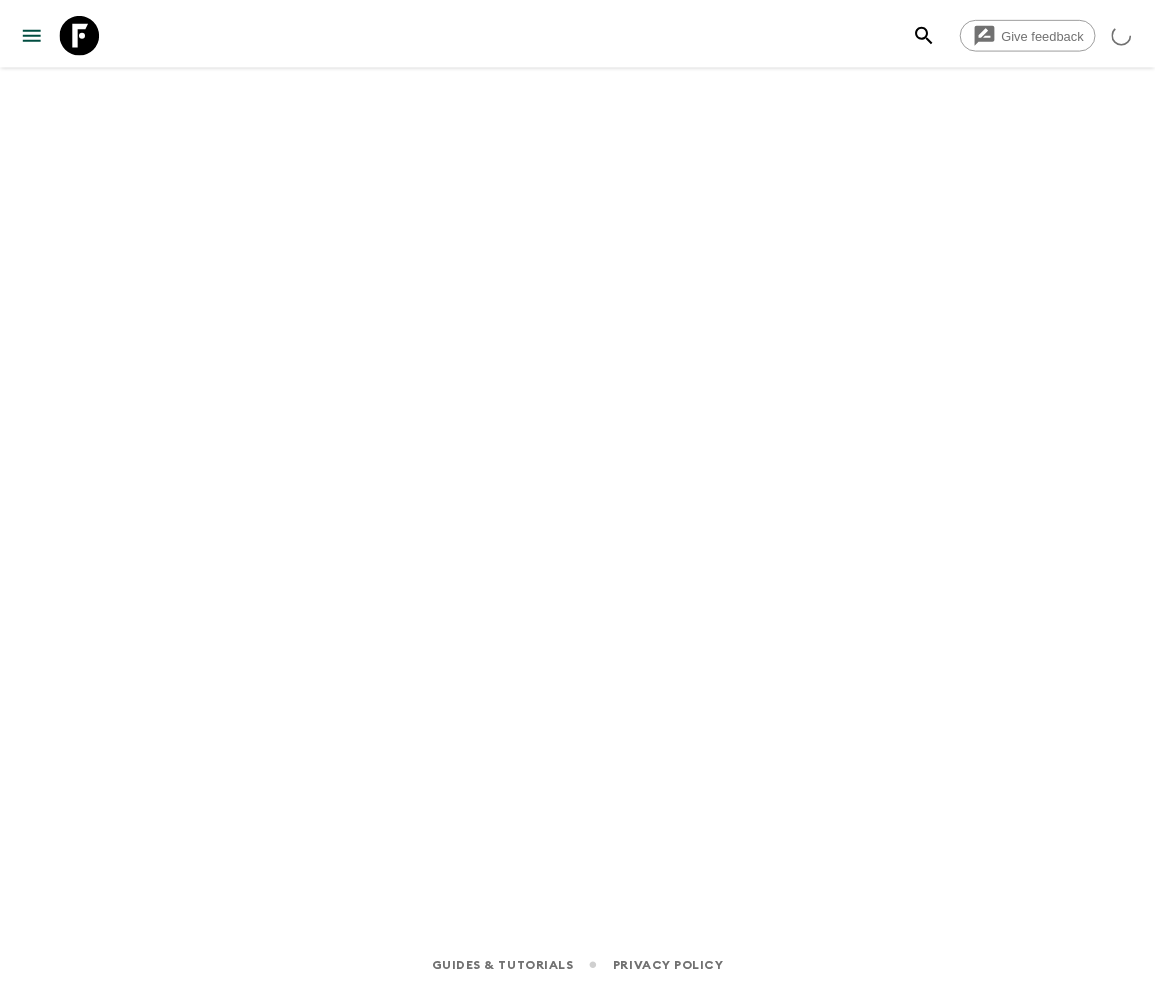 scroll, scrollTop: 0, scrollLeft: 0, axis: both 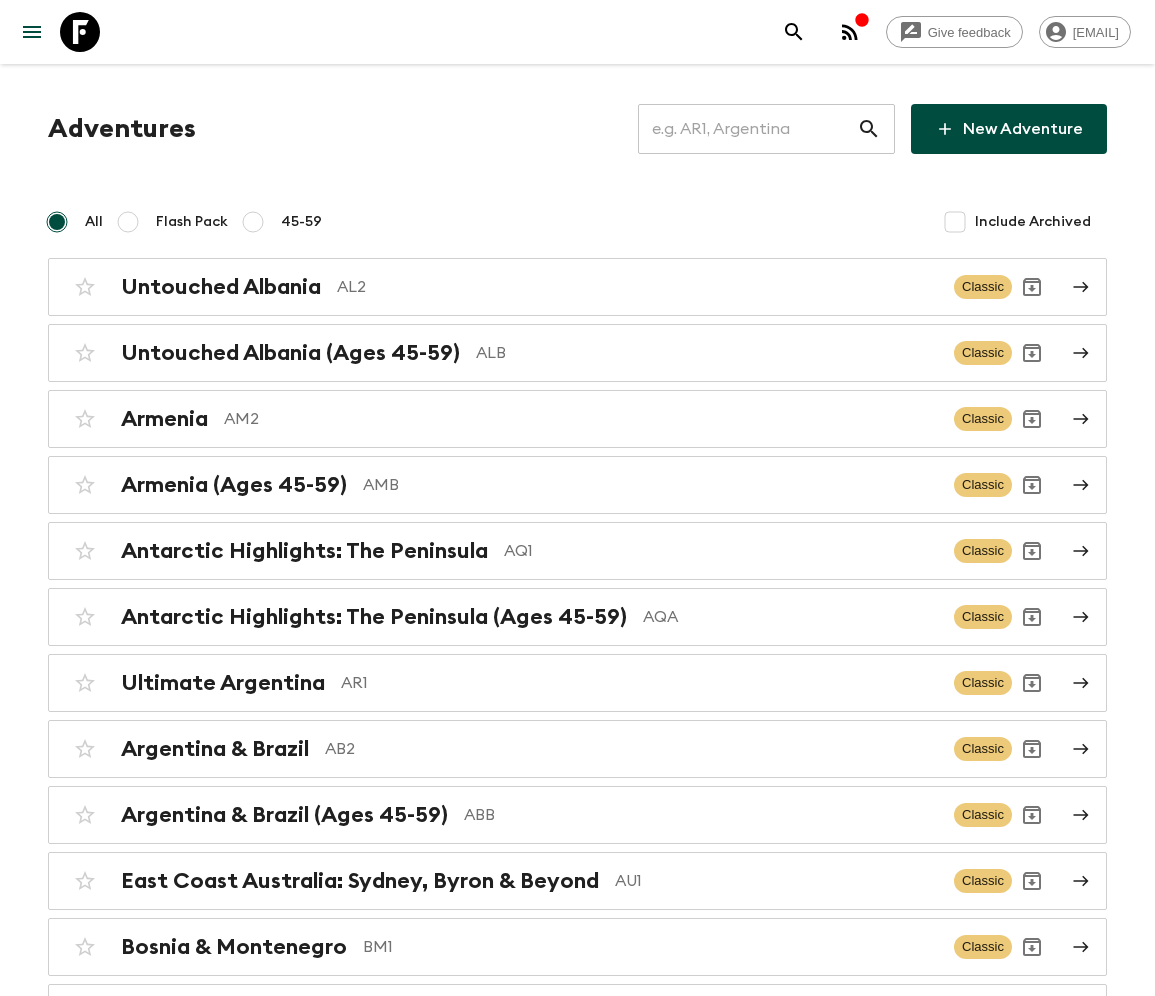 click at bounding box center [747, 129] 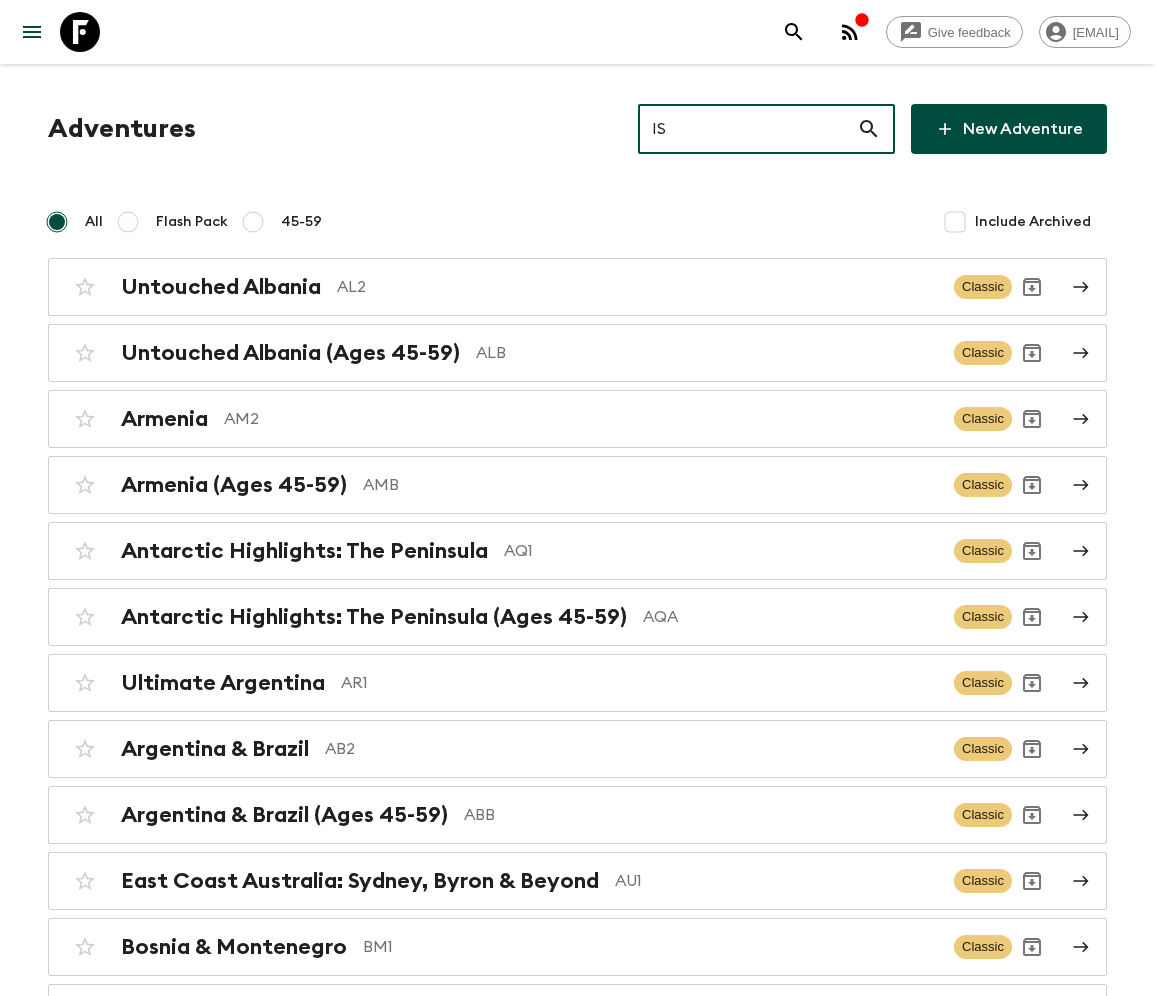 type on "IS1" 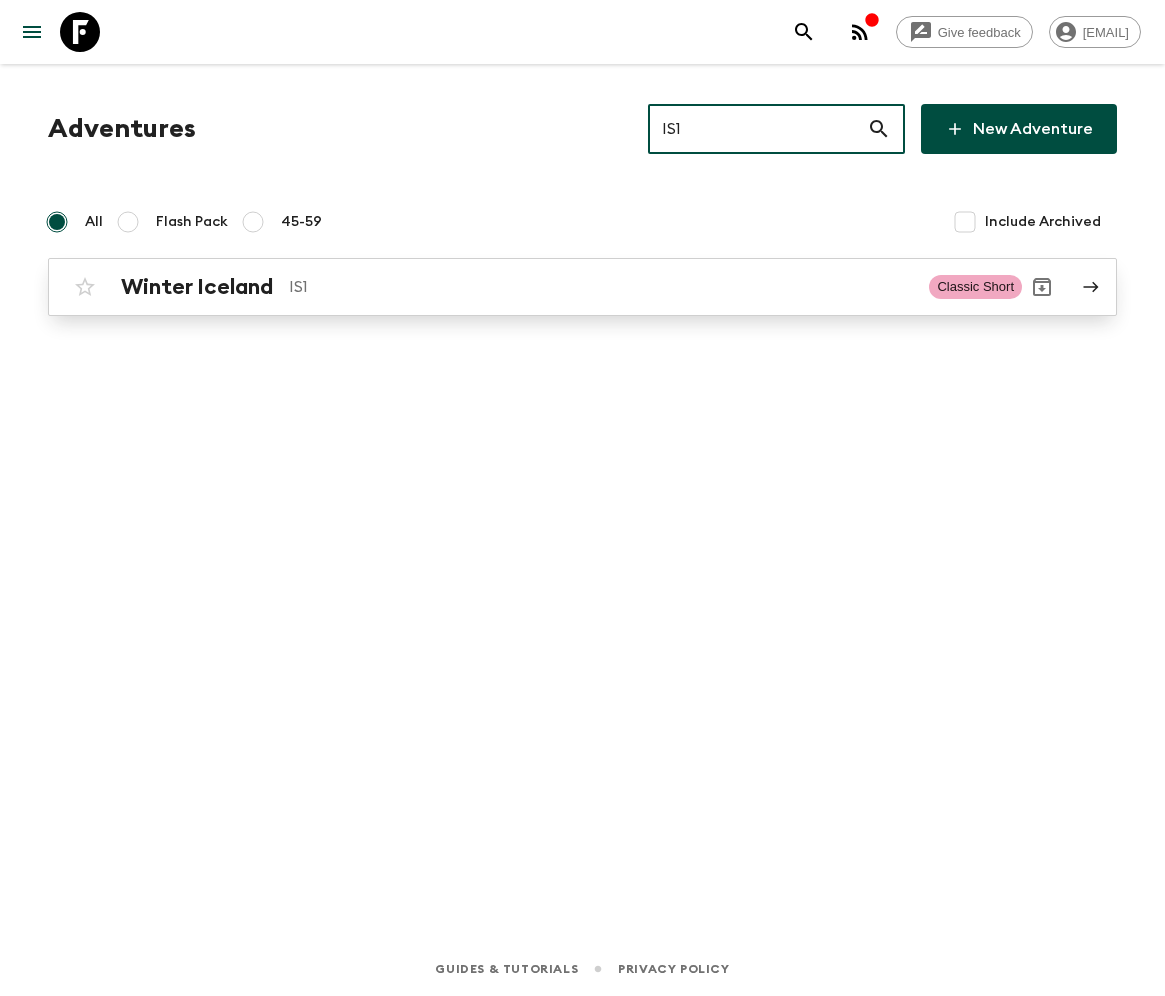 click on "Winter Iceland" at bounding box center (197, 287) 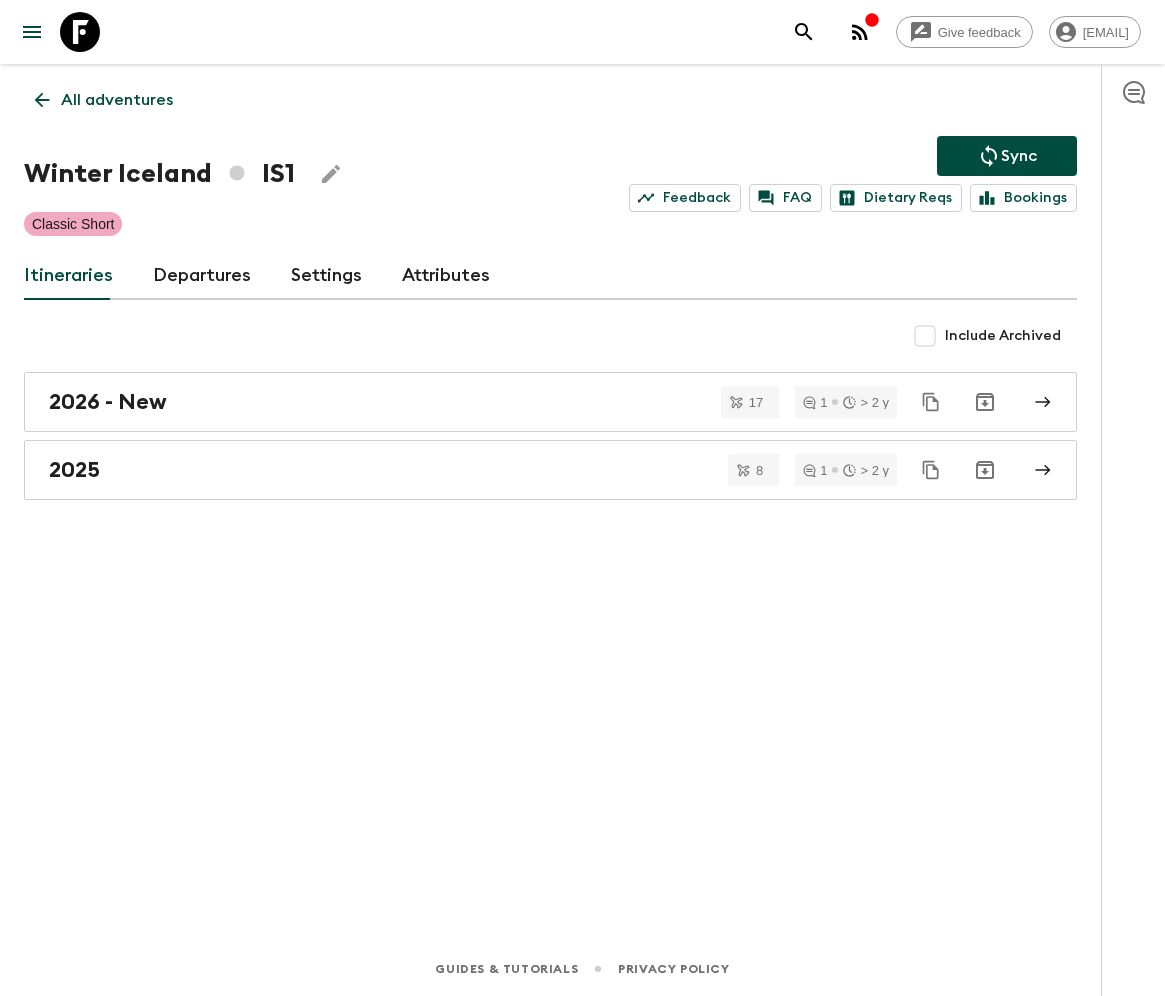 click on "Departures" at bounding box center [202, 276] 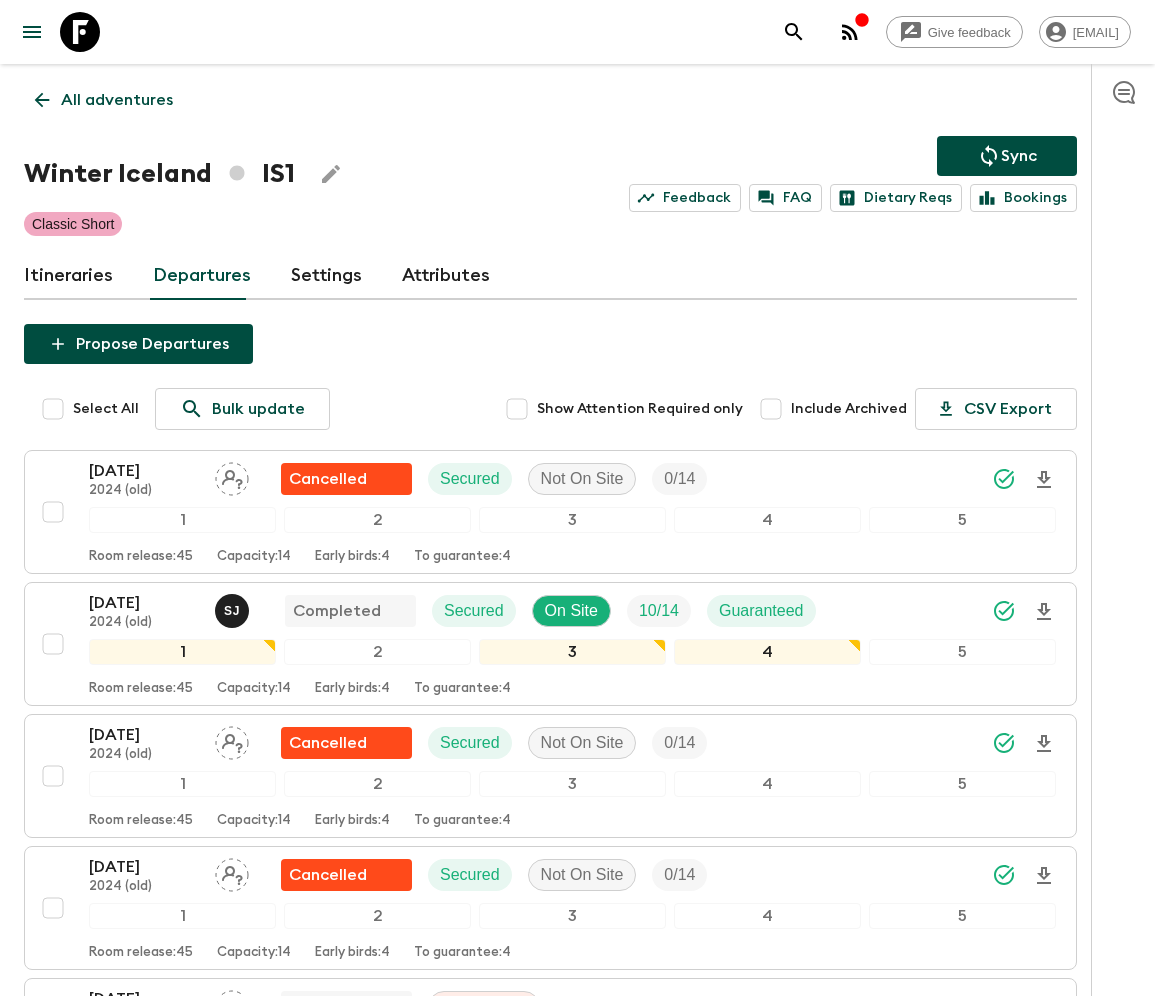 scroll, scrollTop: 1948, scrollLeft: 0, axis: vertical 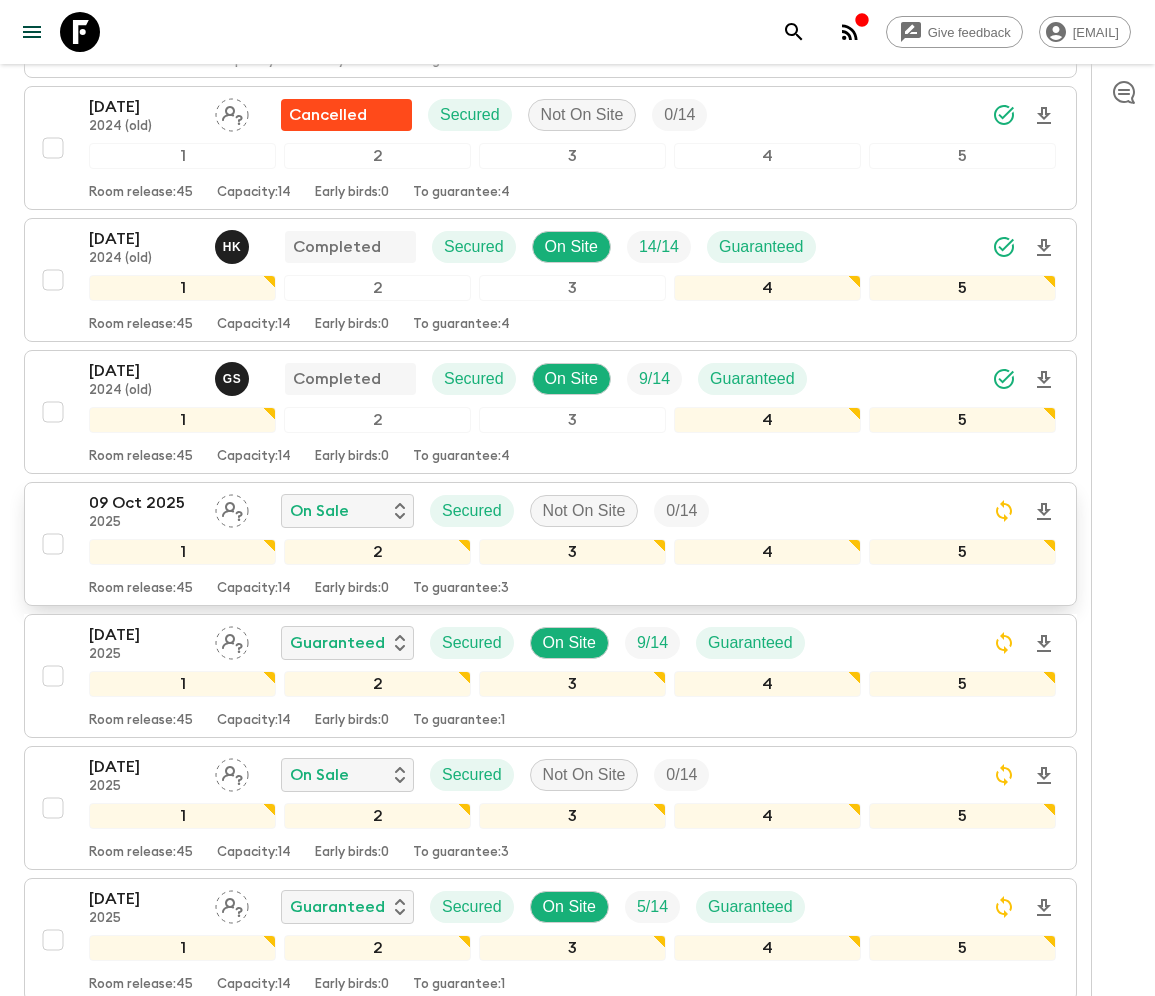 click at bounding box center [53, 544] 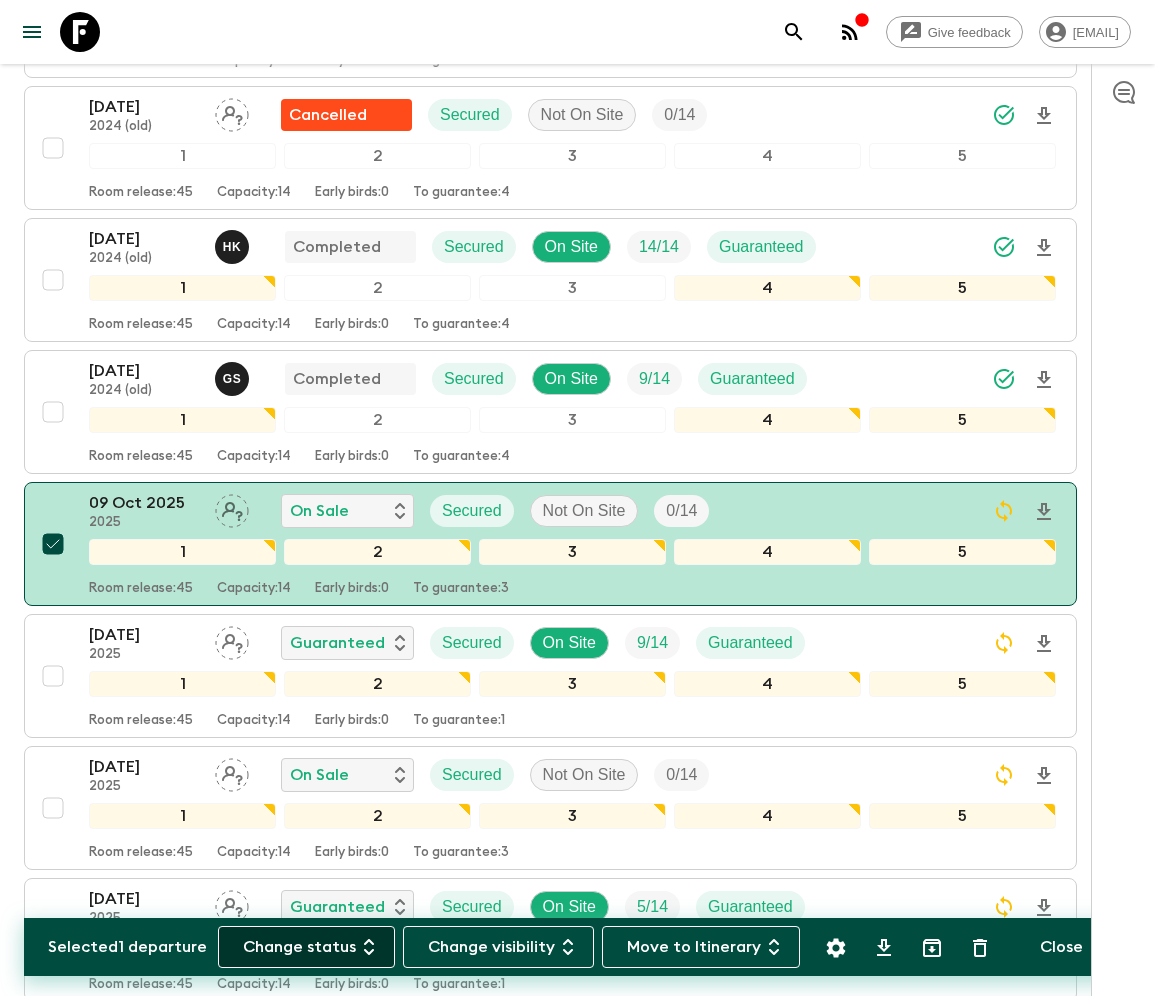 click on "Change status" at bounding box center (306, 947) 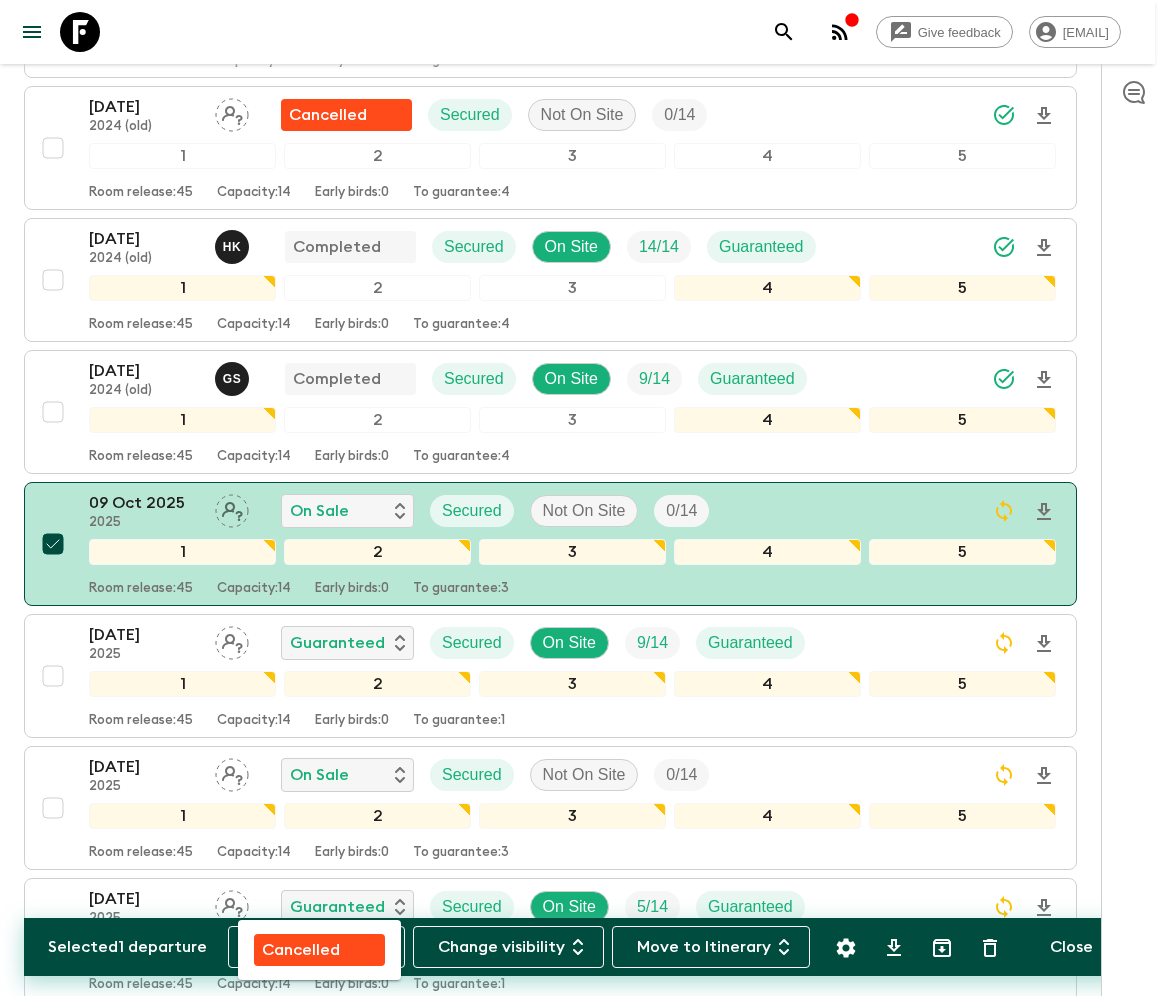 click on "Cancelled" at bounding box center [301, 950] 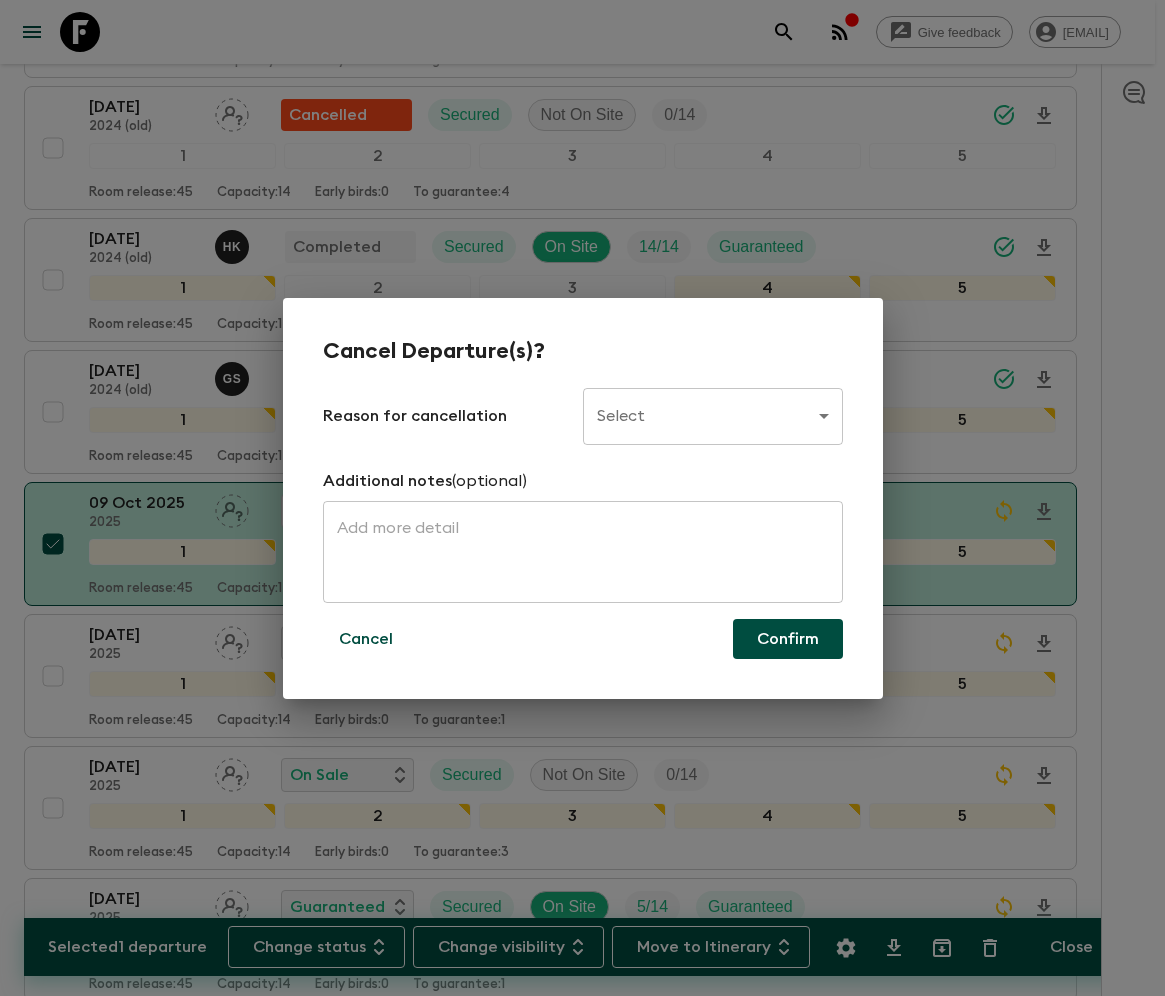 click on "Give feedback ellie.b@flashpack.com All adventures Winter Iceland IS1 Sync Feedback FAQ Dietary Reqs Bookings Classic Short Itineraries Departures Settings Attributes Selected  1 departure Change status Change visibility Move to Itinerary Close Propose Departures Select All Bulk update Show Attention Required only Include Archived CSV Export 03 Oct 2024 2024 (old) Cancelled Secured Not On Site 0 / 14 1 2 3 4 5 Room release:  45 Capacity:  14 Early birds:  4 To guarantee:  4 10 Oct 2024 2024 (old) S J Completed Secured On Site 10 / 14 Guaranteed 1 2 3 4 5 Room release:  45 Capacity:  14 Early birds:  4 To guarantee:  4 17 Oct 2024 2024 (old) Cancelled Secured Not On Site 0 / 14 1 2 3 4 5 Room release:  45 Capacity:  14 Early birds:  4 To guarantee:  4 24 Oct 2024 2024 (old) Cancelled Secured Not On Site 0 / 14 1 2 3 4 5 Room release:  45 Capacity:  14 Early birds:  4 To guarantee:  4 26 Oct 2024 2024 (old) Proposed Not secured 1 2 3 4 5 Room release:  45 Capacity:  Early birds:  To guarantee:  2024 (old)" at bounding box center (582, 1004) 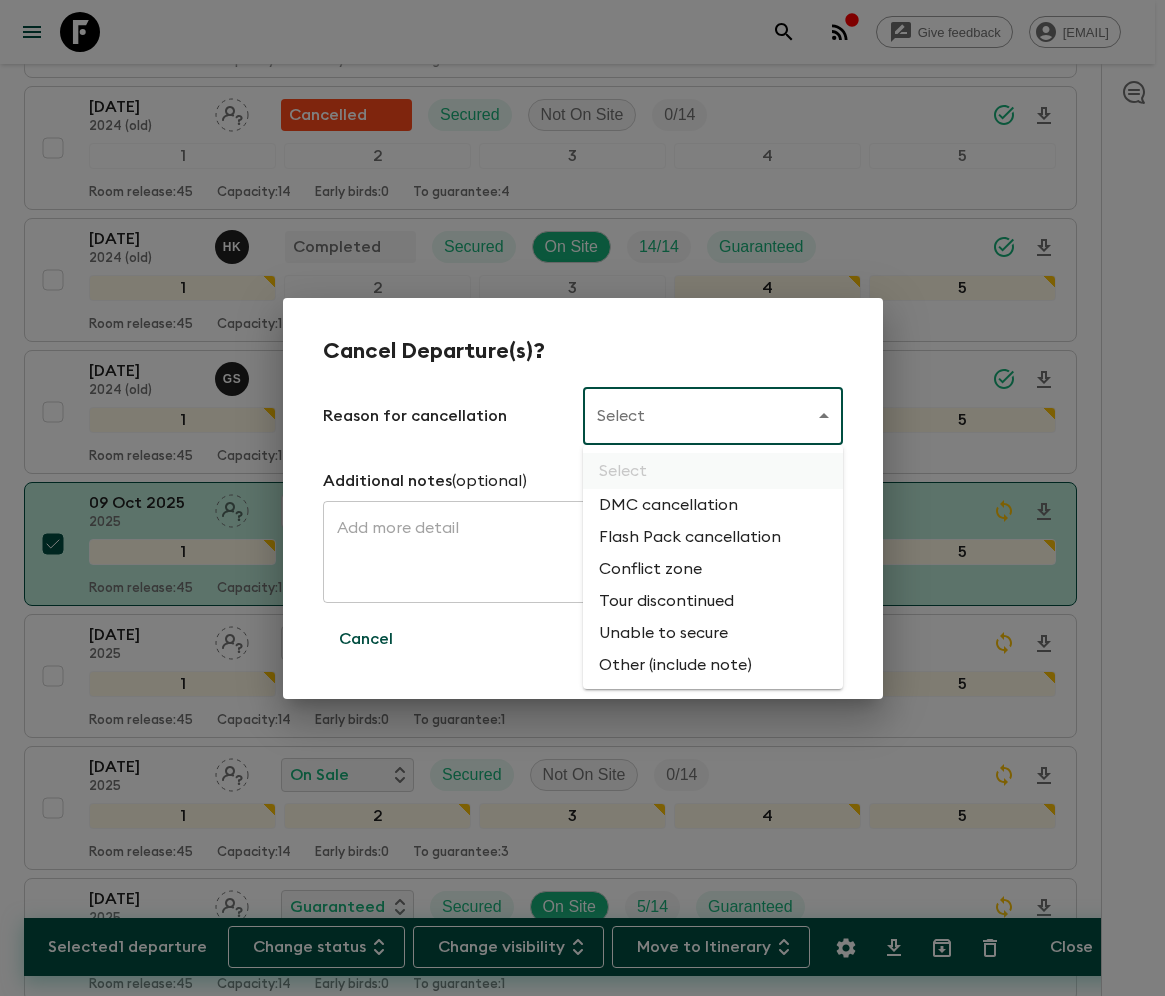 click on "Flash Pack cancellation" at bounding box center (713, 537) 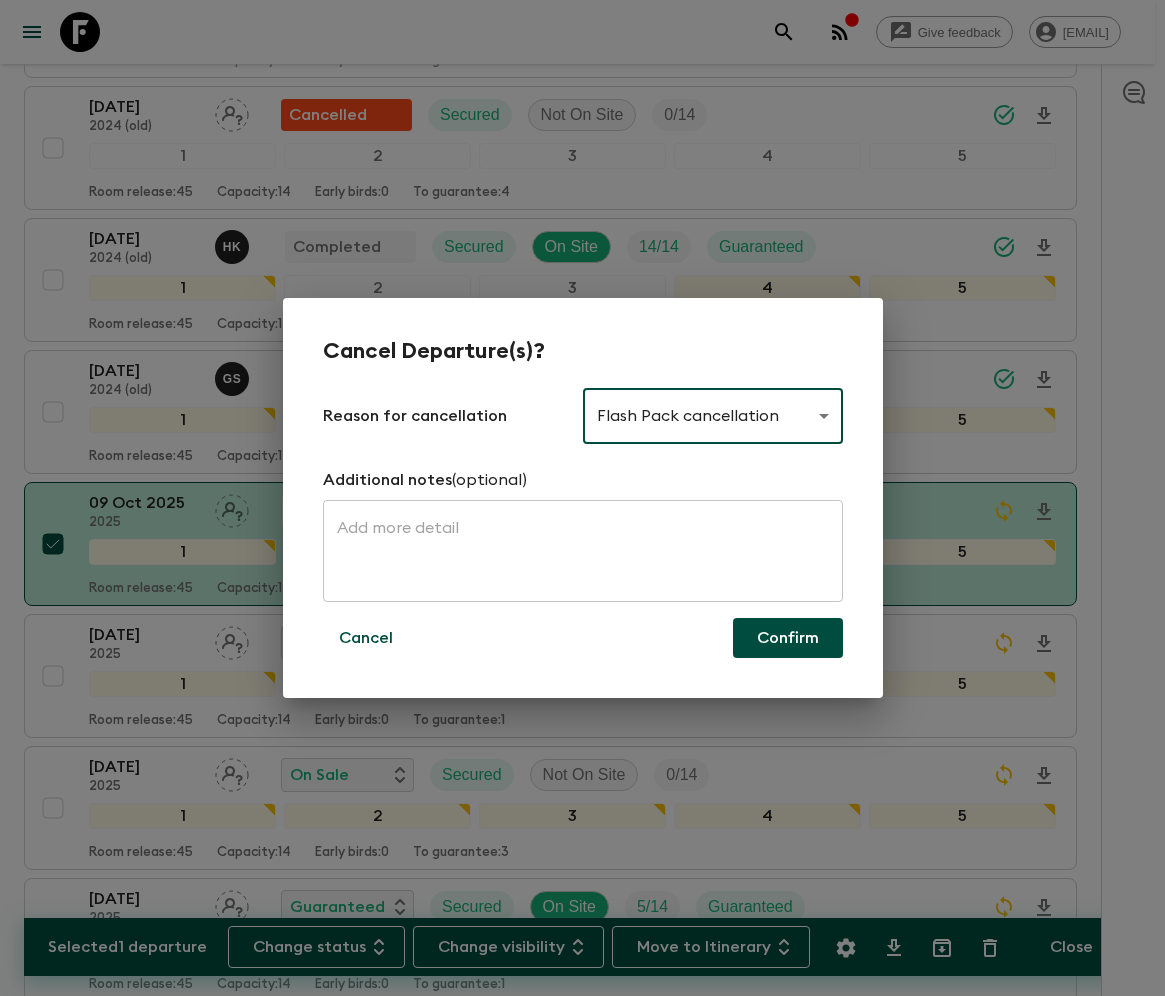 click on "Confirm" at bounding box center (788, 638) 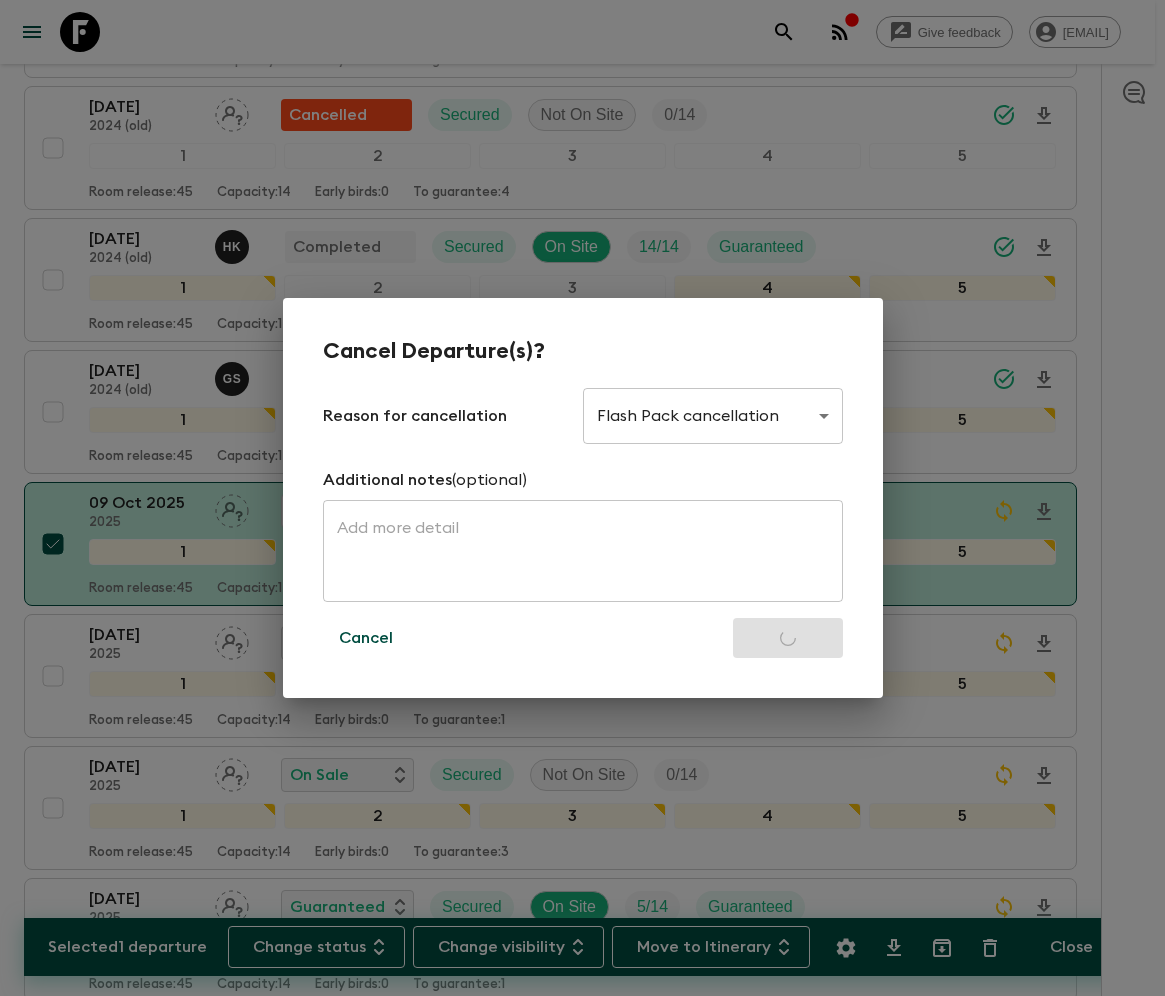 checkbox on "false" 